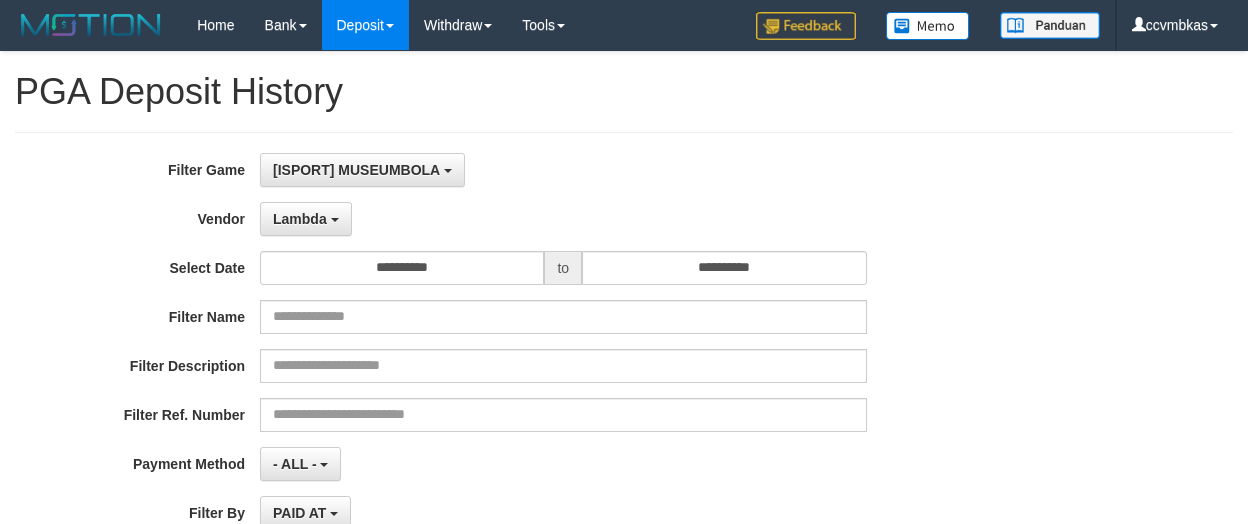 select on "**********" 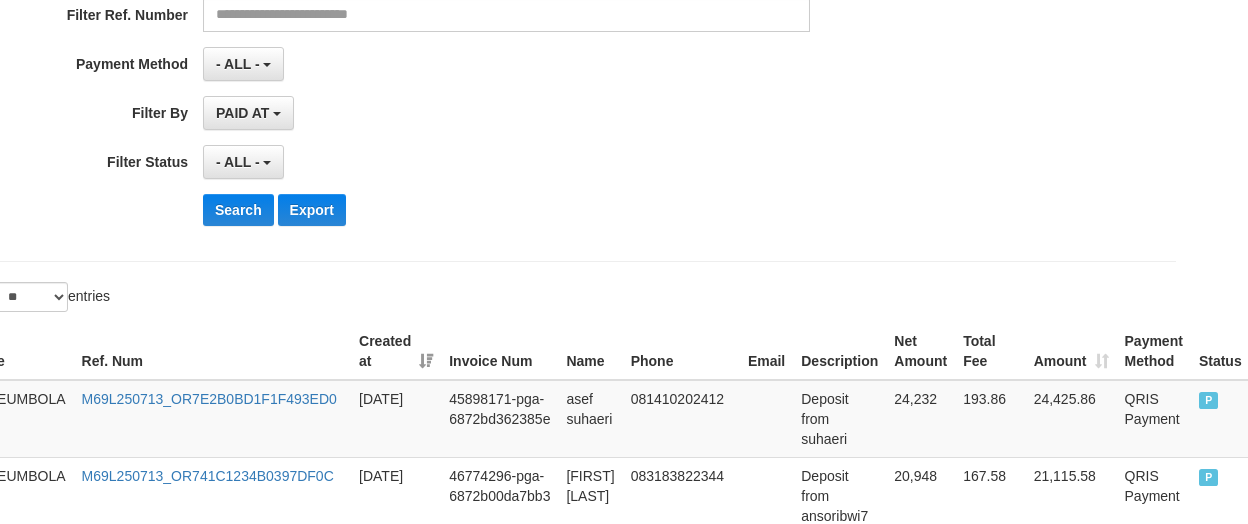 scroll, scrollTop: 400, scrollLeft: 57, axis: both 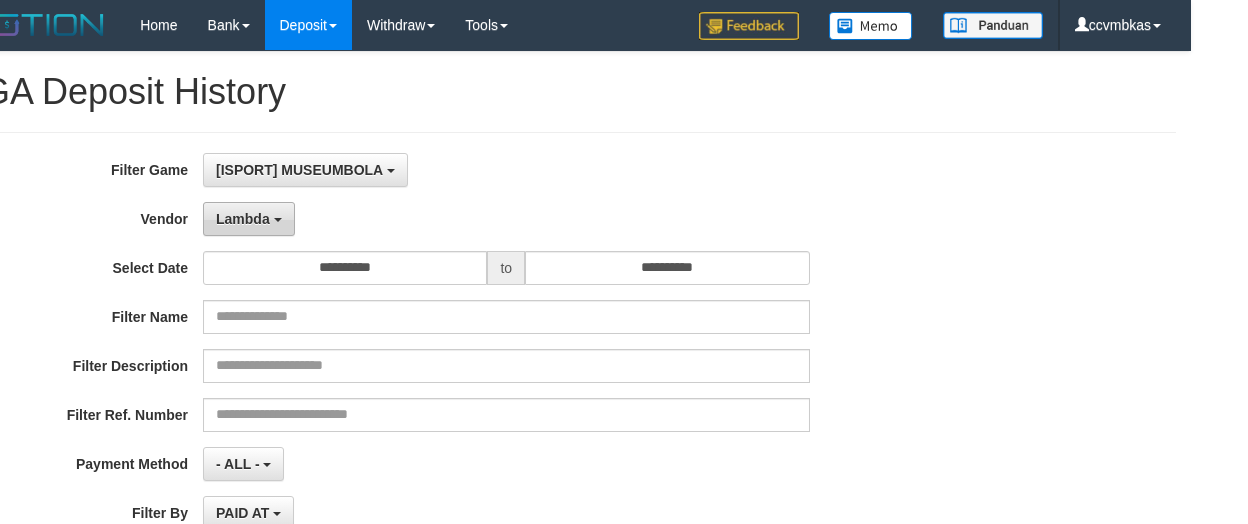 click on "Lambda" at bounding box center [249, 219] 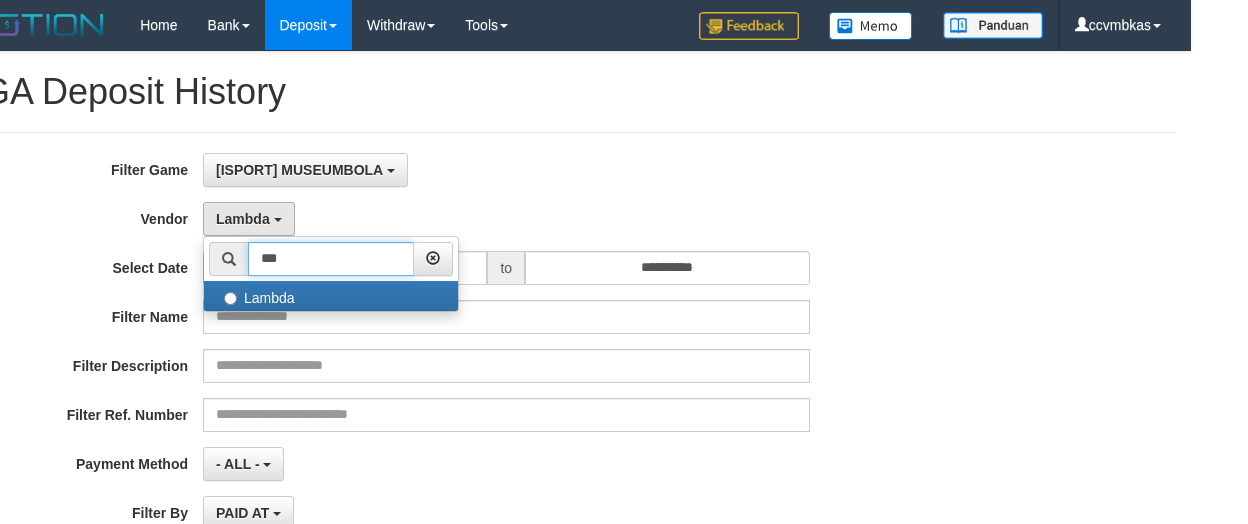 click on "***" at bounding box center [331, 259] 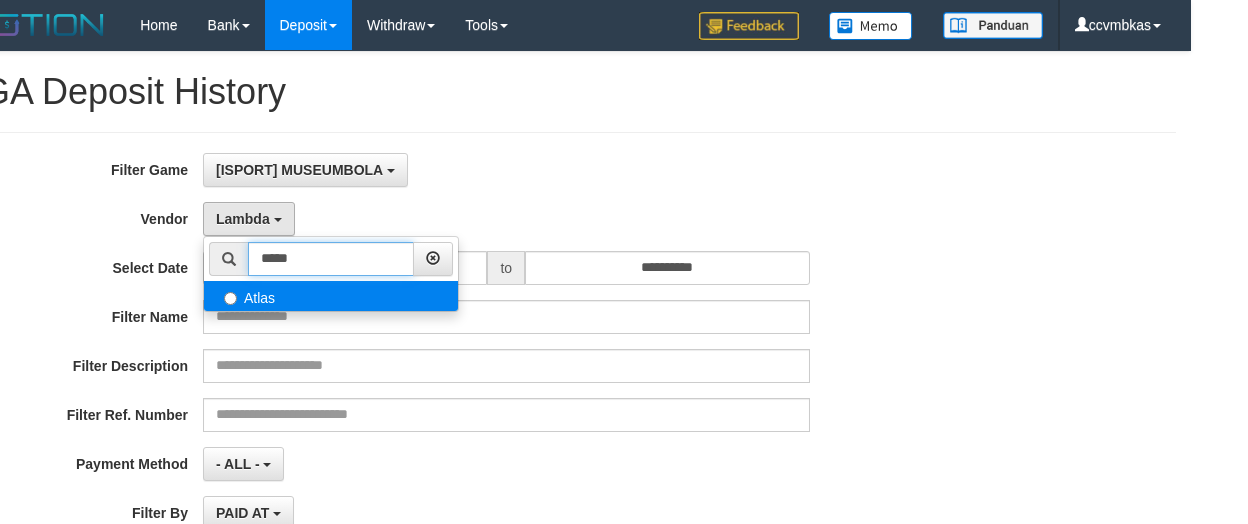 type on "*****" 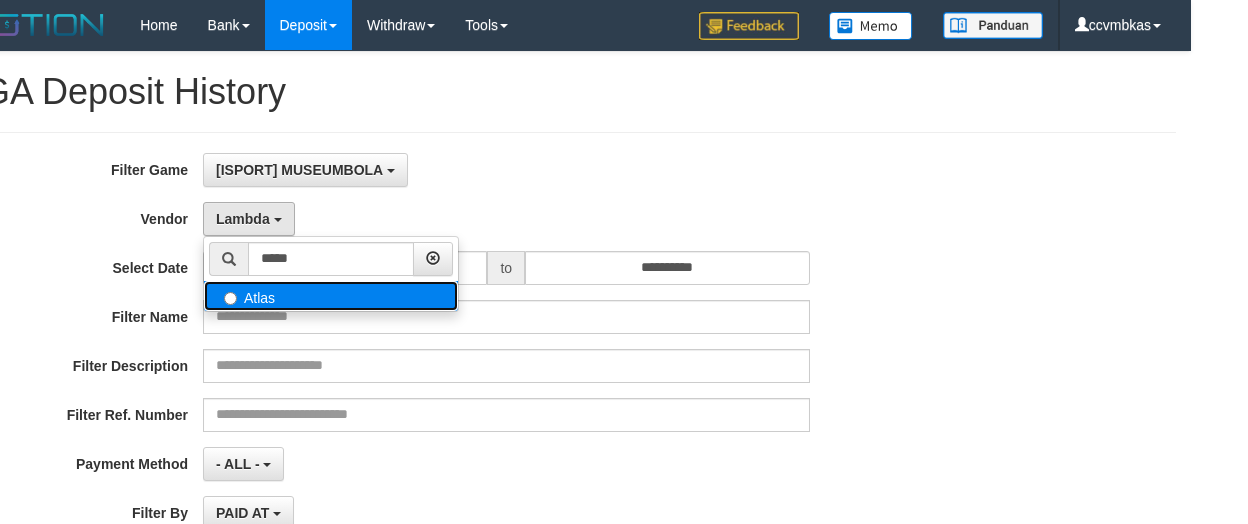 click on "Atlas" at bounding box center (331, 296) 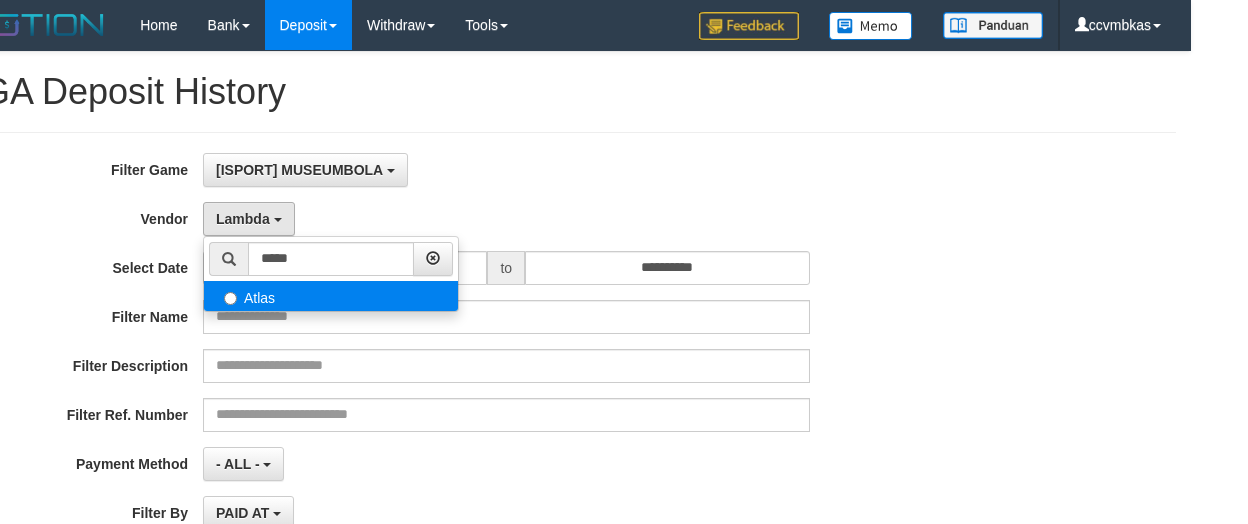 select on "**********" 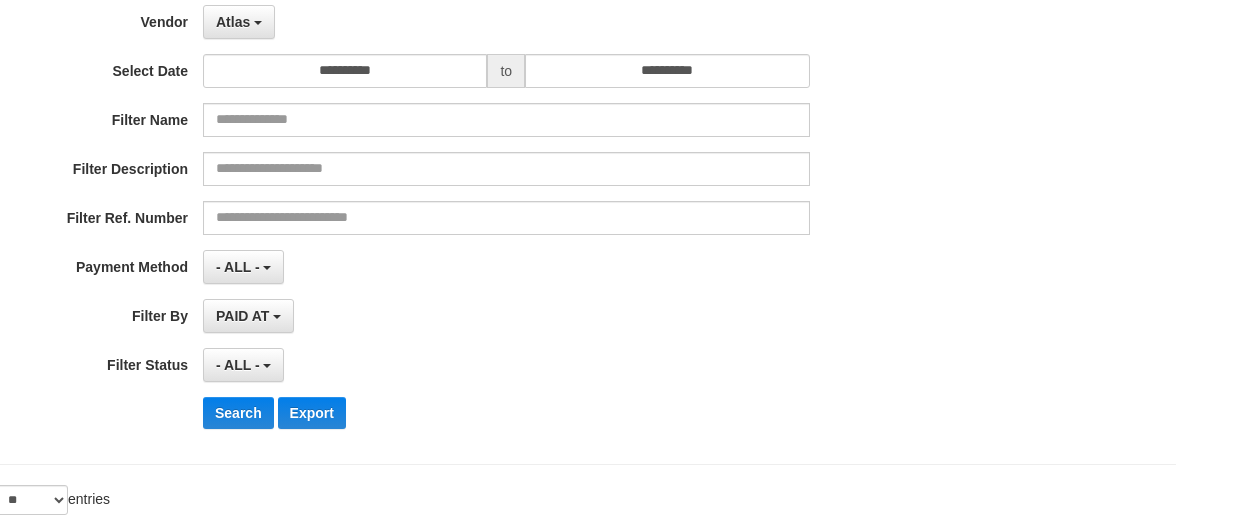 scroll, scrollTop: 300, scrollLeft: 57, axis: both 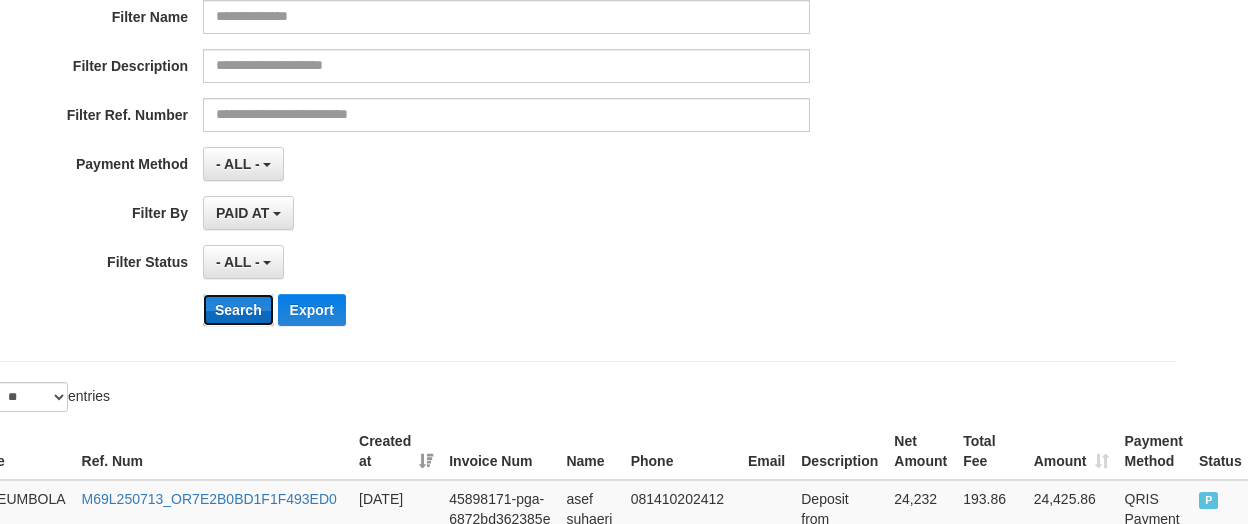 click on "Search" at bounding box center [238, 310] 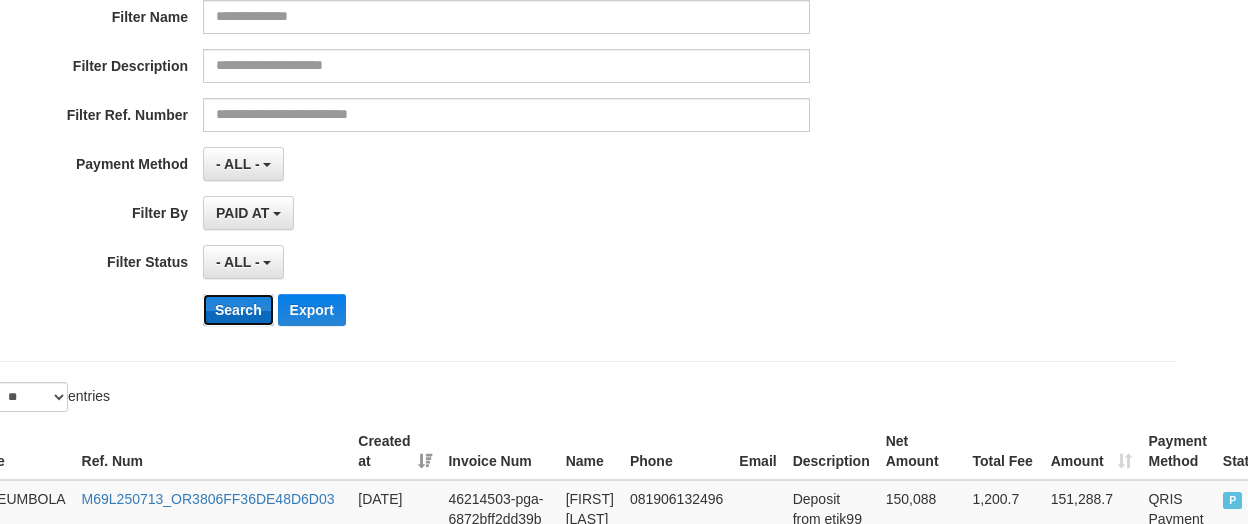 click on "Search" at bounding box center [238, 310] 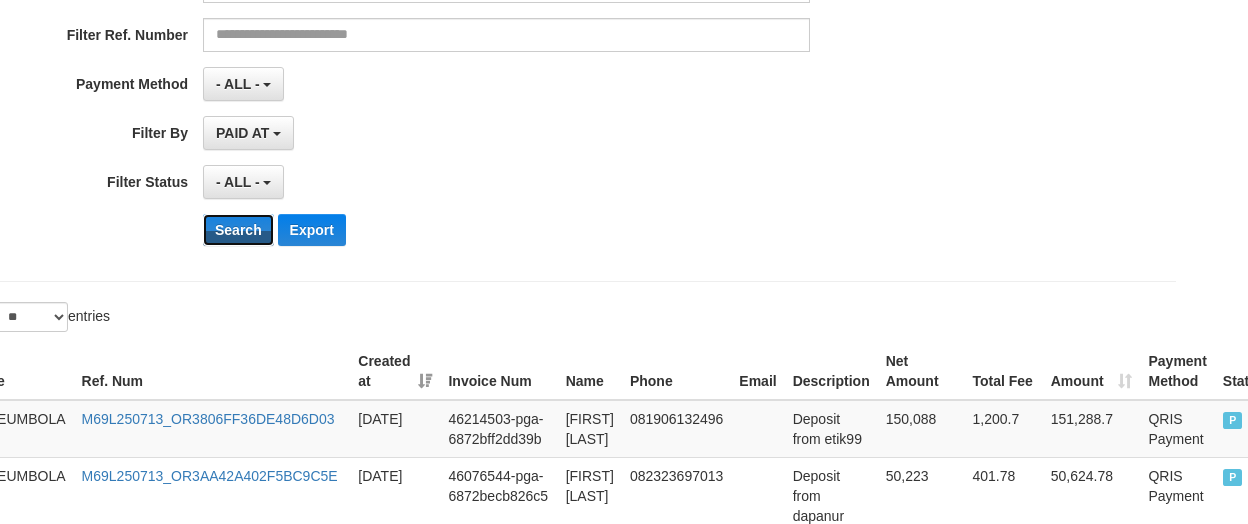 scroll, scrollTop: 600, scrollLeft: 57, axis: both 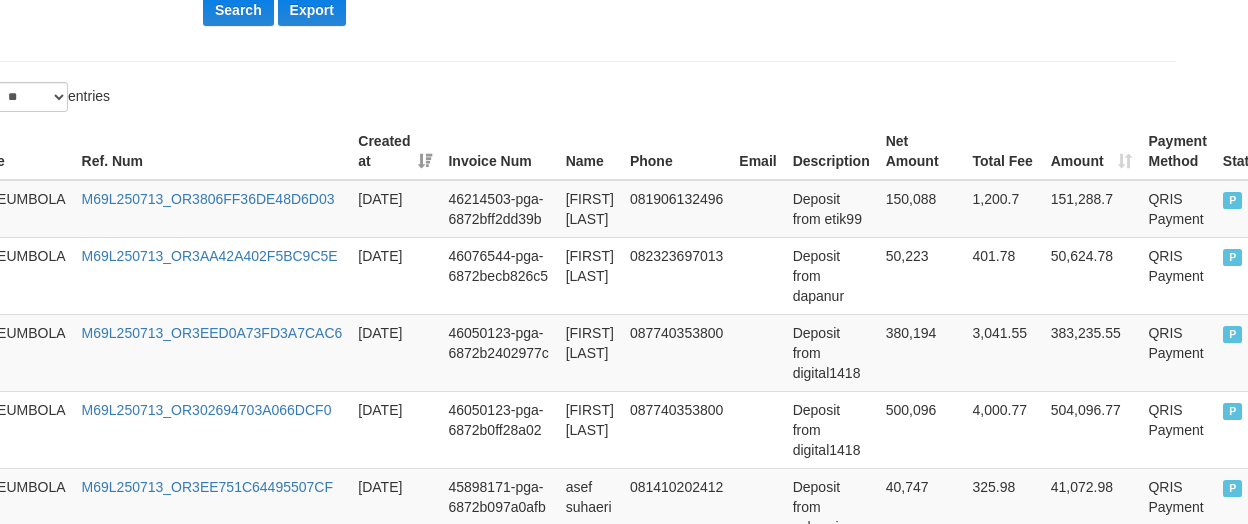 click on "Show  ** ** ** ***  entries" at bounding box center (567, 99) 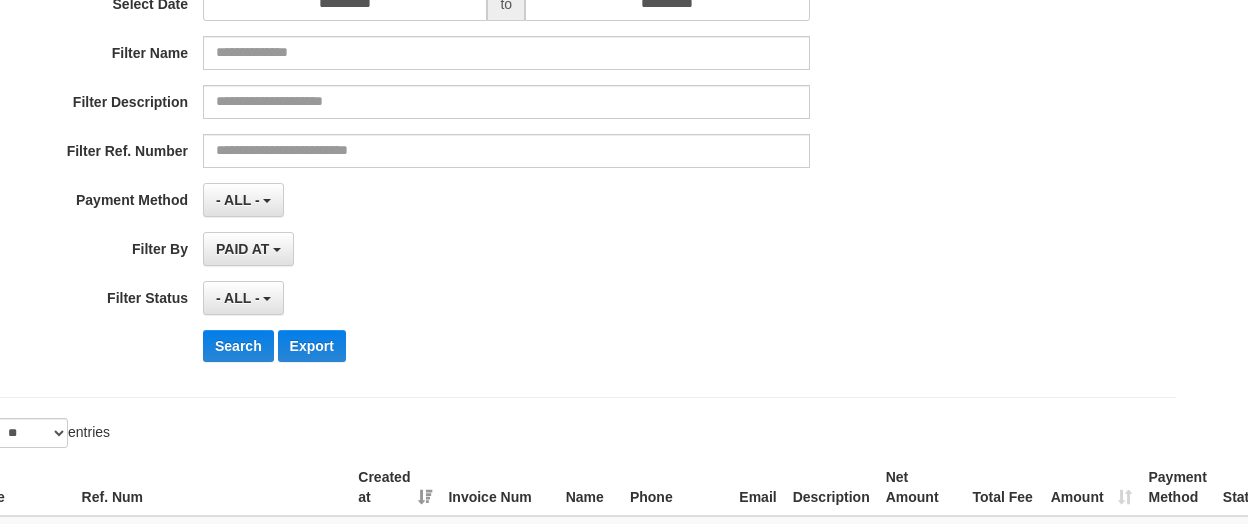 scroll, scrollTop: 0, scrollLeft: 57, axis: horizontal 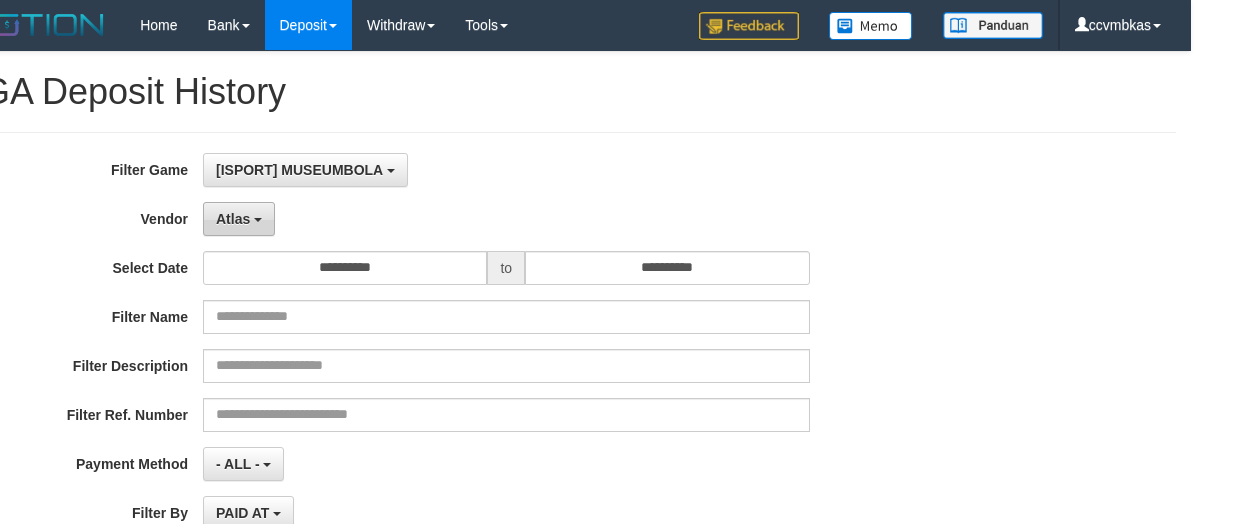 click on "Atlas" at bounding box center (239, 219) 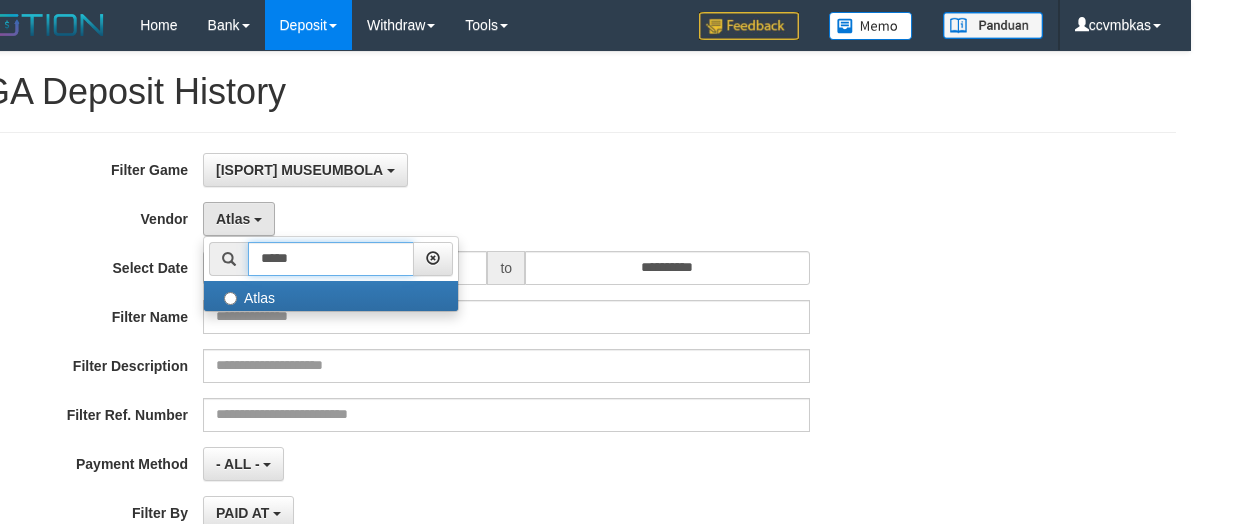 click on "*****" at bounding box center (331, 259) 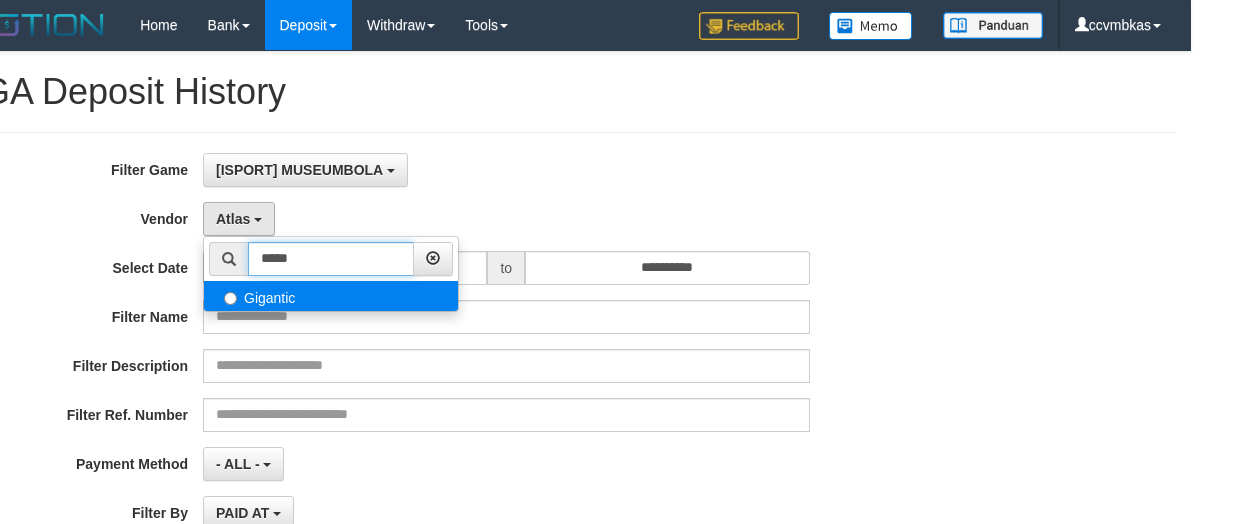 type on "*****" 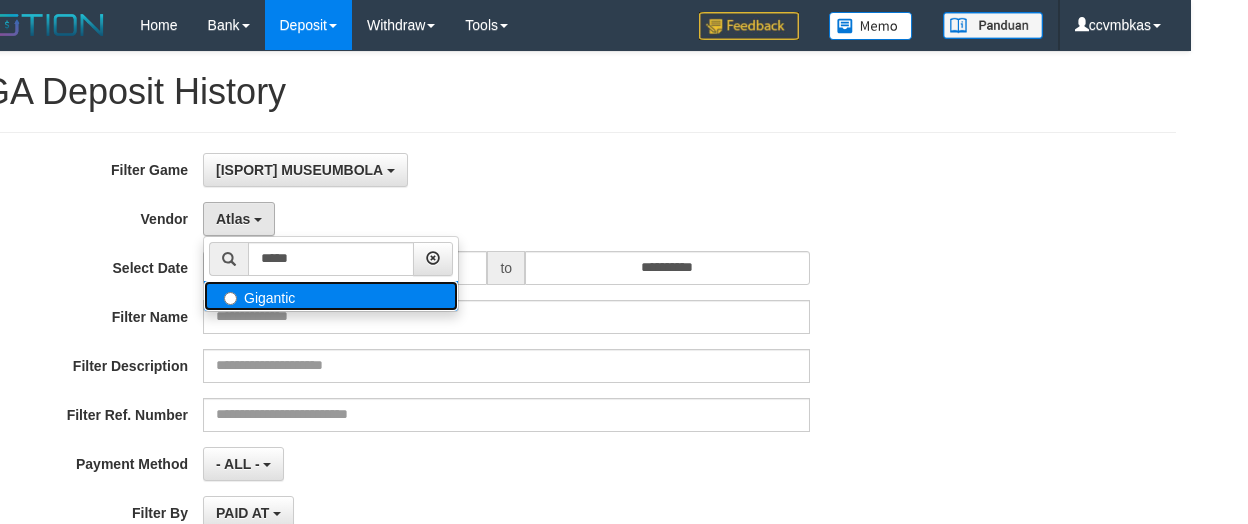 click on "Gigantic" at bounding box center [331, 296] 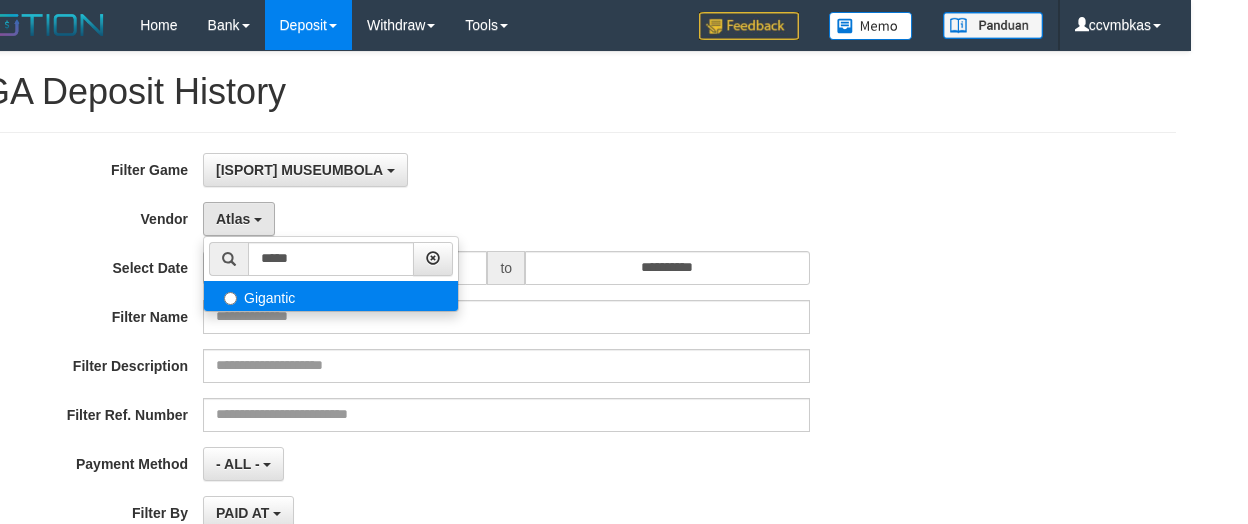 select on "**********" 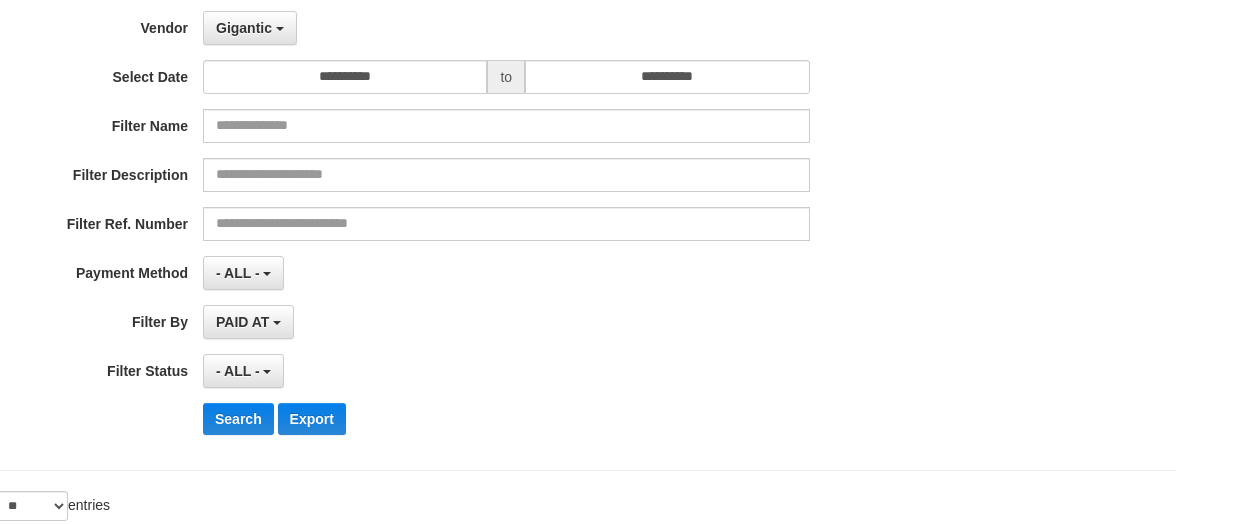 scroll, scrollTop: 200, scrollLeft: 57, axis: both 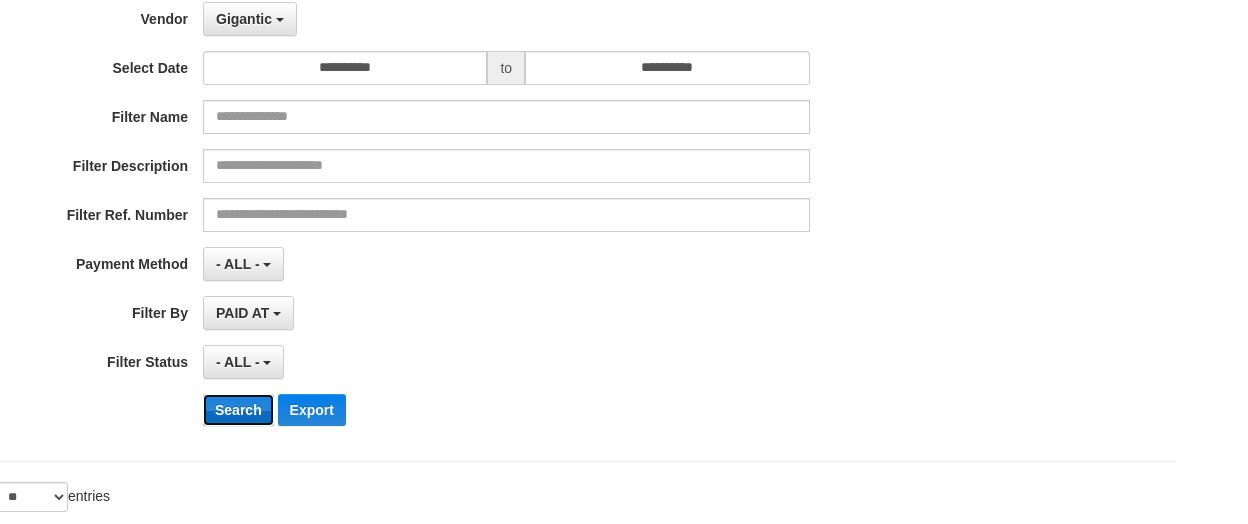 click on "Search" at bounding box center (238, 410) 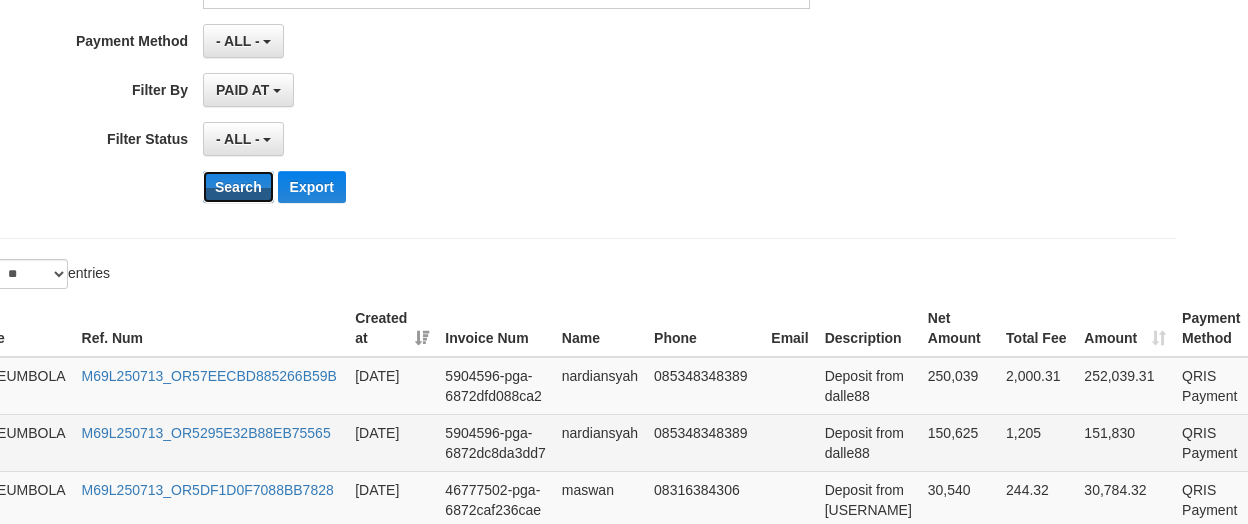 scroll, scrollTop: 500, scrollLeft: 57, axis: both 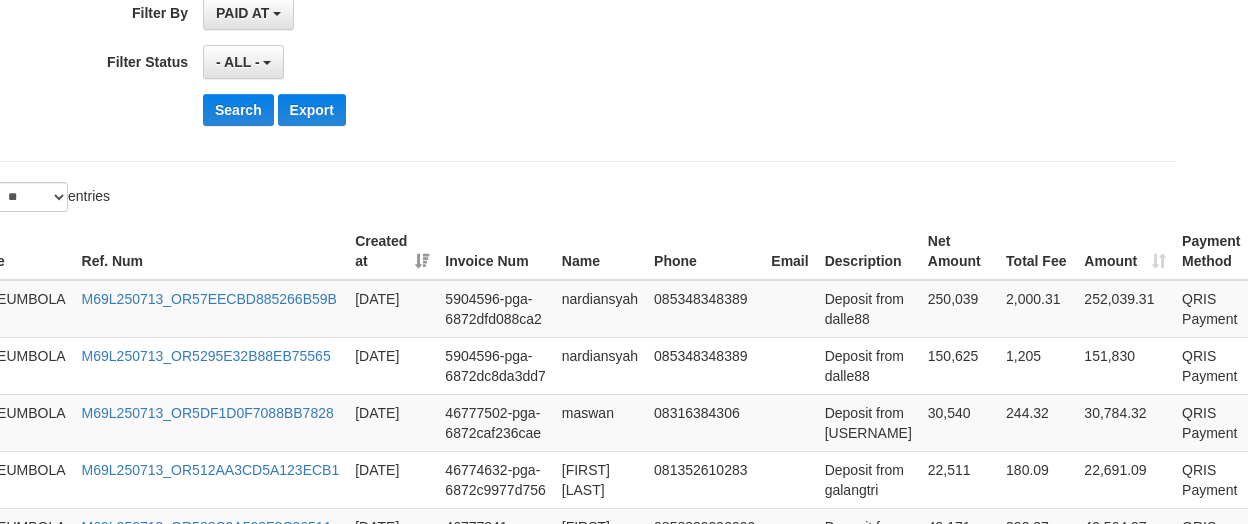click on "**********" at bounding box center [567, -103] 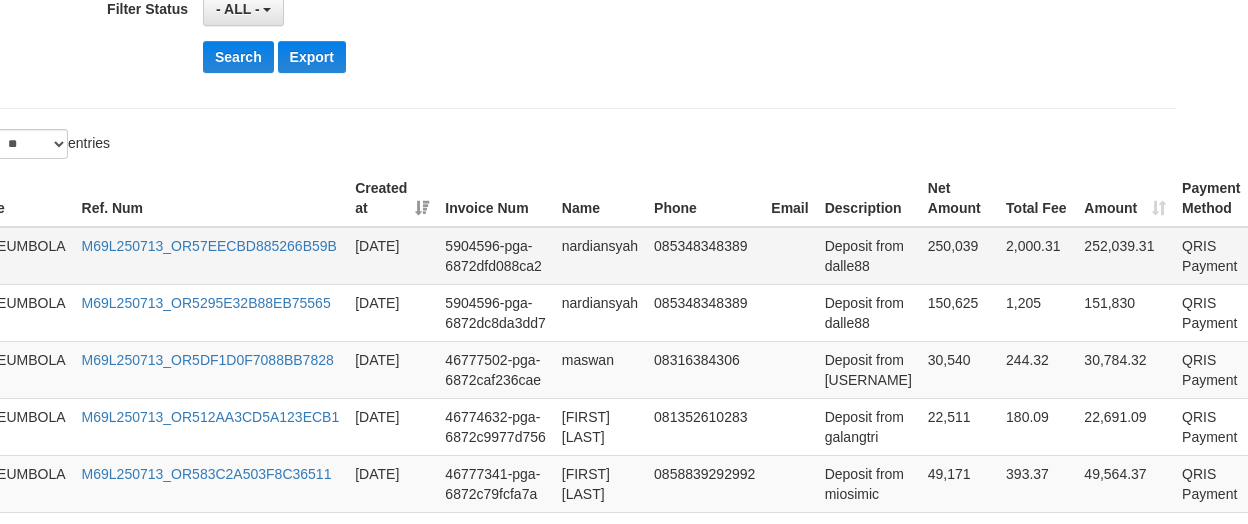 scroll, scrollTop: 600, scrollLeft: 57, axis: both 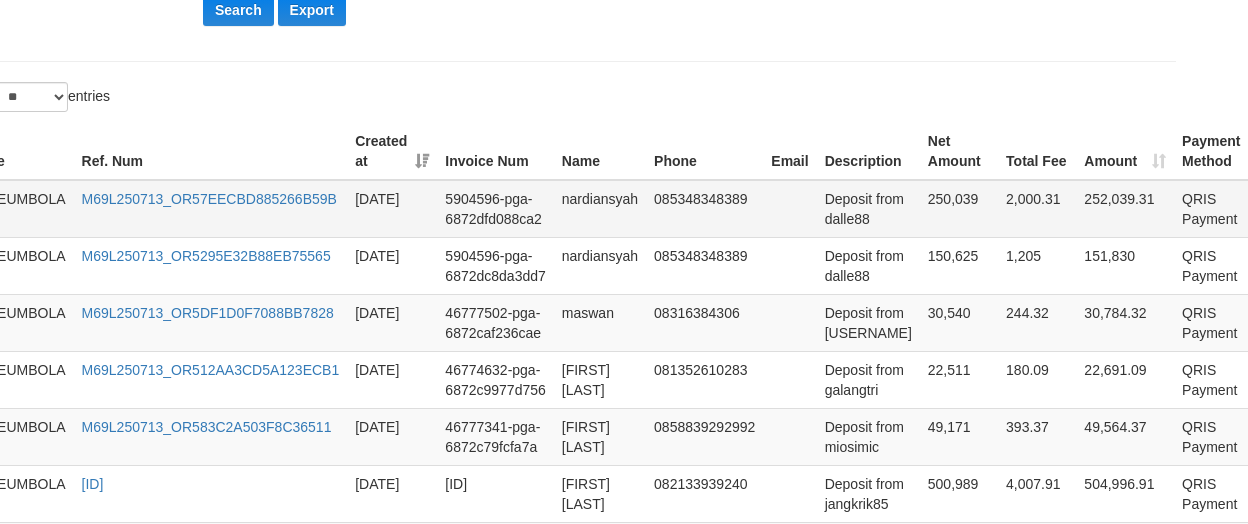 click on "250,039" at bounding box center (959, 209) 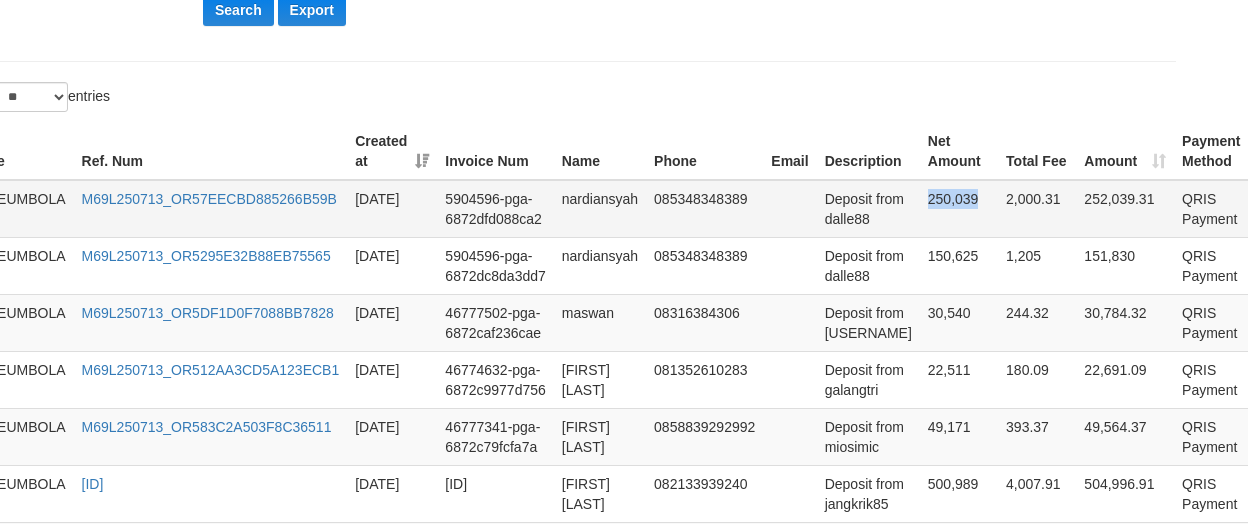 click on "250,039" at bounding box center [959, 209] 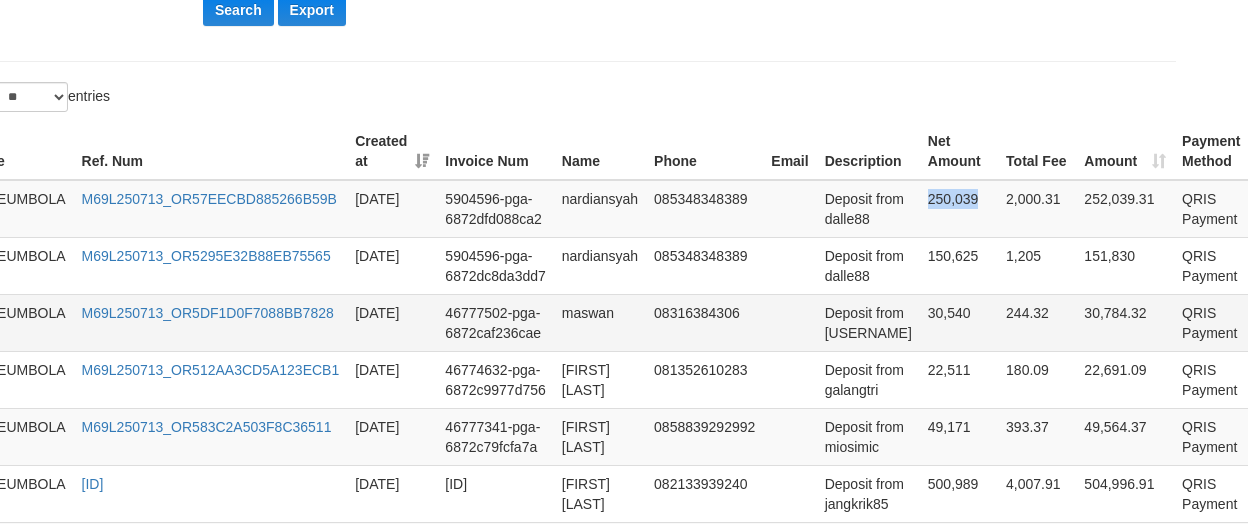 copy on "250,039" 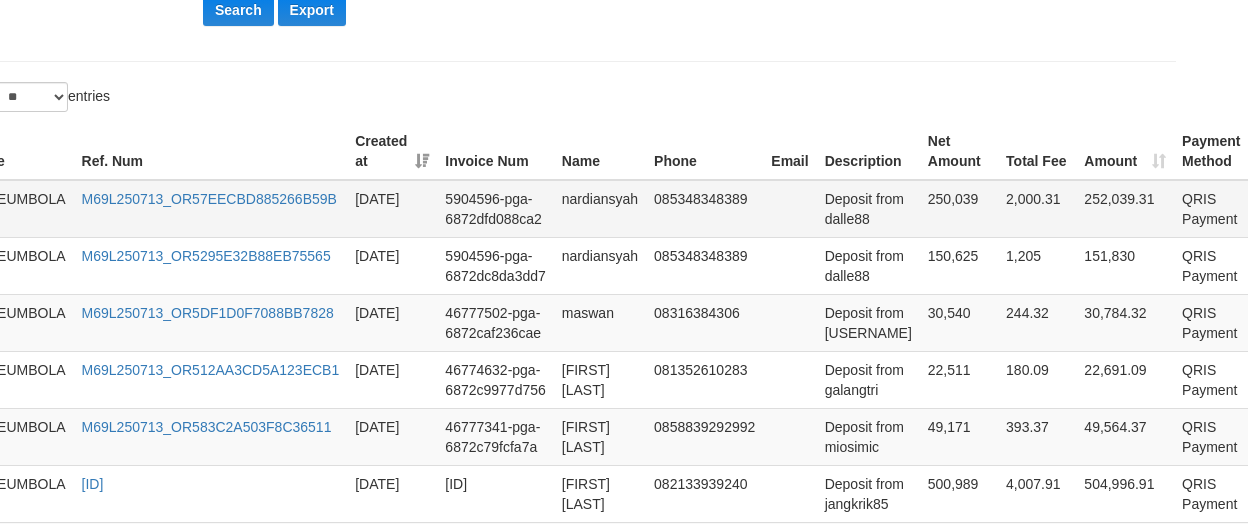 click on "Deposit from dalle88" at bounding box center (868, 209) 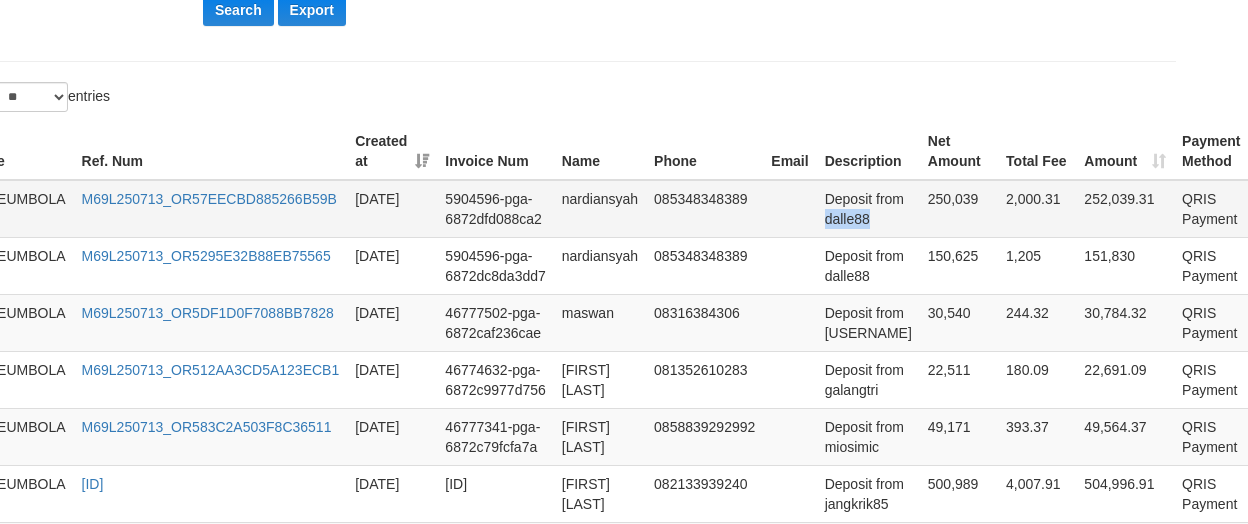 click on "Deposit from dalle88" at bounding box center [868, 209] 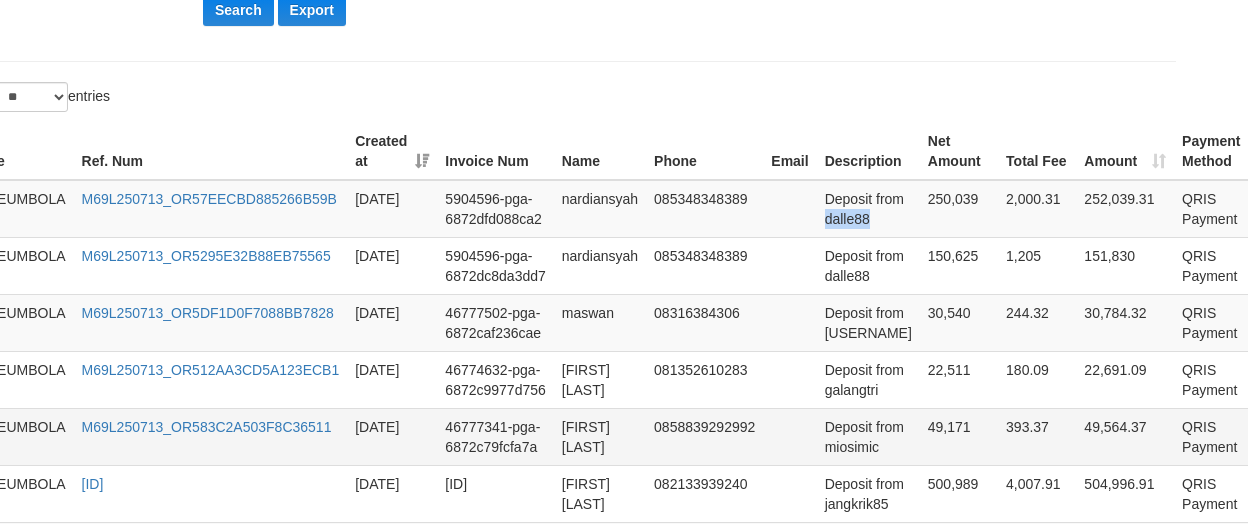 copy on "dalle88" 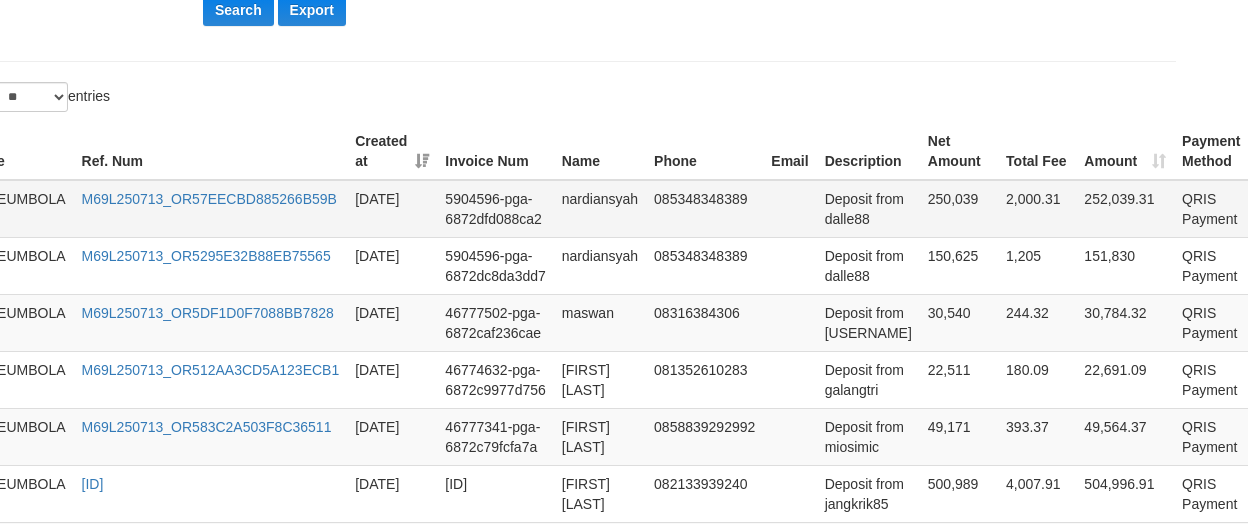 click on "nardiansyah" at bounding box center [600, 209] 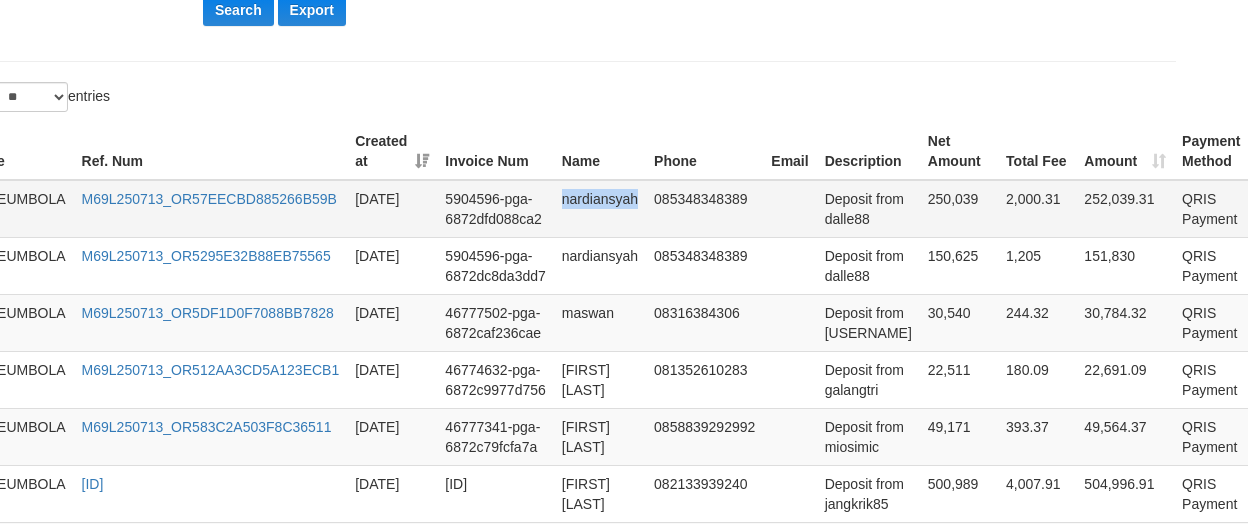 click on "nardiansyah" at bounding box center (600, 209) 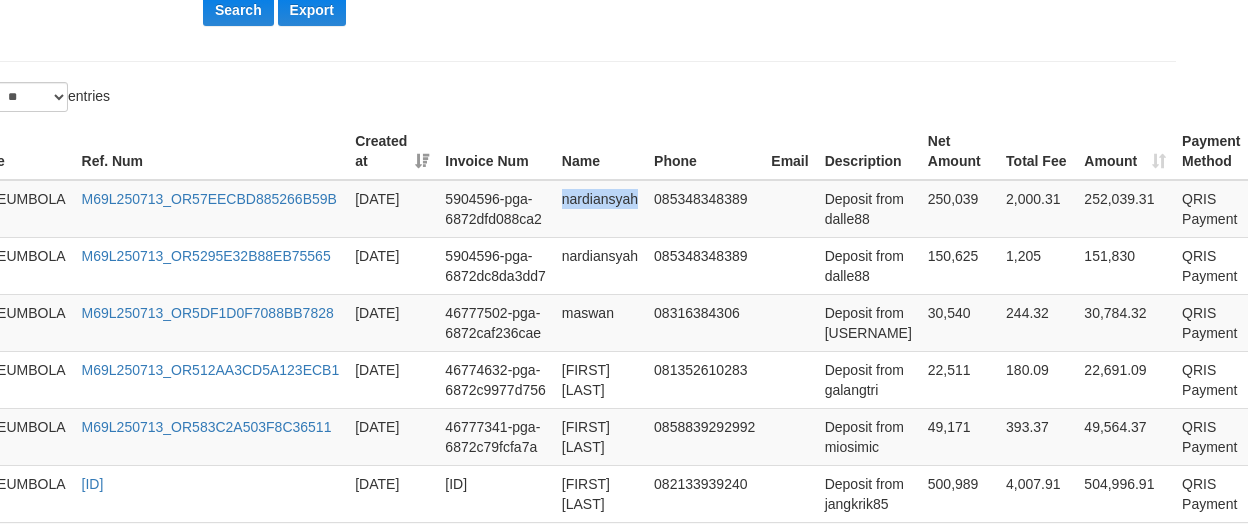 copy on "nardiansyah" 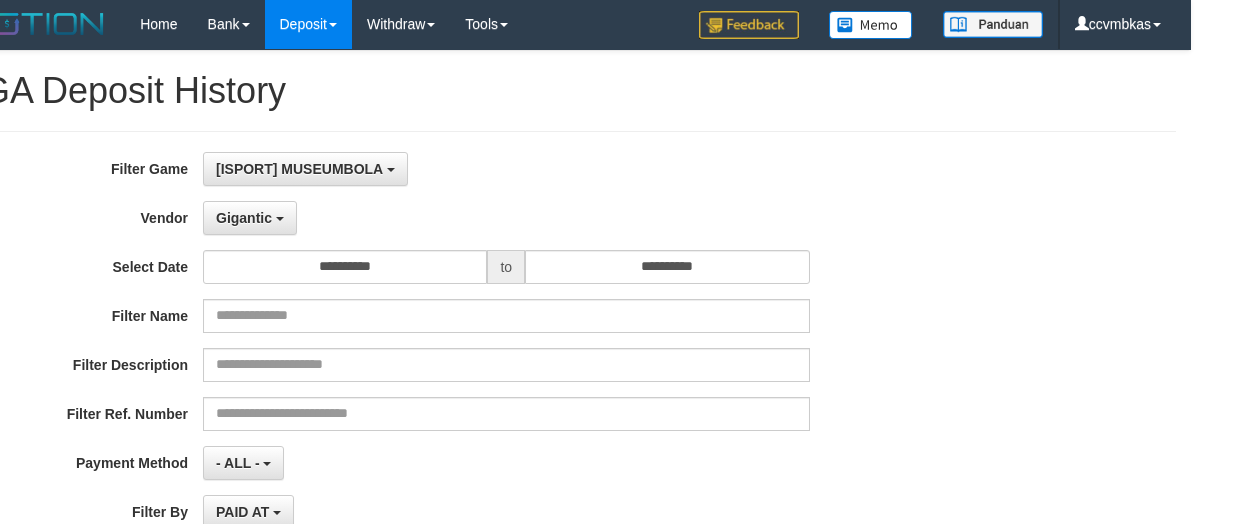scroll, scrollTop: 0, scrollLeft: 57, axis: horizontal 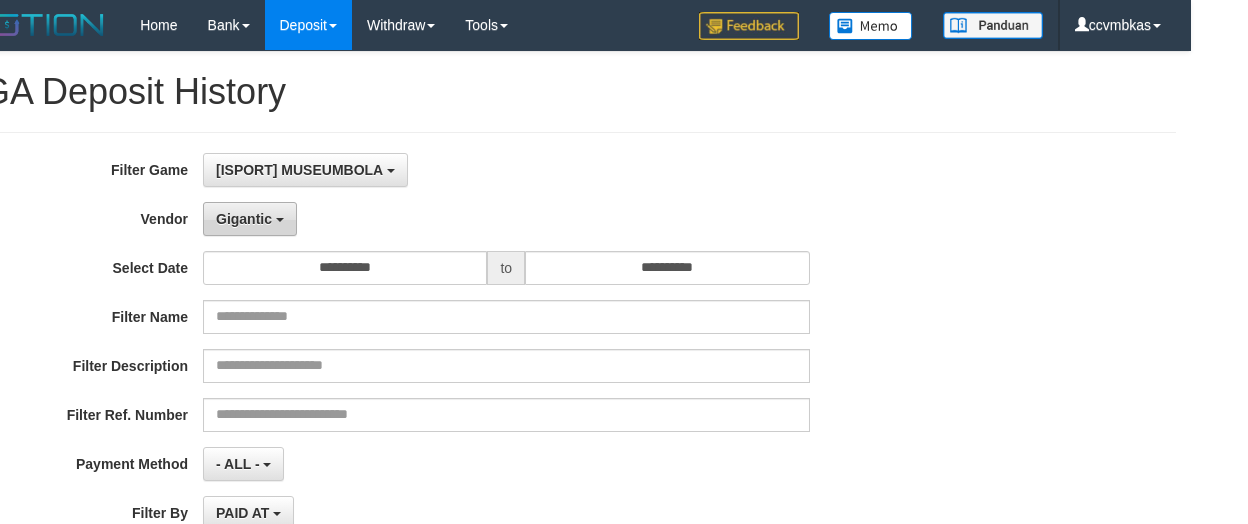 click on "Gigantic" at bounding box center [250, 219] 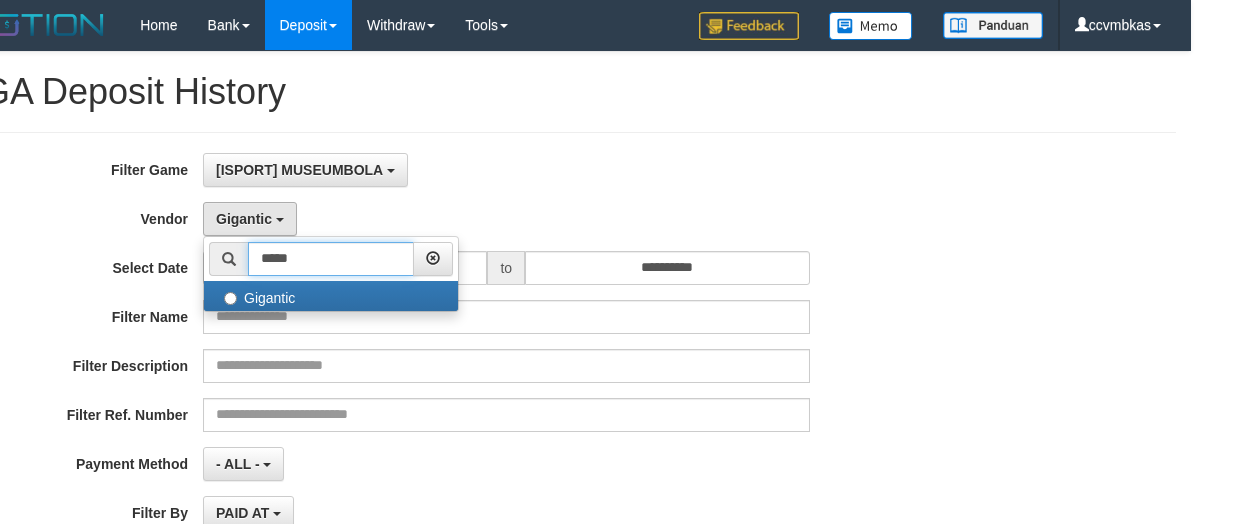 click on "*****" at bounding box center [331, 259] 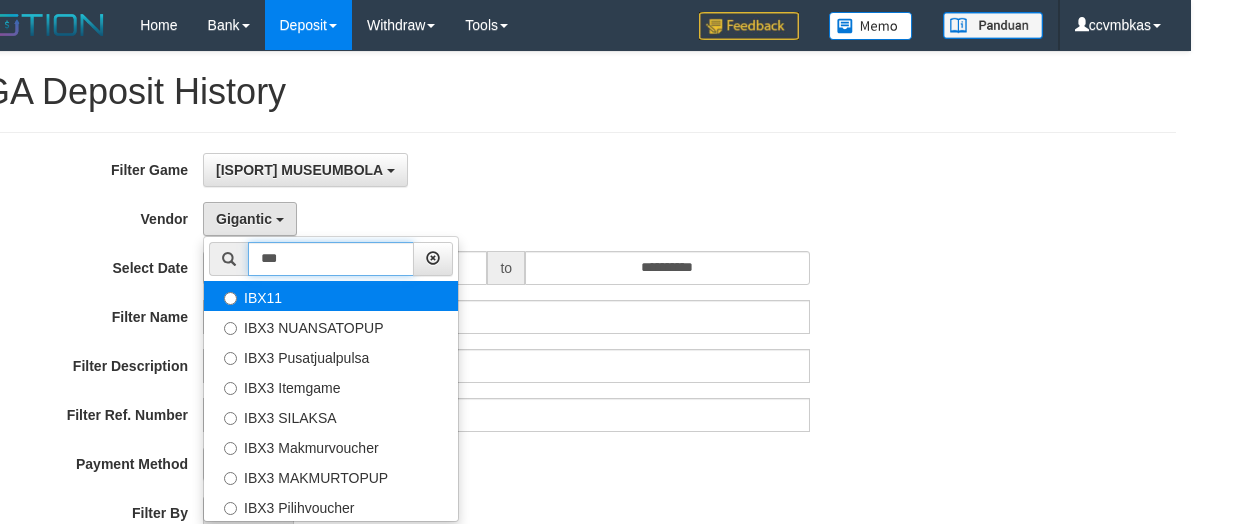 type on "***" 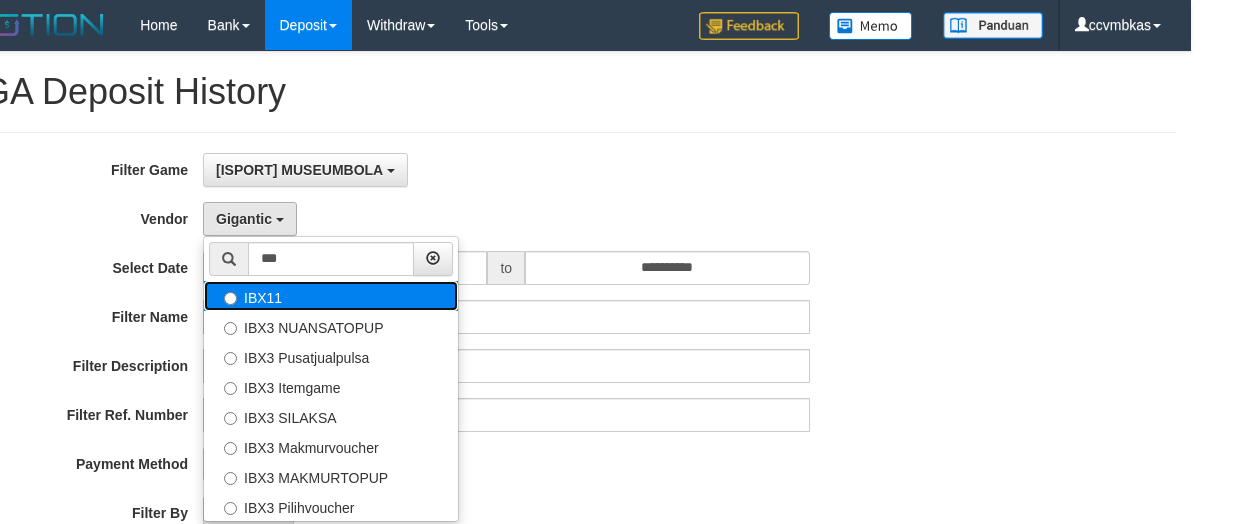 click on "IBX11" at bounding box center (331, 296) 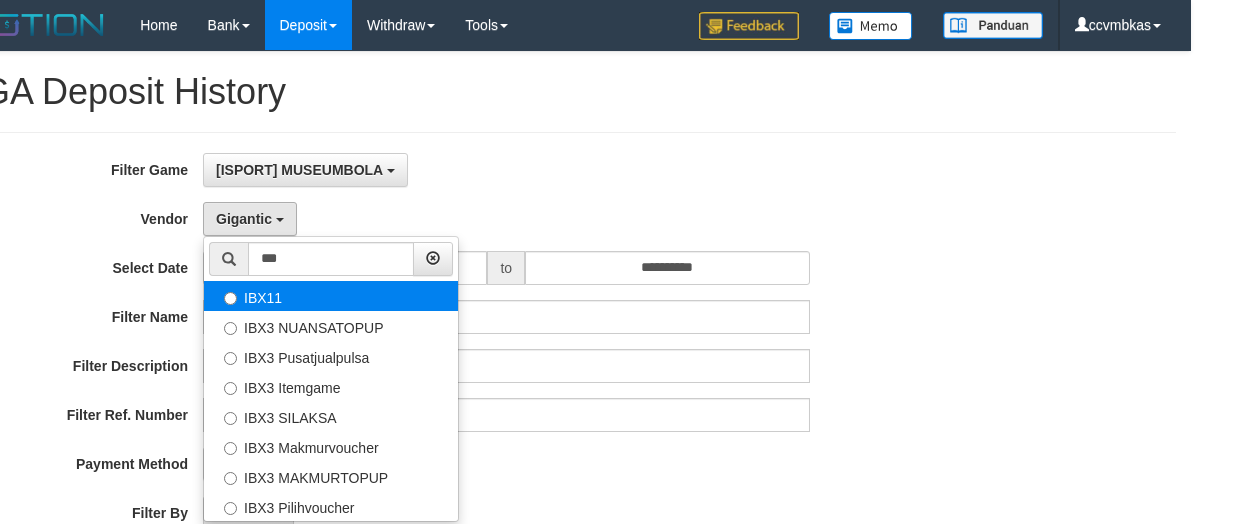 select on "**********" 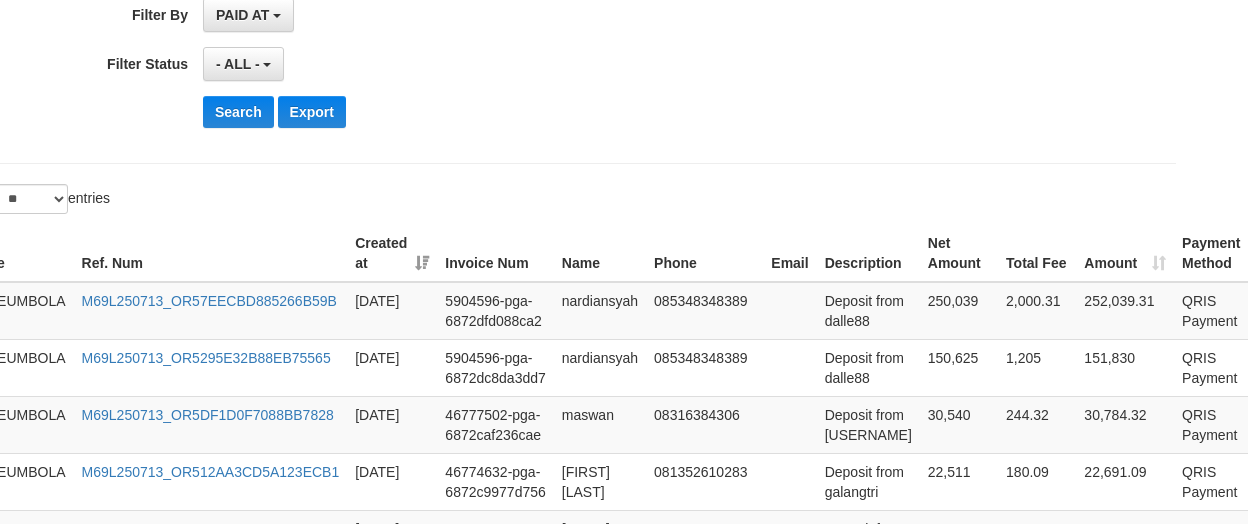 scroll, scrollTop: 500, scrollLeft: 57, axis: both 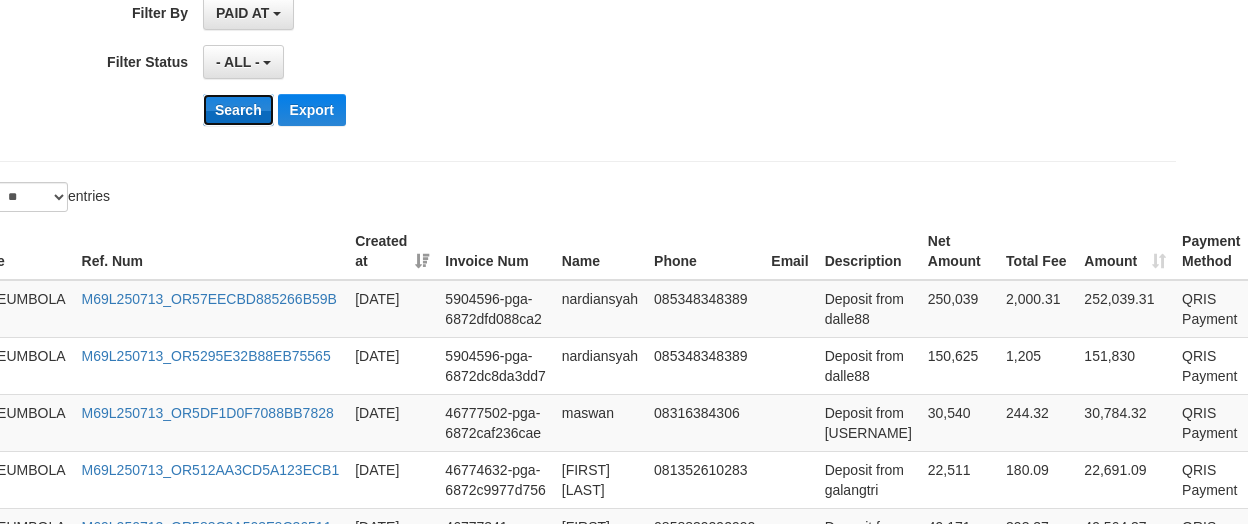 click on "Search" at bounding box center [238, 110] 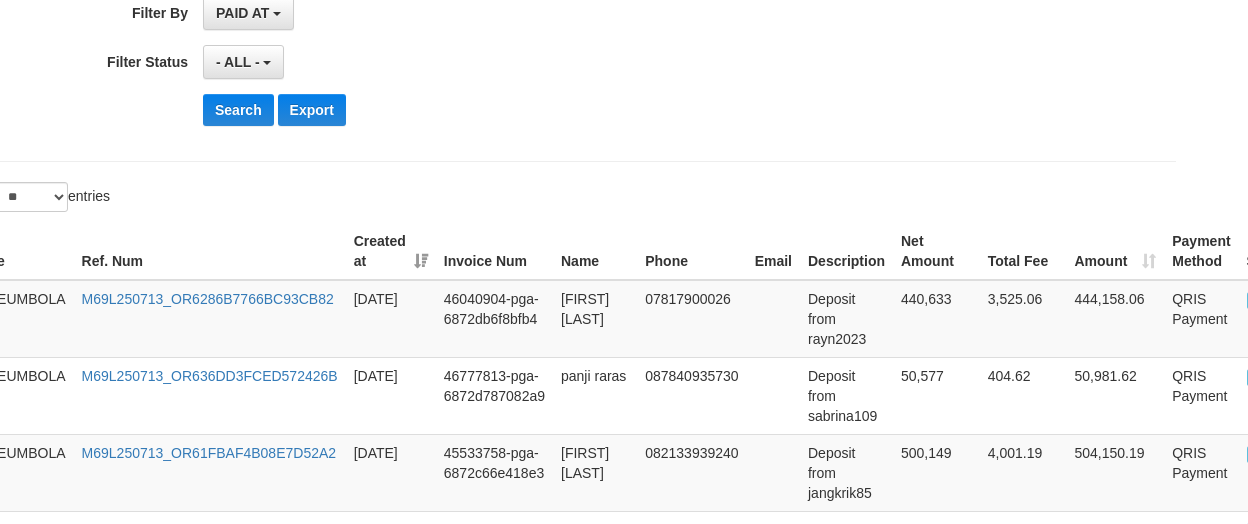 click on "Search
Export" at bounding box center [593, 110] 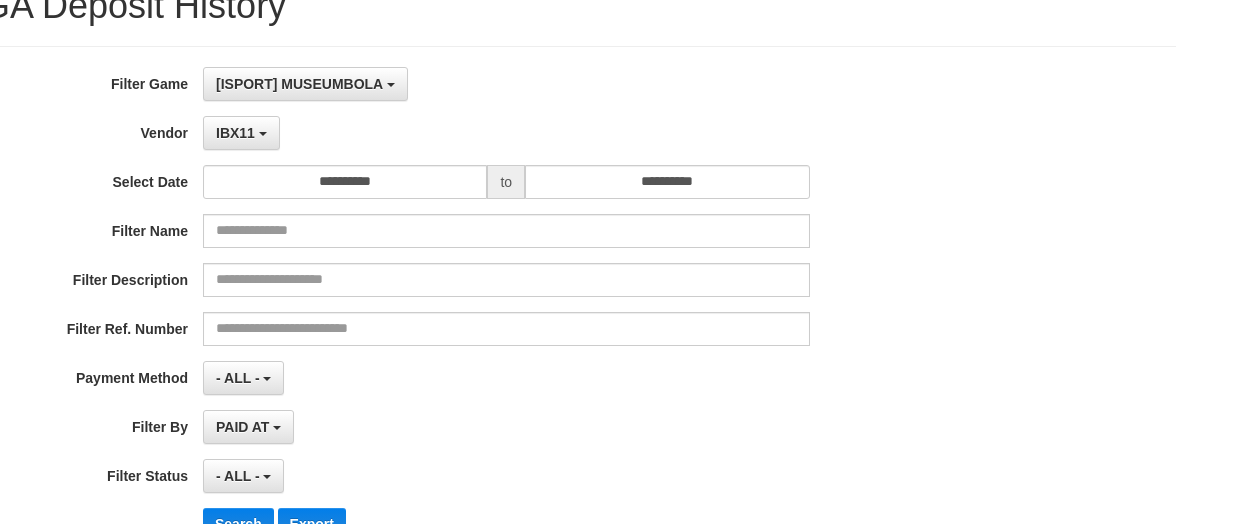 scroll, scrollTop: 0, scrollLeft: 57, axis: horizontal 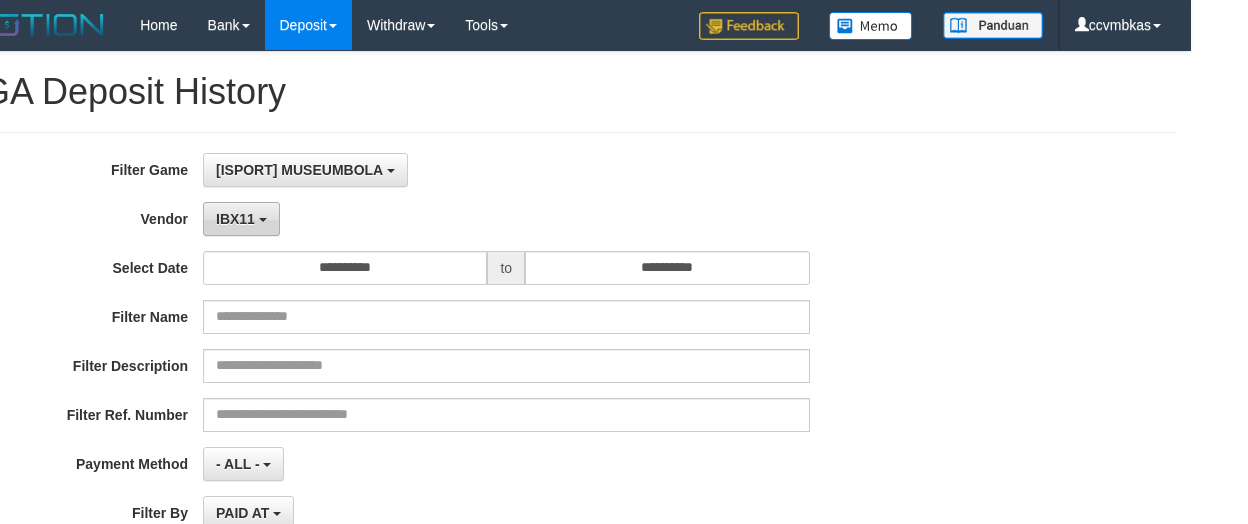 click on "IBX11" at bounding box center [235, 219] 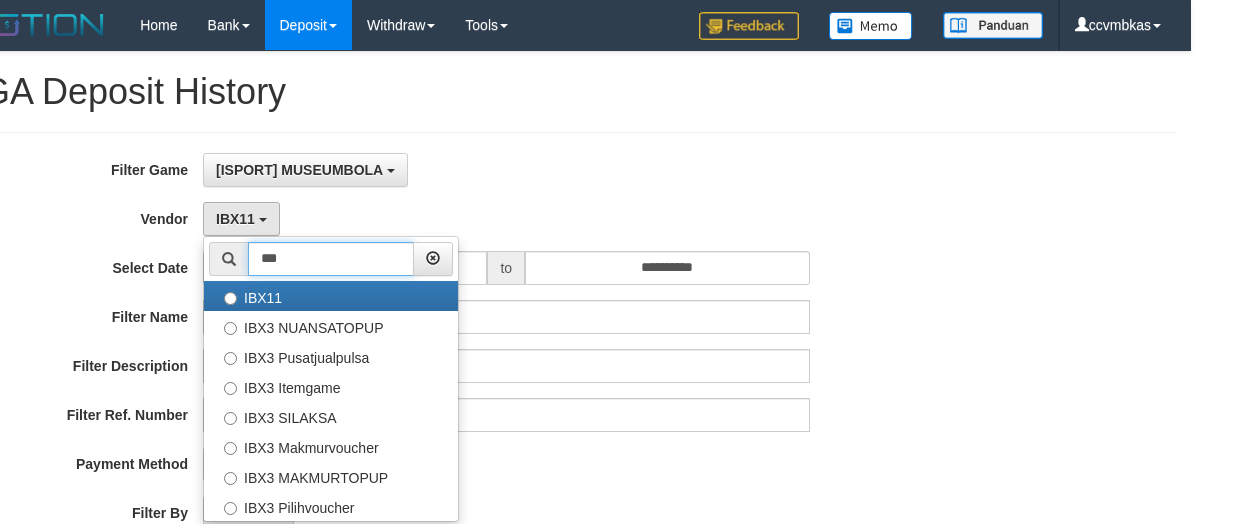 click on "***" at bounding box center [331, 259] 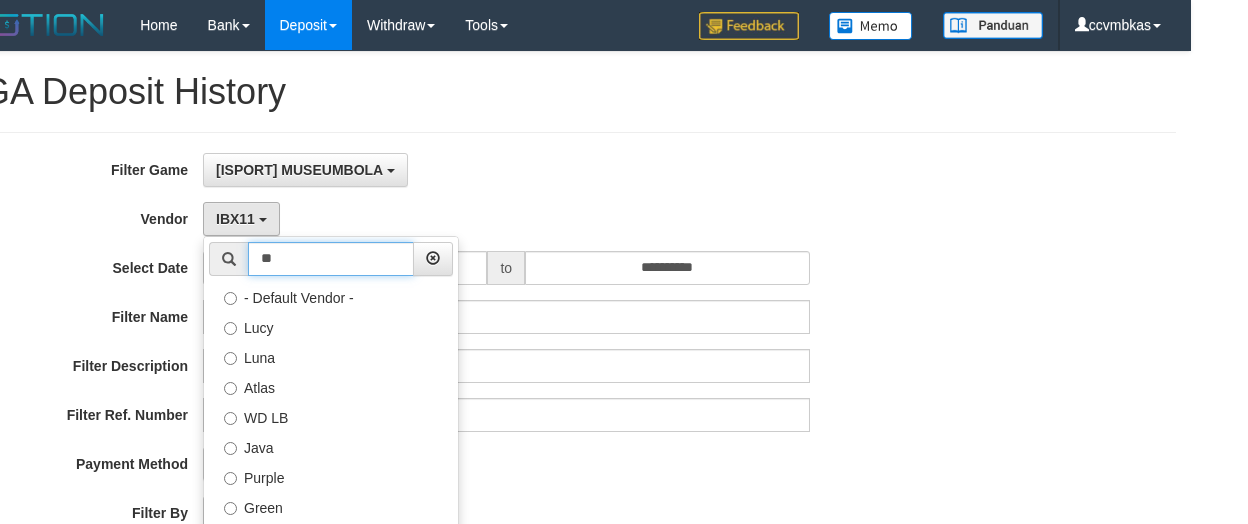 type on "*" 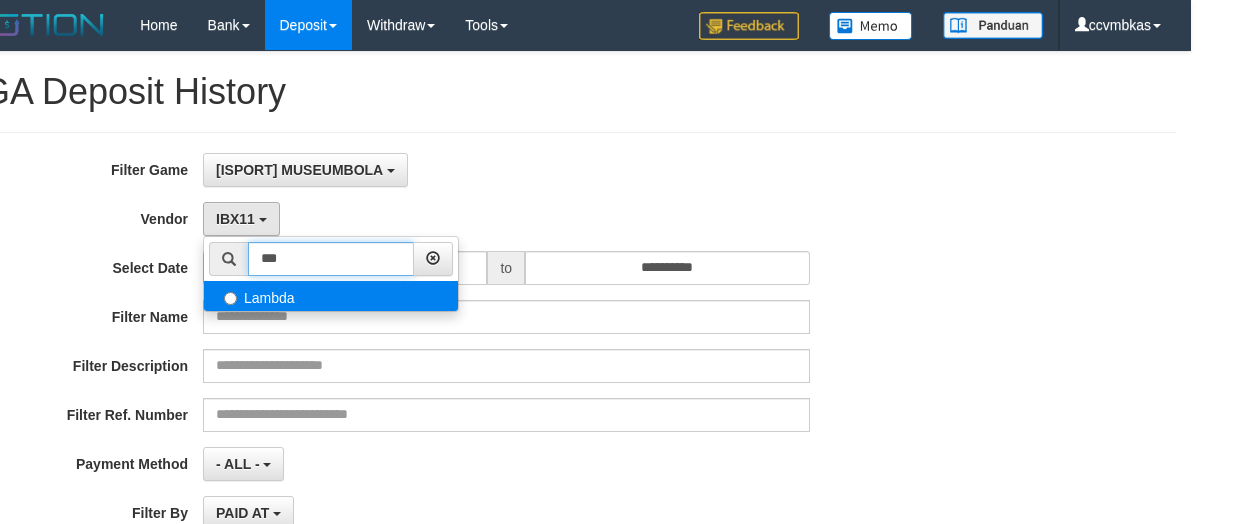 type on "***" 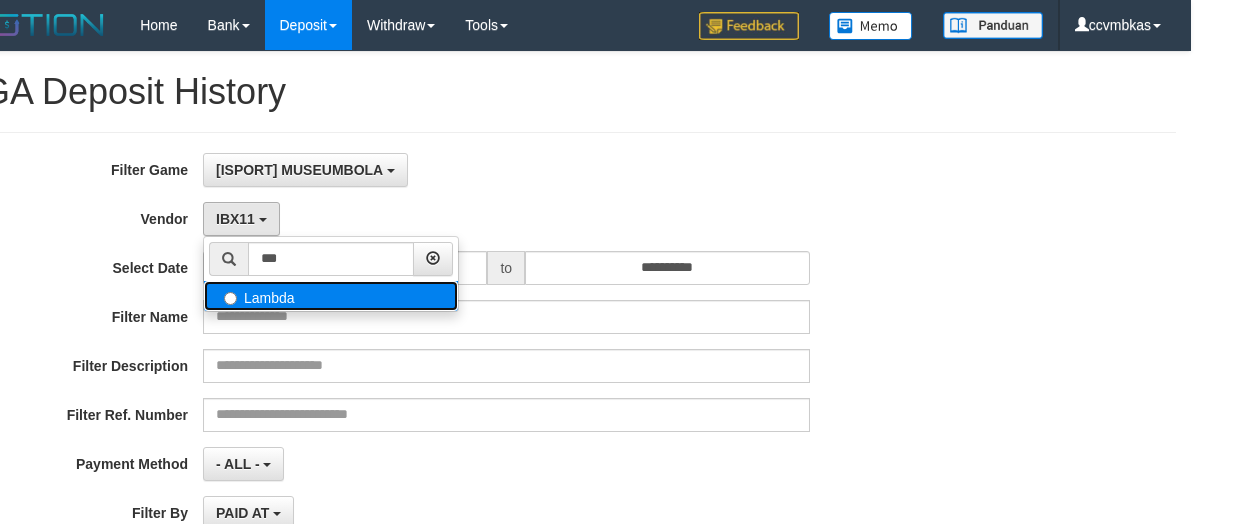 click on "Lambda" at bounding box center [331, 296] 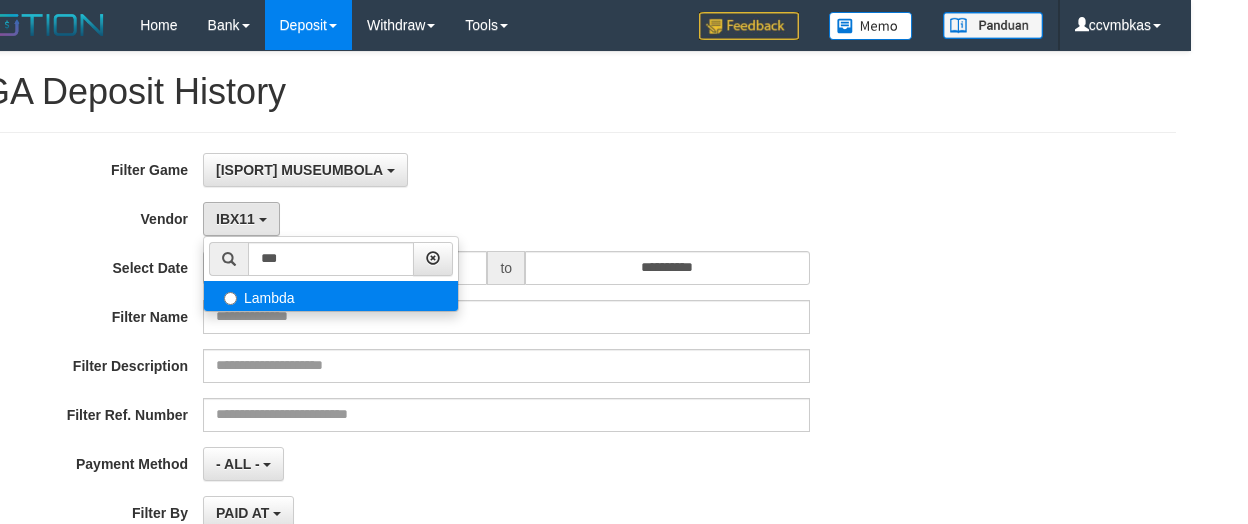 select on "**********" 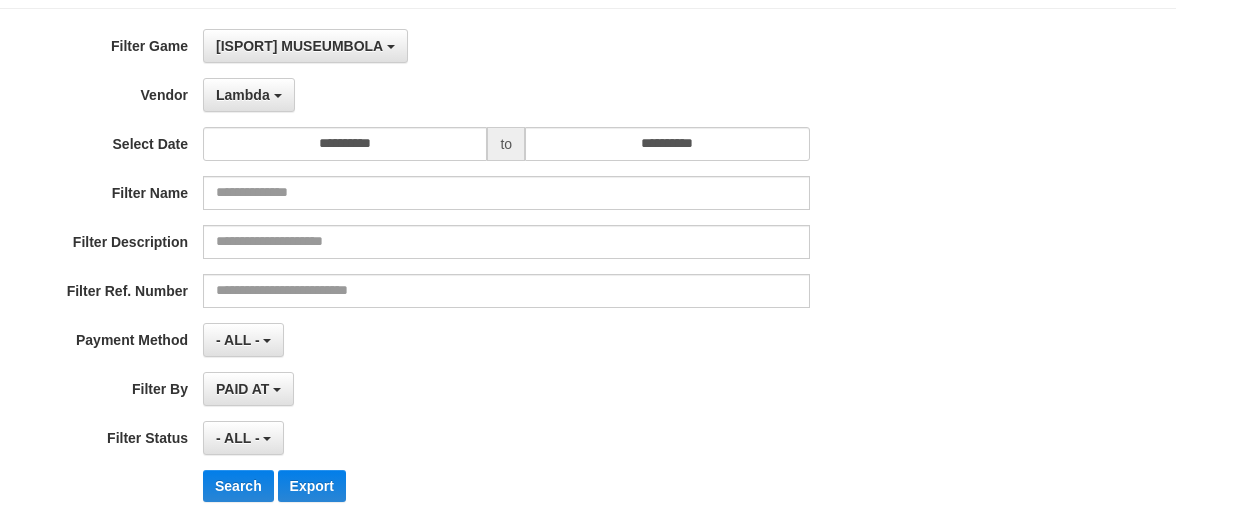 scroll, scrollTop: 300, scrollLeft: 57, axis: both 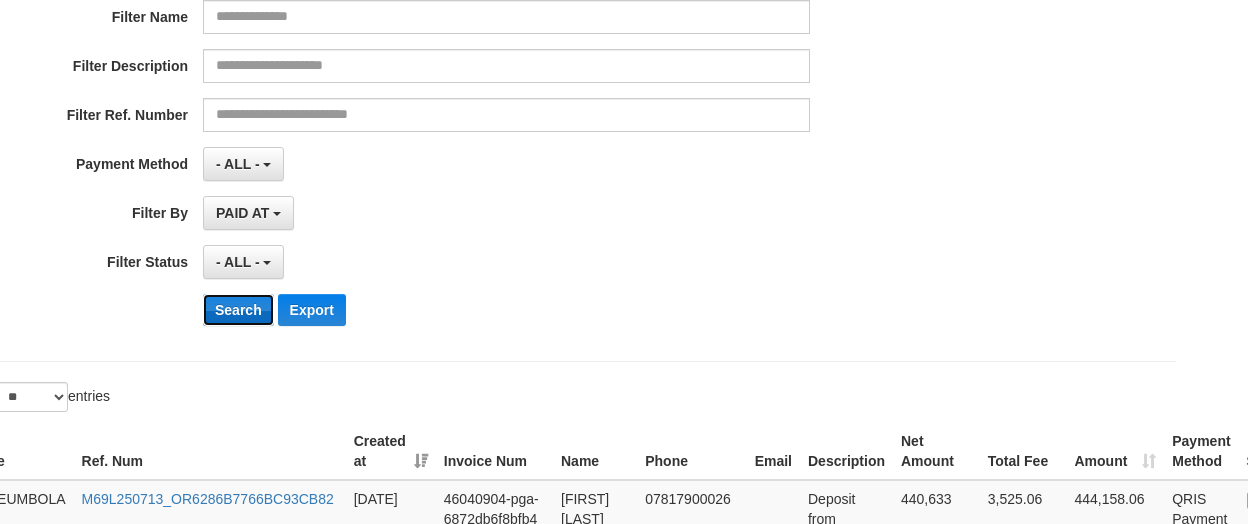 click on "Search" at bounding box center [238, 310] 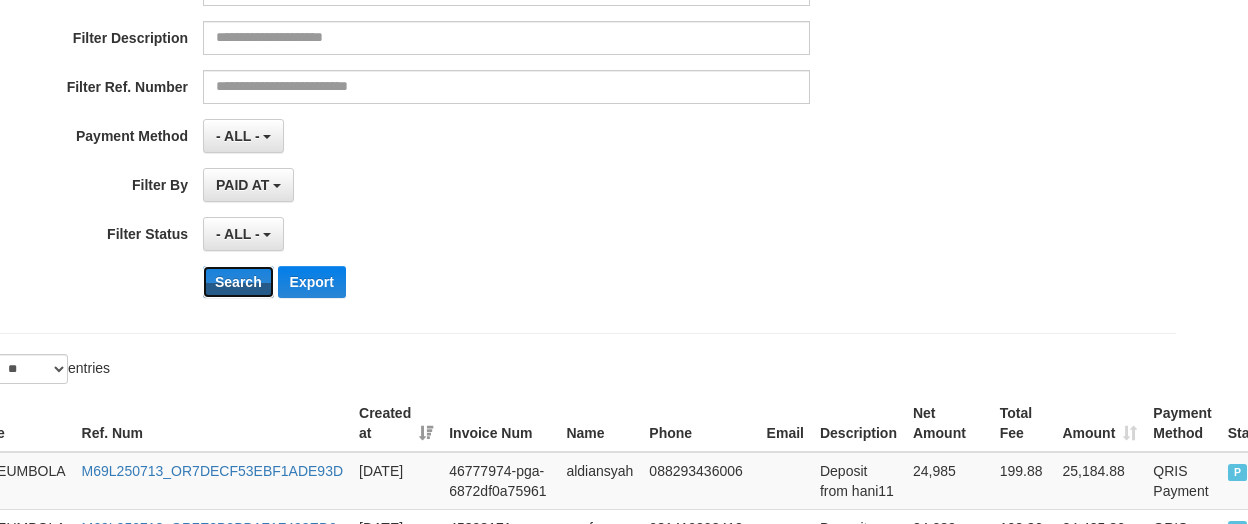 scroll, scrollTop: 500, scrollLeft: 57, axis: both 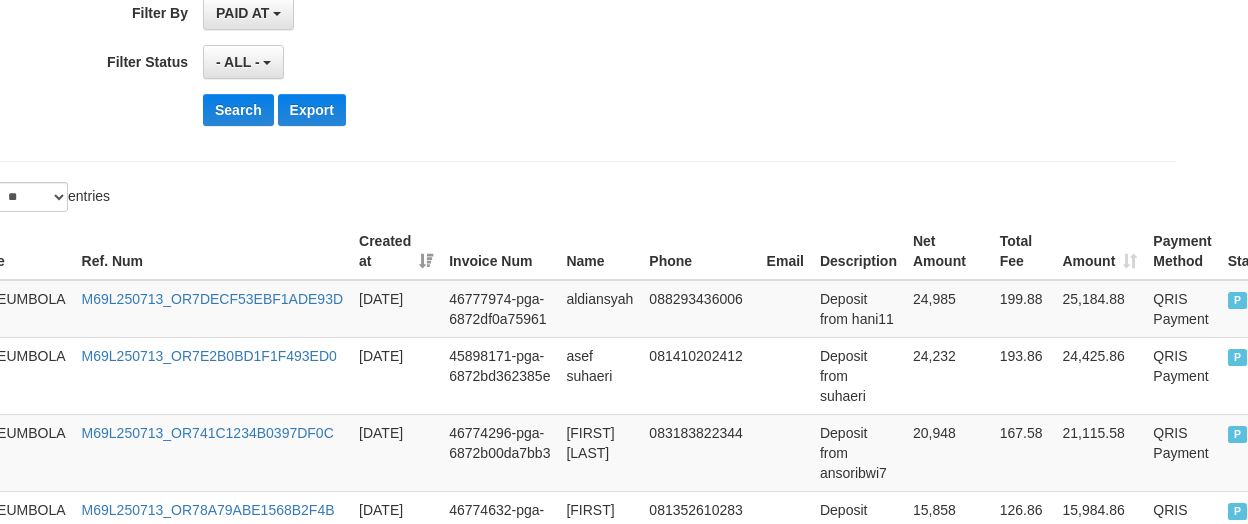 click on "Search
Export" at bounding box center [593, 110] 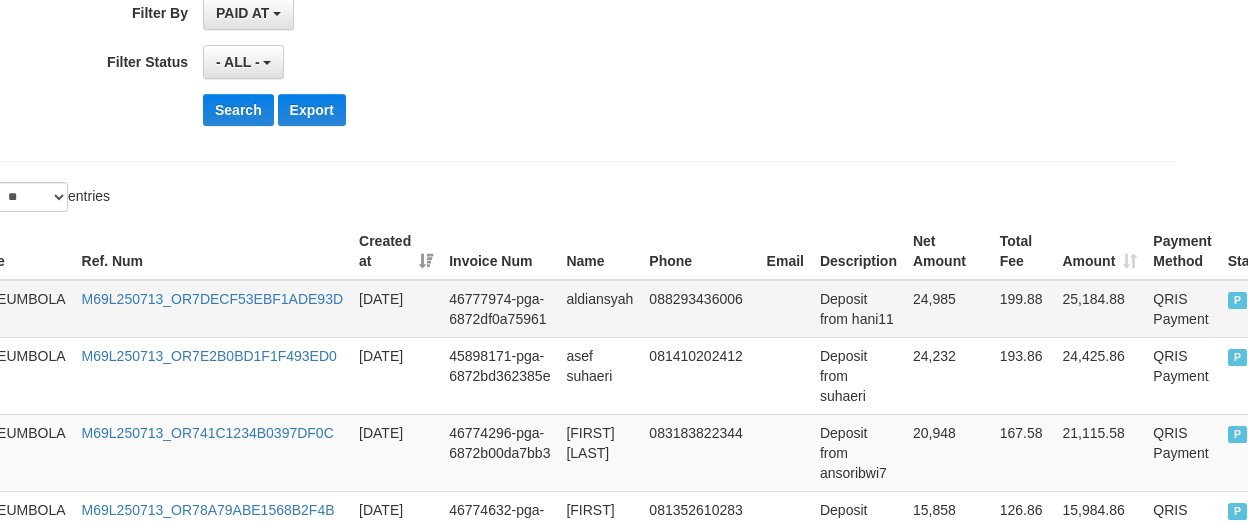 click on "24,985" at bounding box center (948, 309) 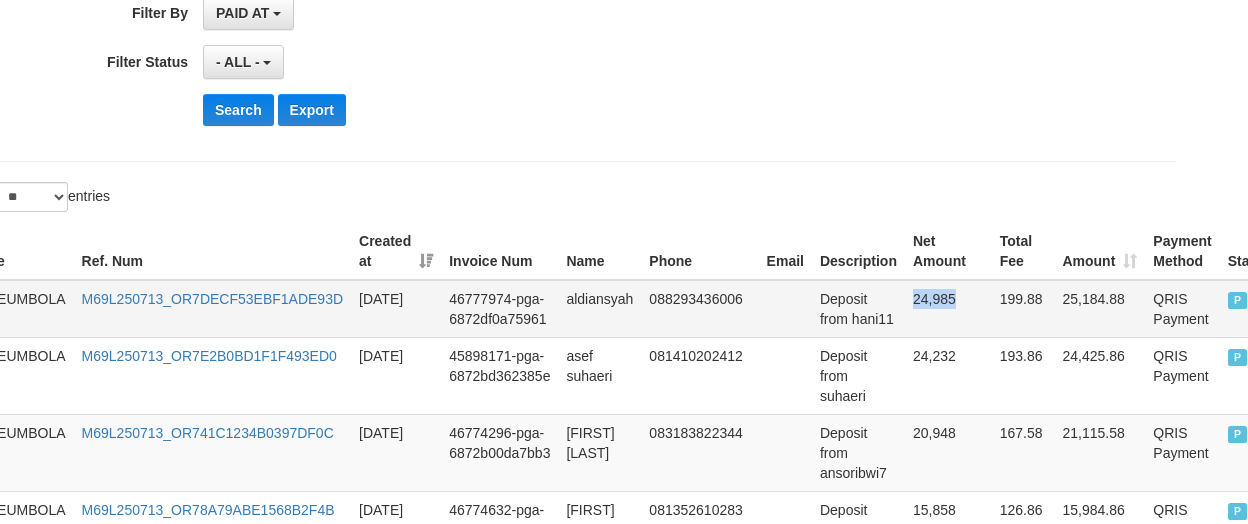 click on "24,985" at bounding box center (948, 309) 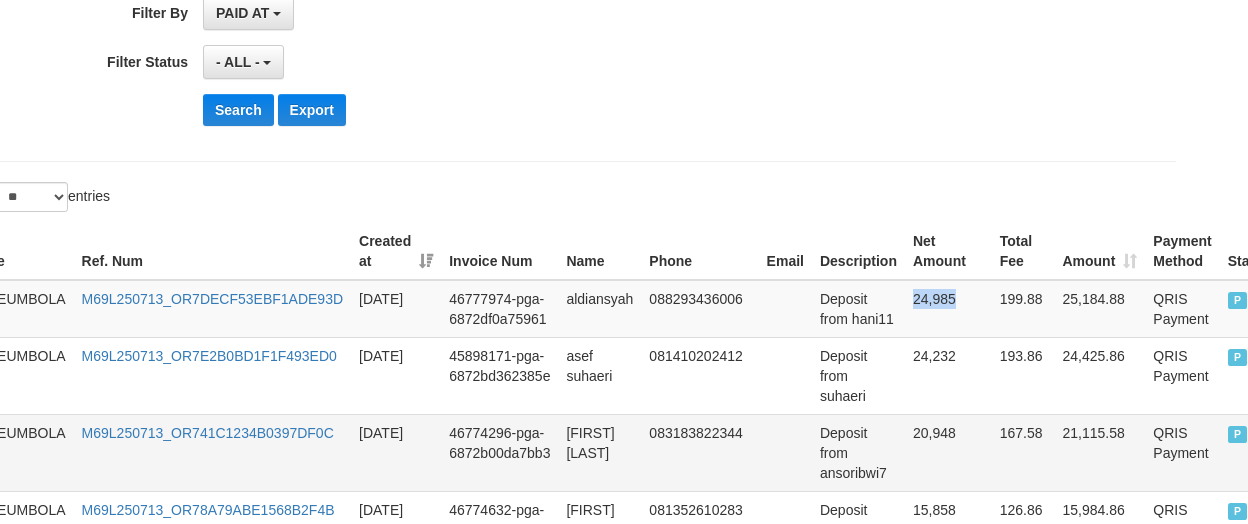 copy on "24,985" 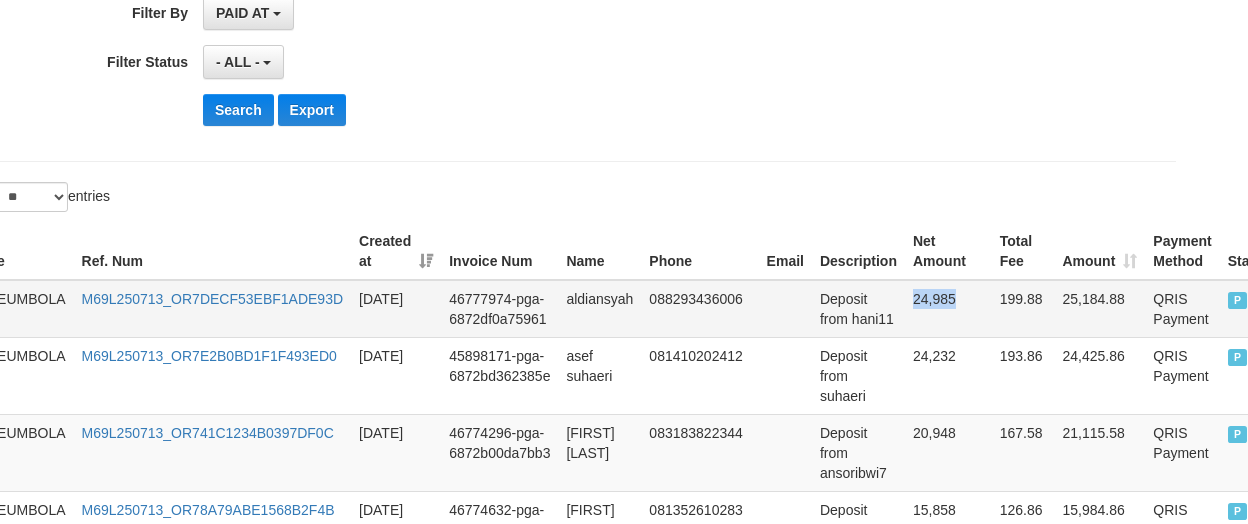click on "Deposit from hani11" at bounding box center [858, 309] 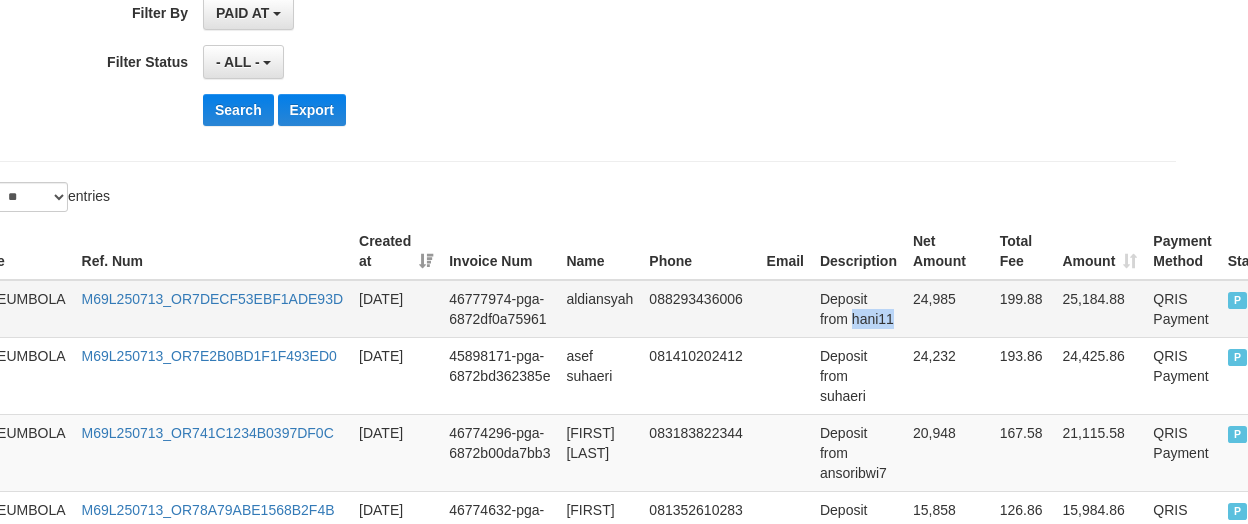click on "Deposit from hani11" at bounding box center [858, 309] 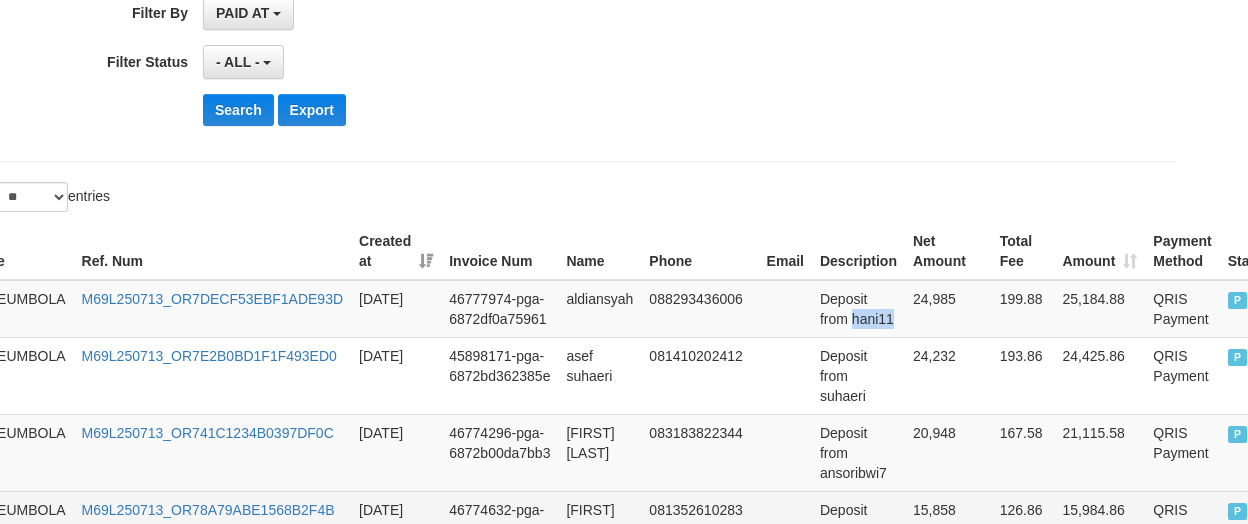 copy on "[USERNAME]" 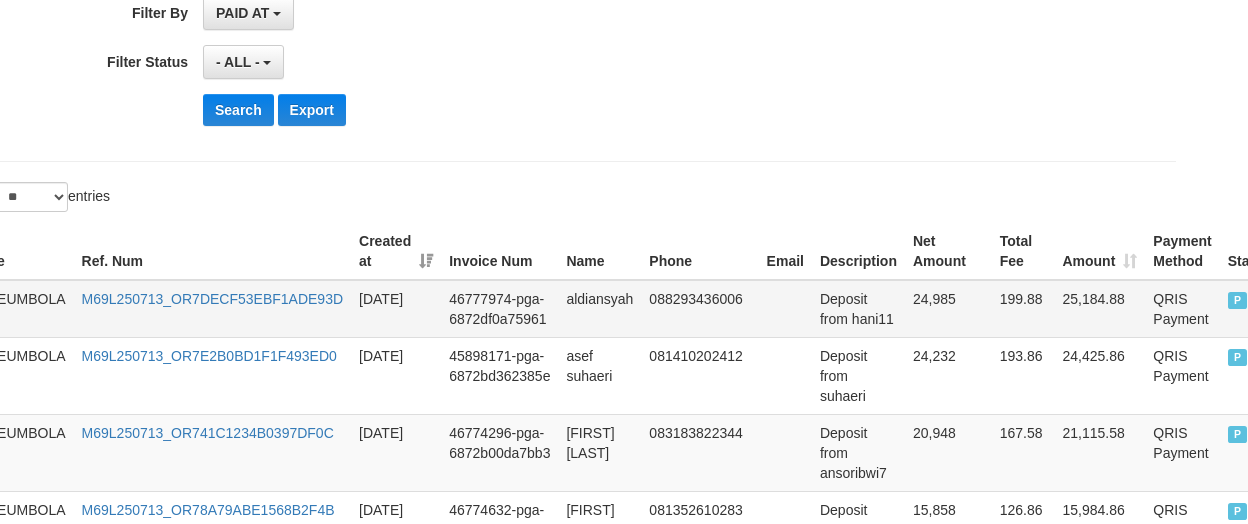 click on "aldiansyah" at bounding box center (599, 309) 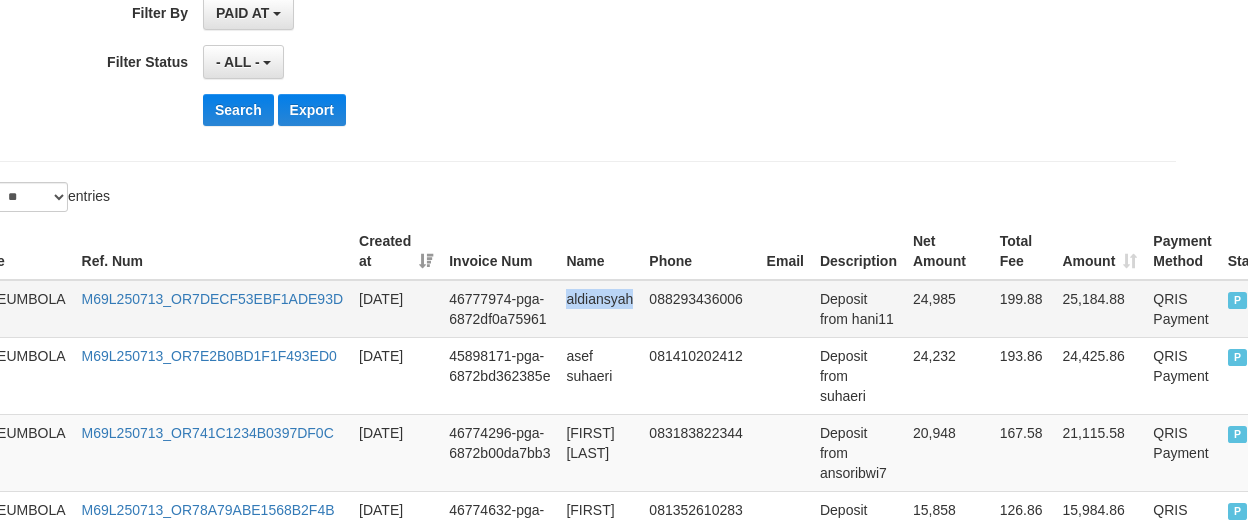 click on "aldiansyah" at bounding box center [599, 309] 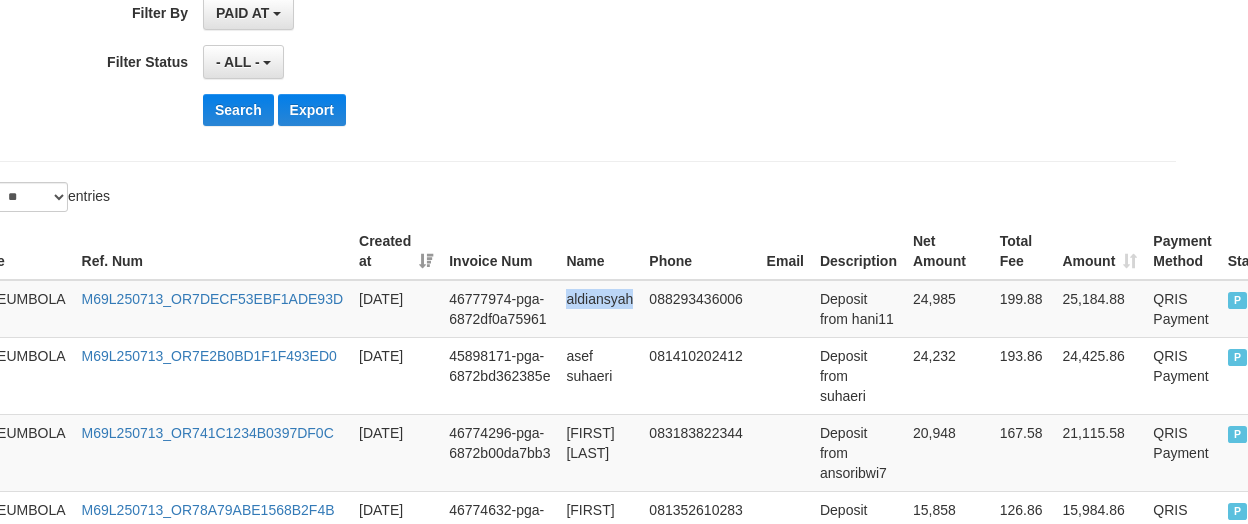 copy on "aldiansyah" 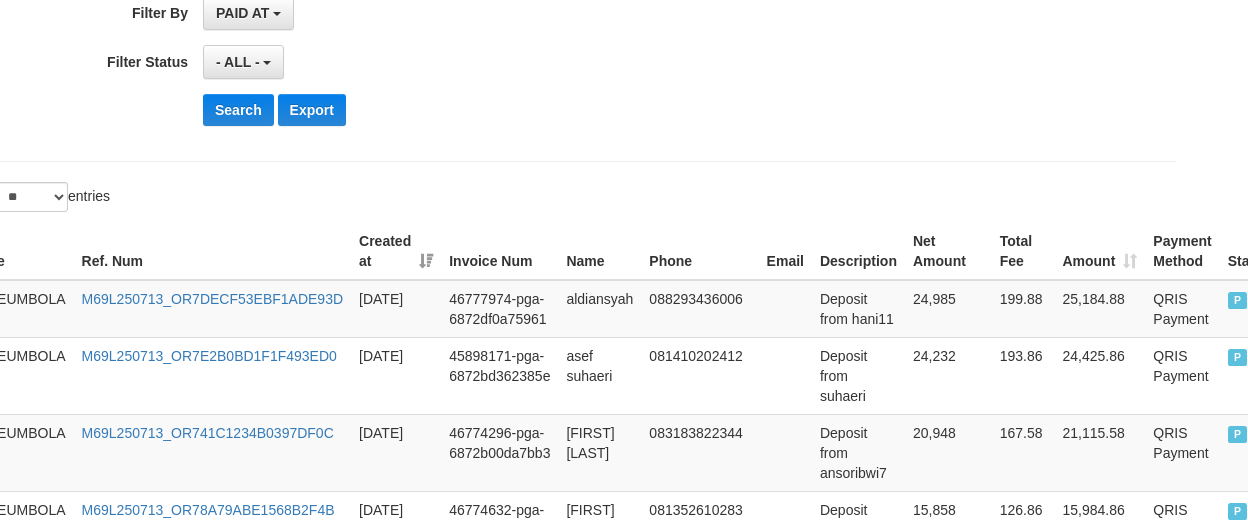 click on "Search
Export" at bounding box center (593, 110) 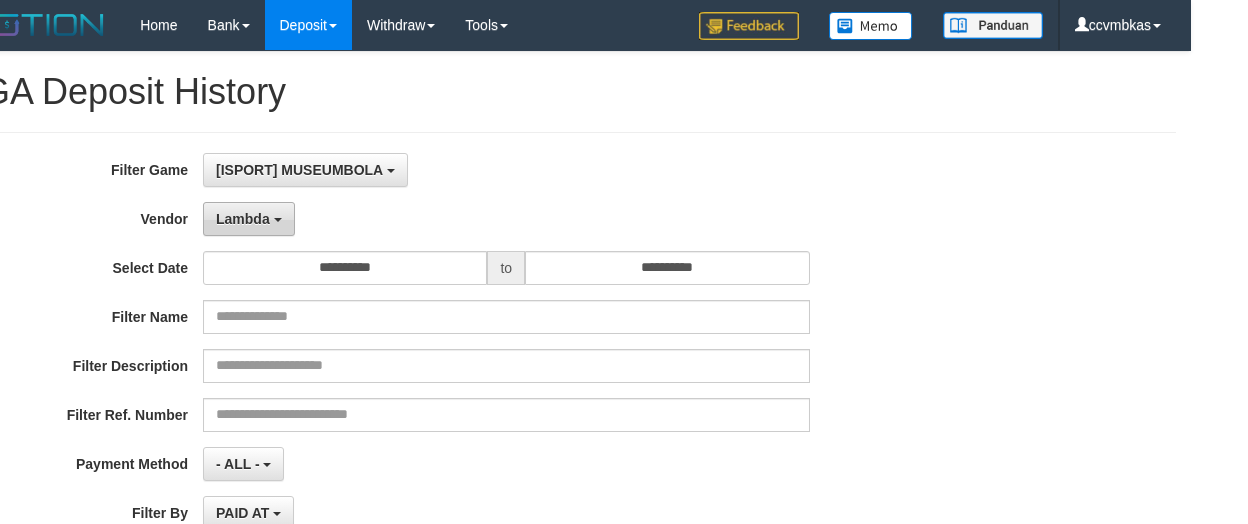 click on "Lambda" at bounding box center [243, 219] 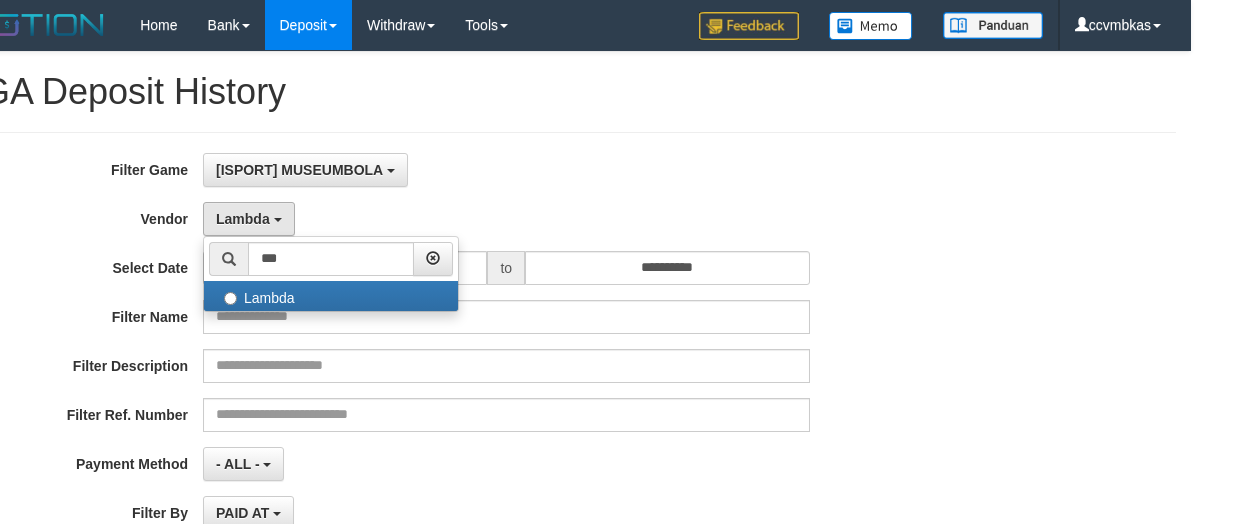 click on "Lambda *** - Default Vendor - [NAME] [LASTNAME] Atlas WD LB Java Purple Green Gigantic Alibaba Dubai Alibaba Grape Gameboy Bigon Allstar Xtr Gama IBX11 Selat Borde Indahjualpulsa Lemavo Gogogoy Itudo Yuwanatopup Sidikgame Voucher100 Awalpulsa Lambda Combo IBX3 NUANSATOPUP IBX3 Pusatjualpulsa IBX3 Itemgame IBX3 SILAKSA IBX3 Makmurvoucher IBX3 MAKMURTOPUP IBX3 Pilihvoucher" at bounding box center (506, 219) 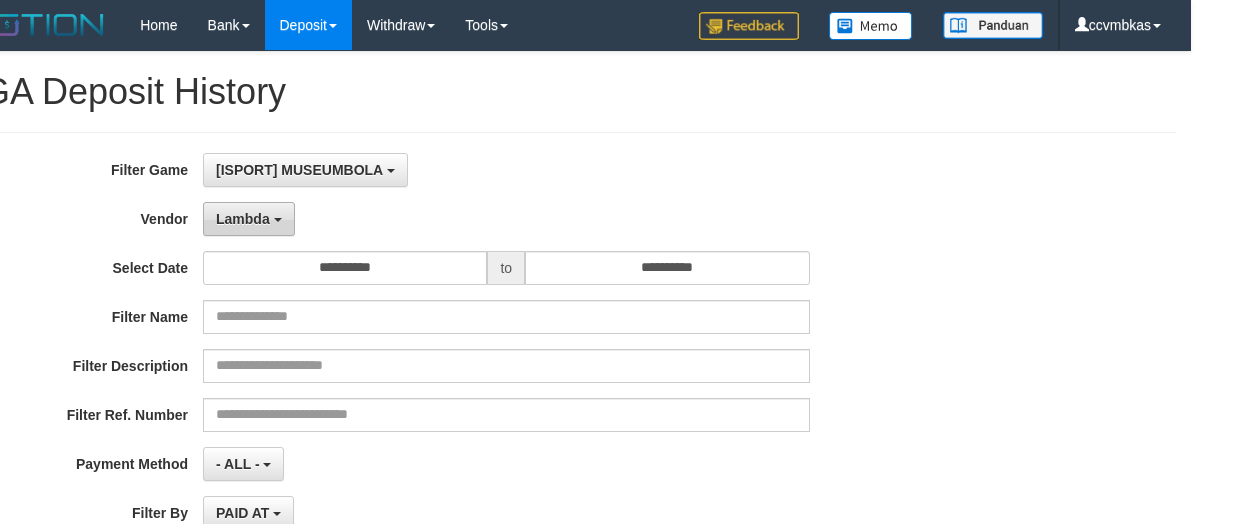 click on "Lambda" at bounding box center (249, 219) 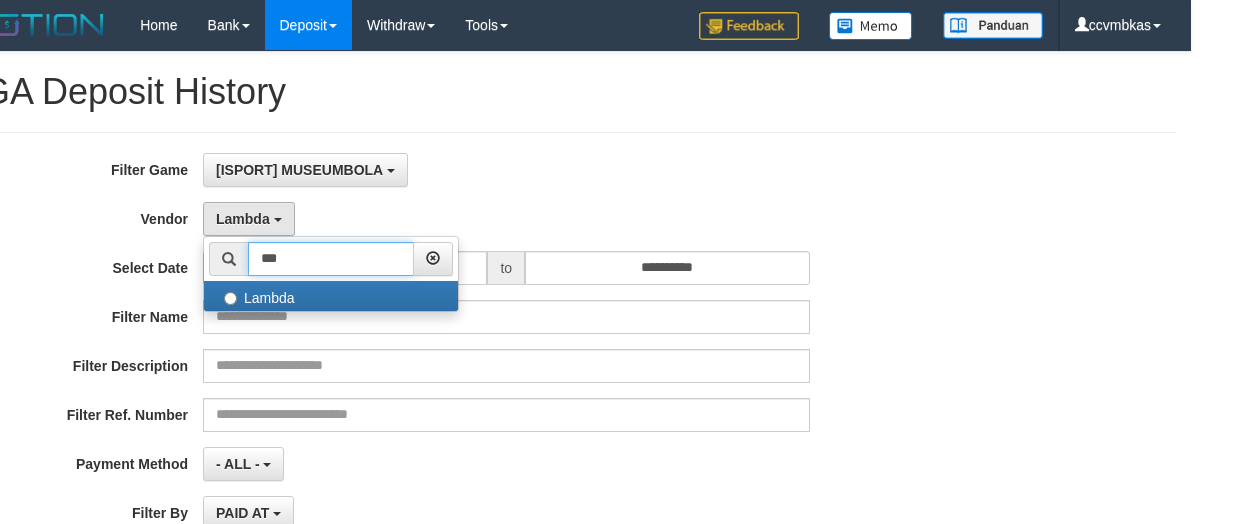 click on "***" at bounding box center [331, 259] 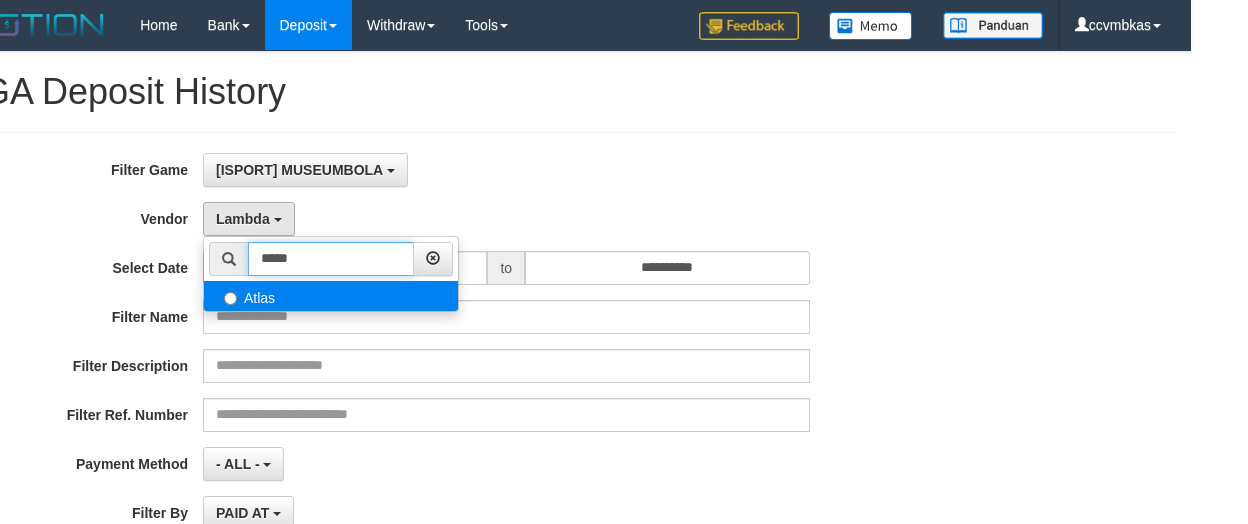 type on "*****" 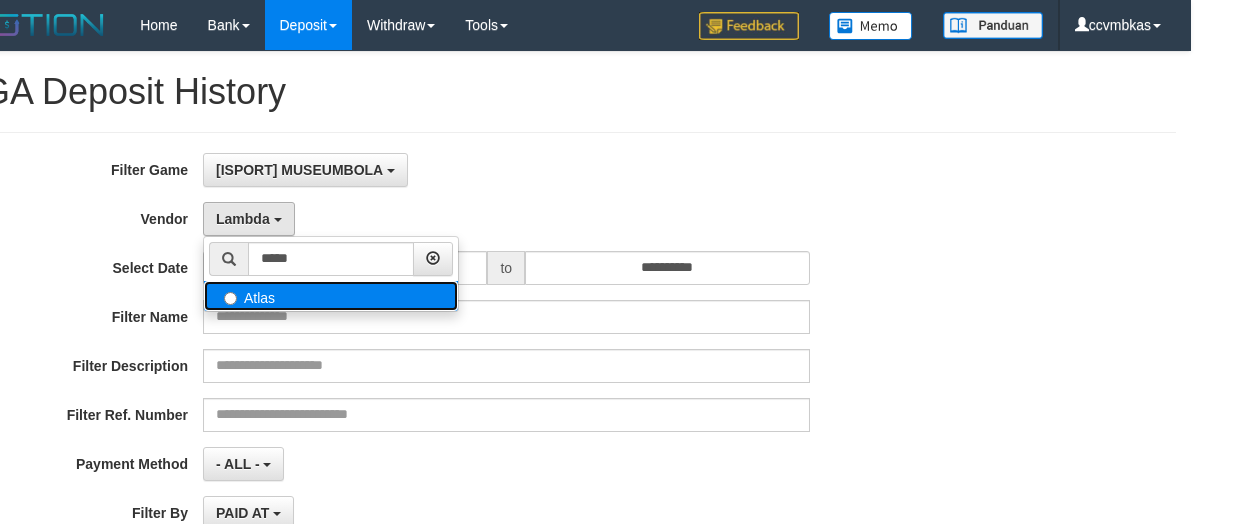 click on "Atlas" at bounding box center [331, 296] 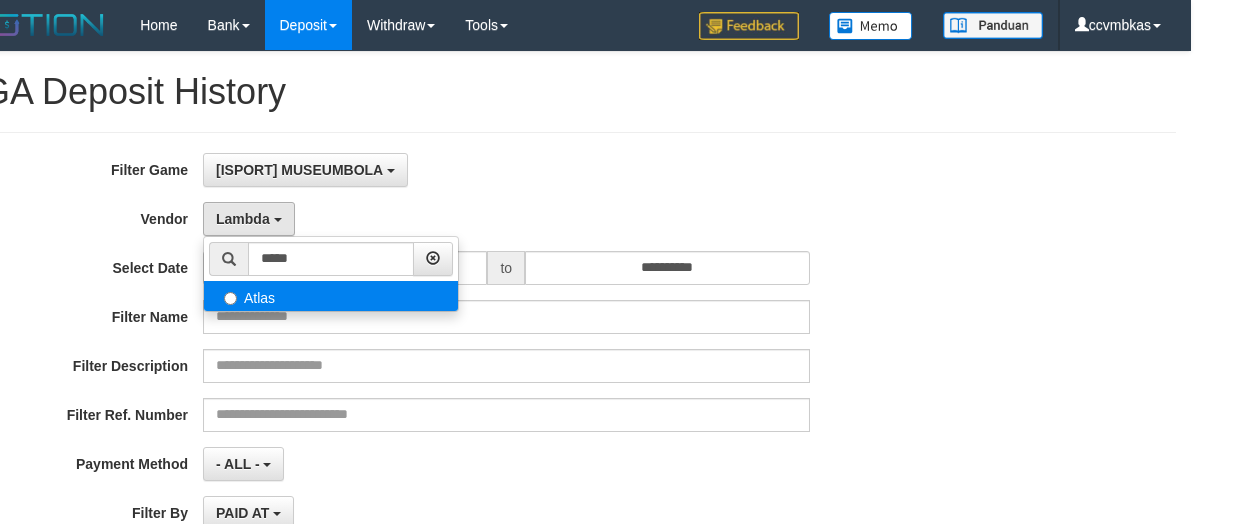 select on "**********" 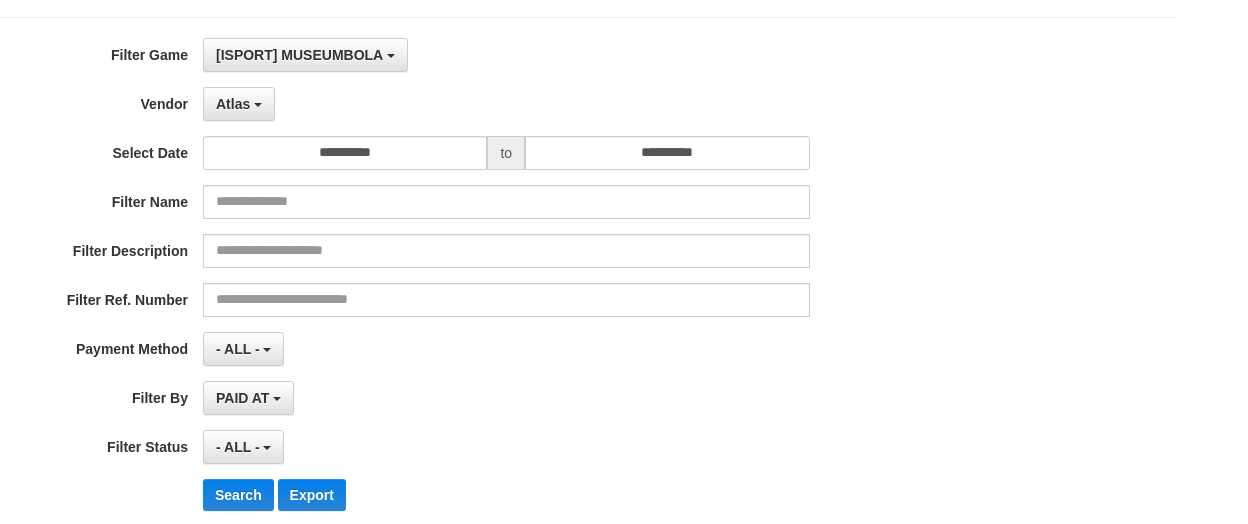 scroll, scrollTop: 300, scrollLeft: 57, axis: both 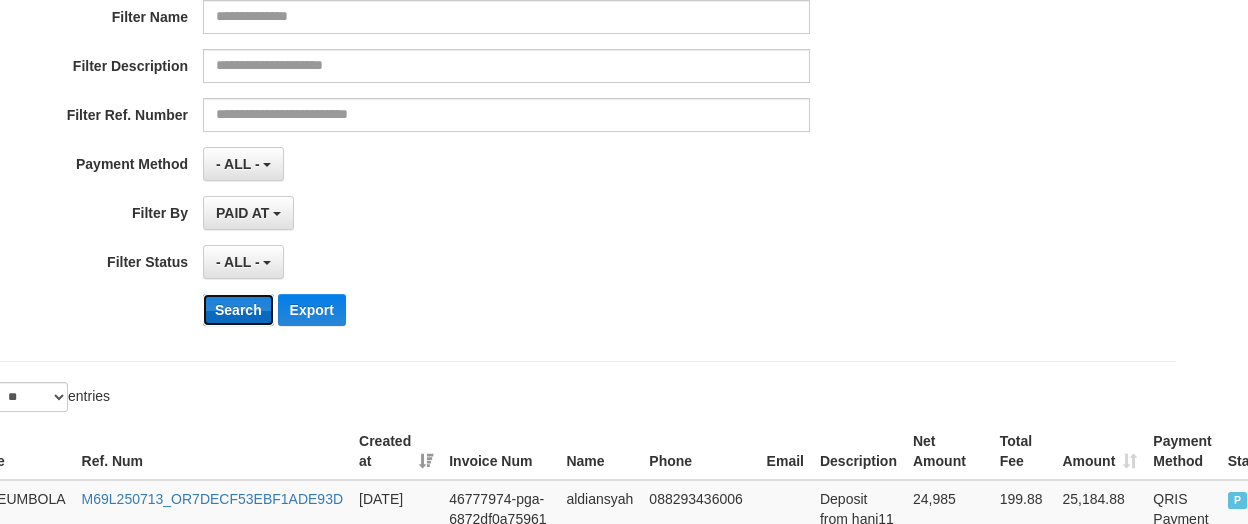 click on "Search" at bounding box center [238, 310] 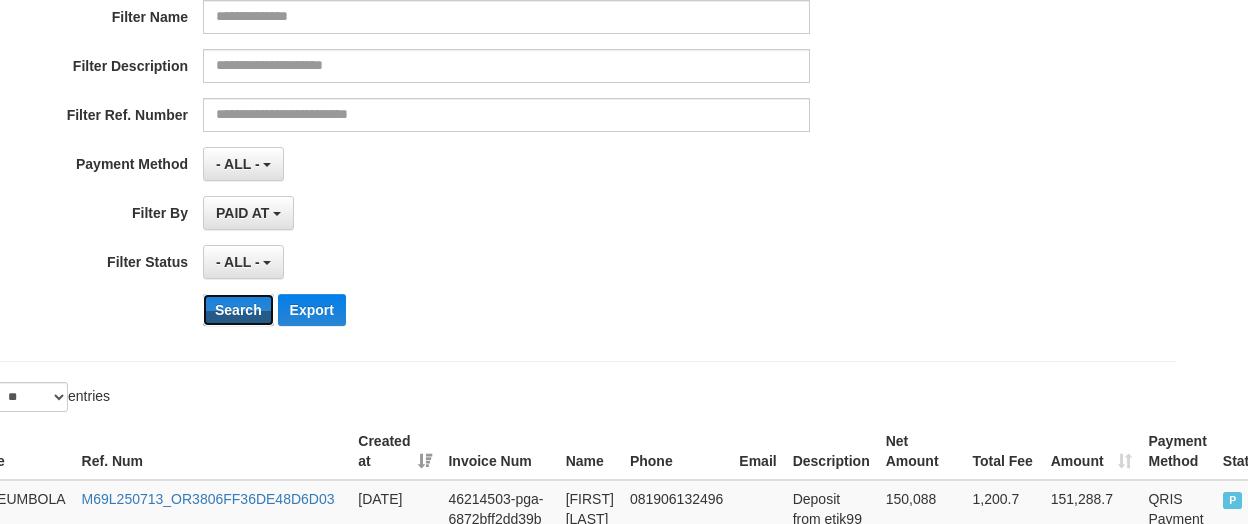 scroll, scrollTop: 400, scrollLeft: 57, axis: both 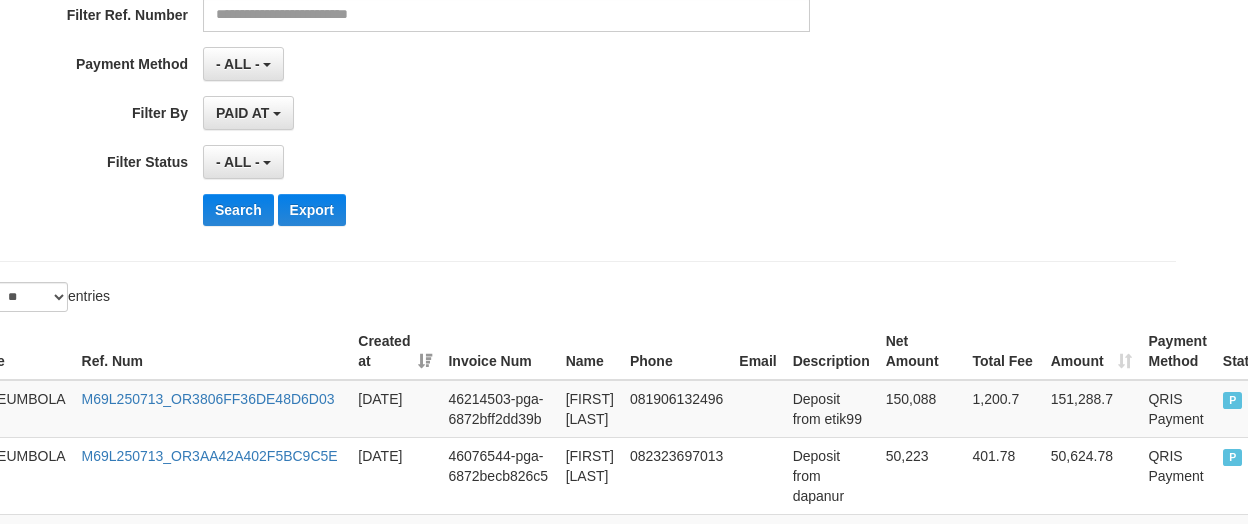 click on "**********" at bounding box center [463, 162] 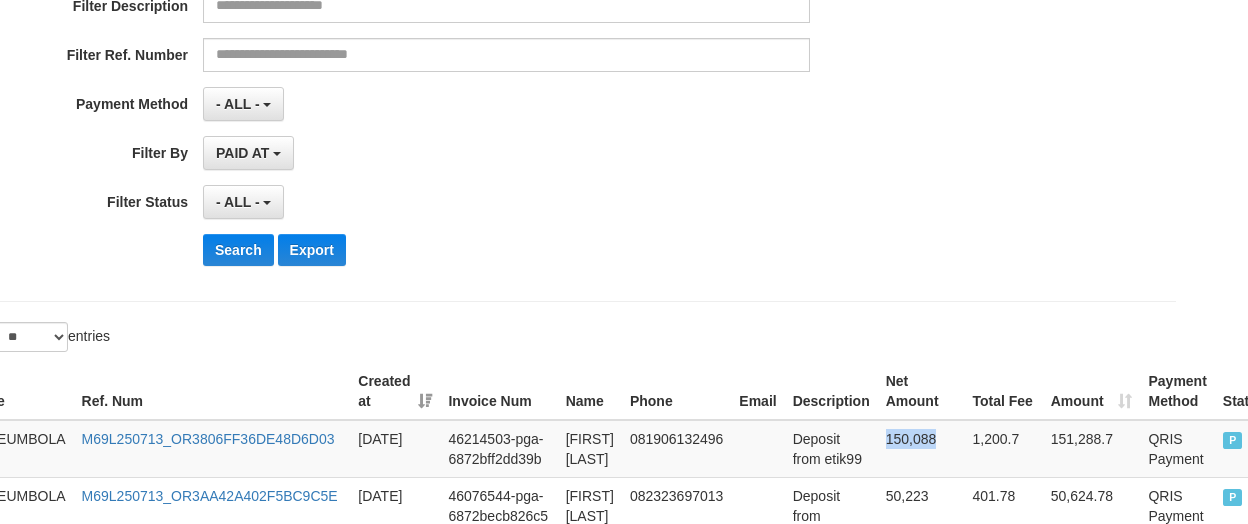 scroll, scrollTop: 0, scrollLeft: 57, axis: horizontal 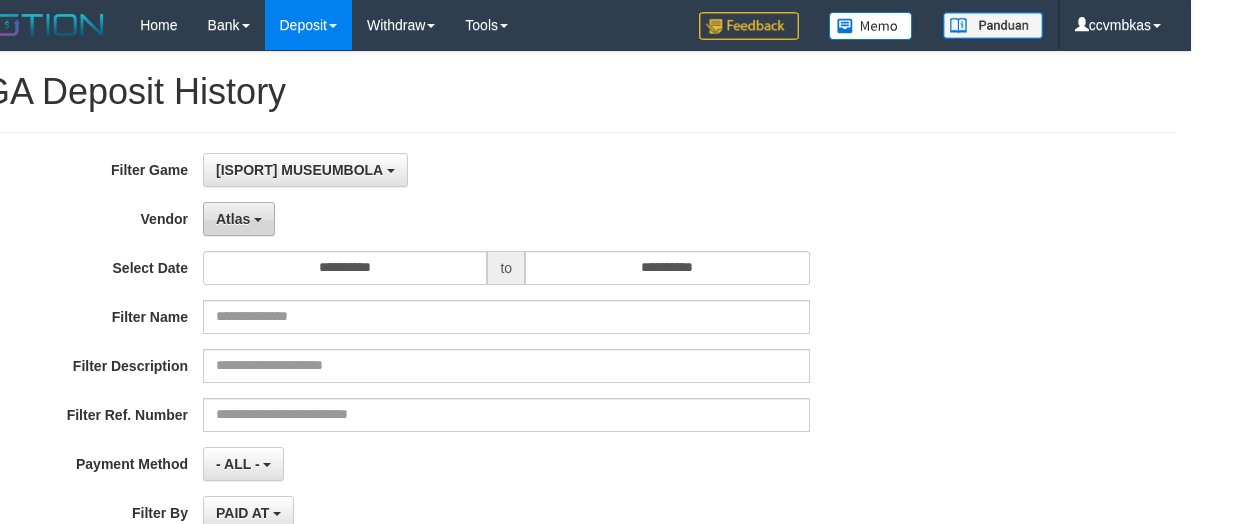click on "Atlas" at bounding box center [233, 219] 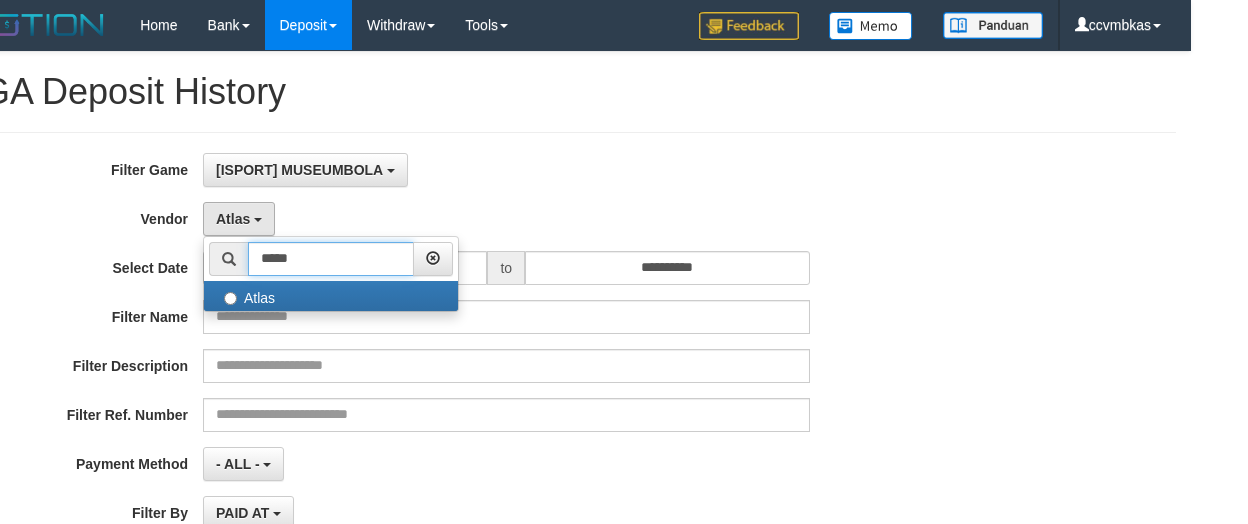 click on "*****" at bounding box center [331, 259] 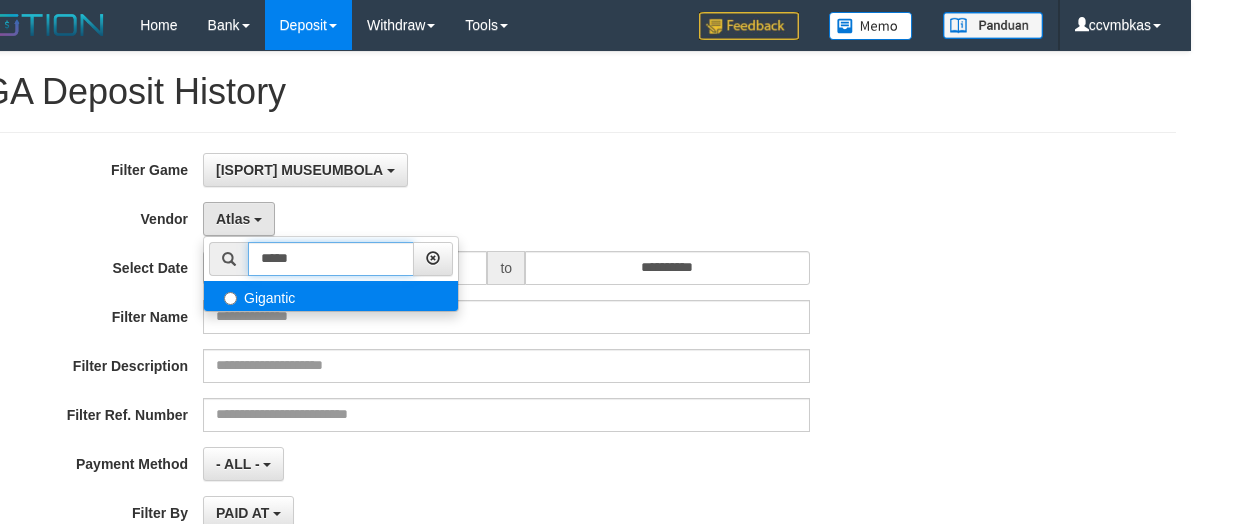 type on "*****" 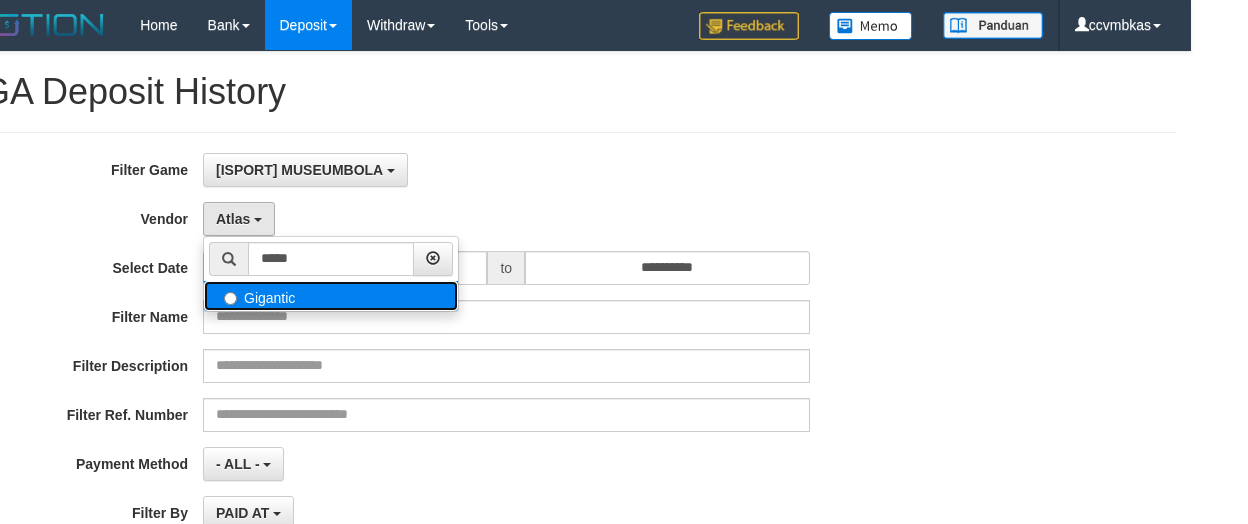 click on "Gigantic" at bounding box center (331, 296) 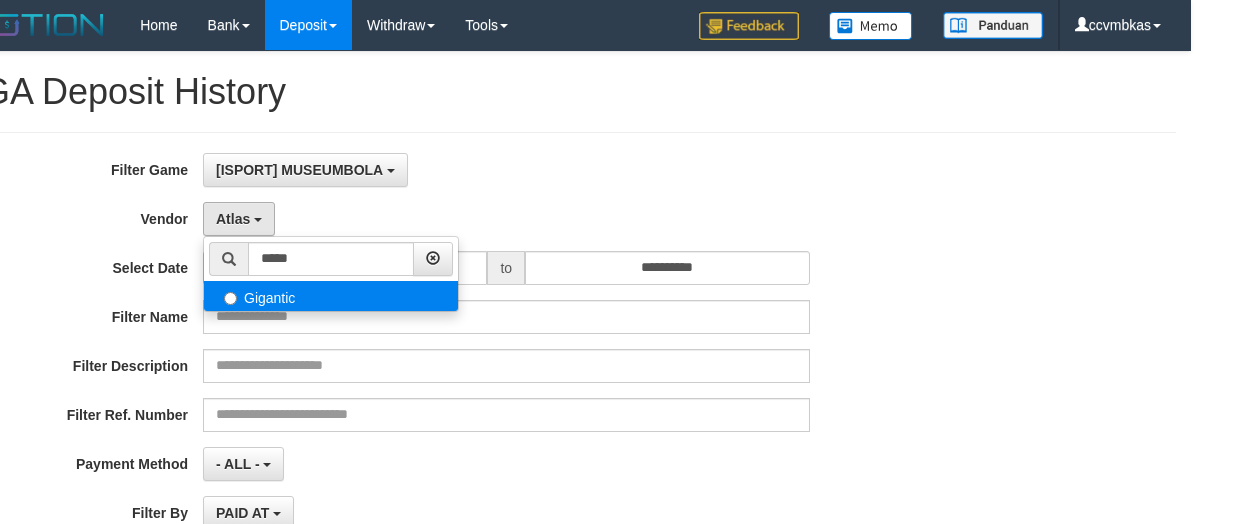 select on "**********" 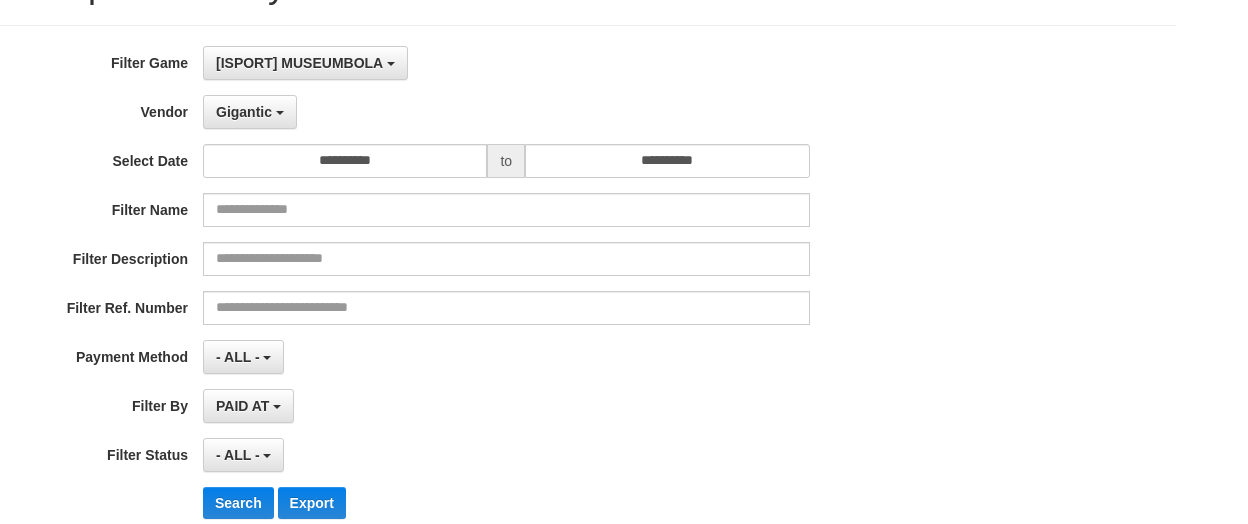 scroll, scrollTop: 300, scrollLeft: 57, axis: both 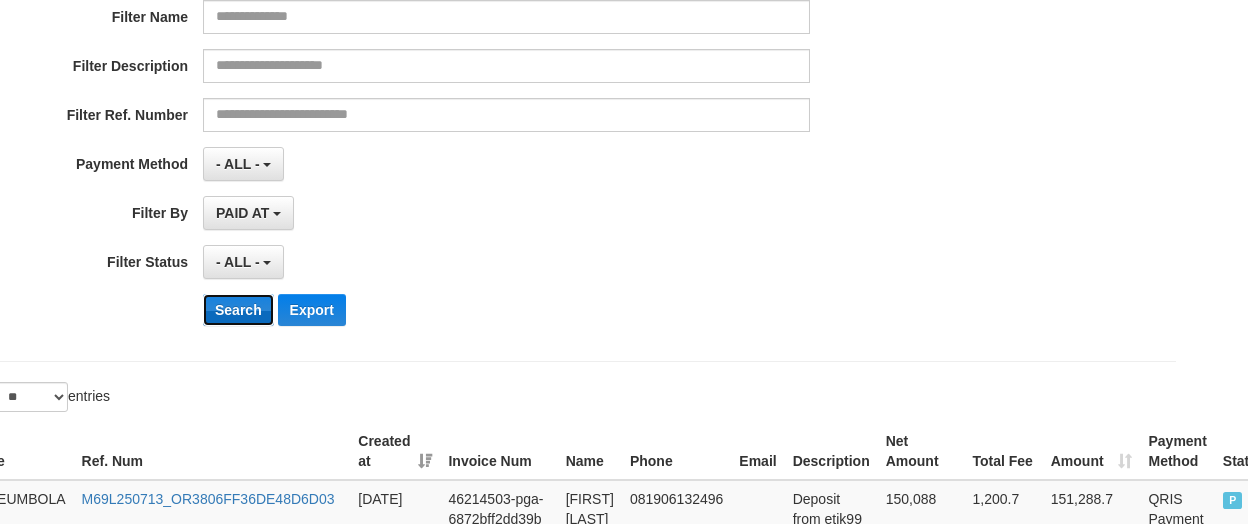 click on "Search" at bounding box center (238, 310) 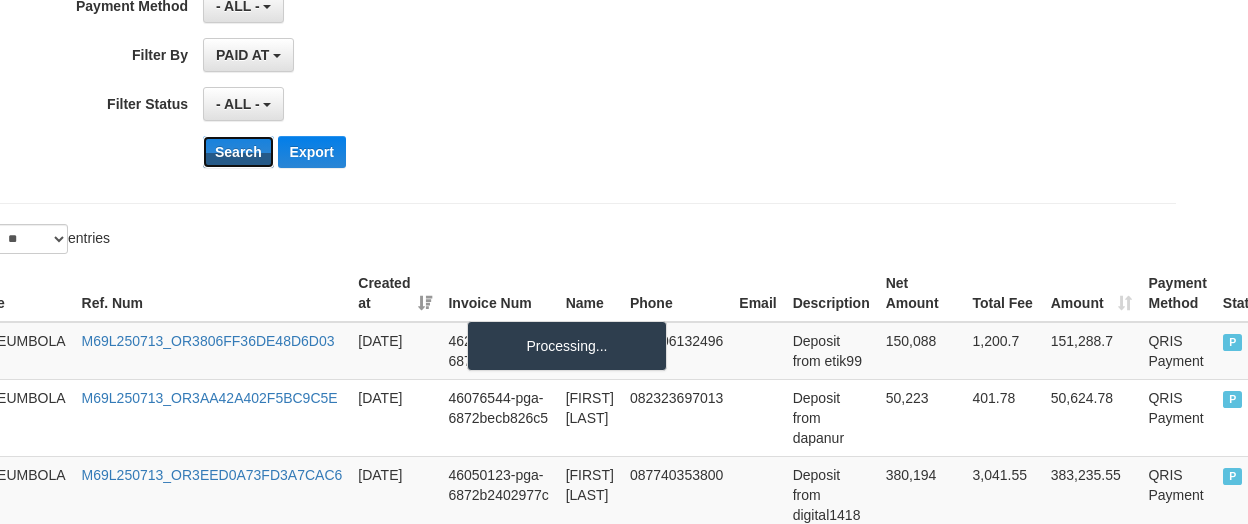 scroll, scrollTop: 500, scrollLeft: 57, axis: both 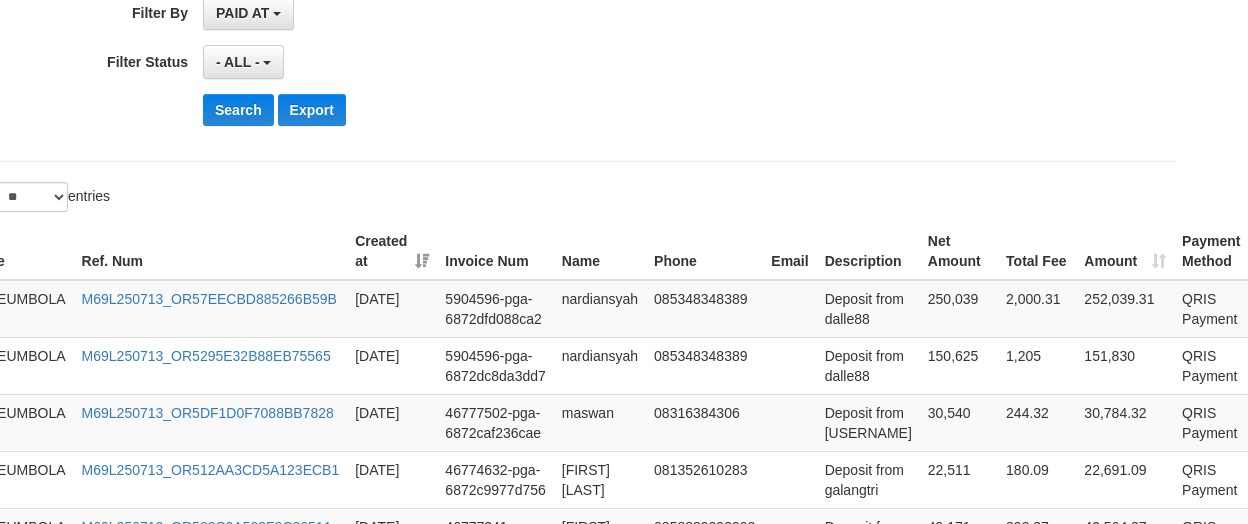 click on "**********" at bounding box center [463, -103] 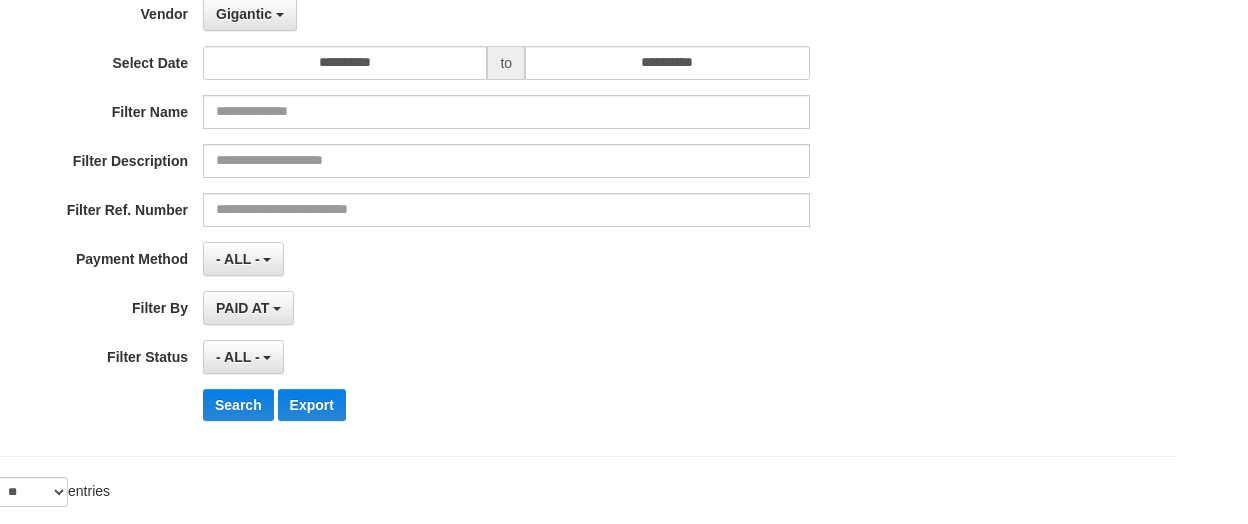 scroll, scrollTop: 0, scrollLeft: 57, axis: horizontal 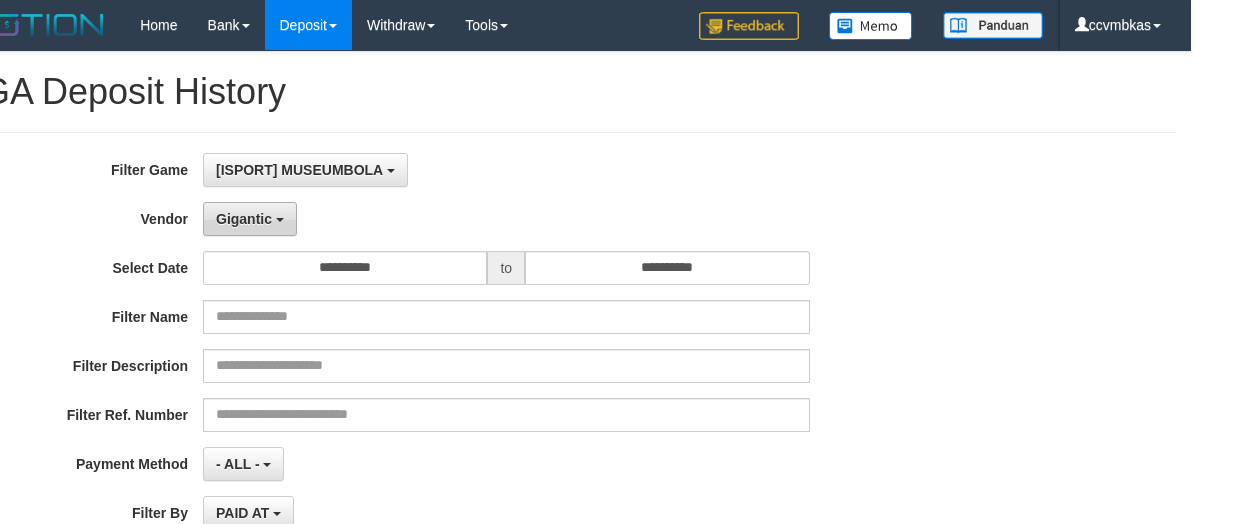 click on "Gigantic" at bounding box center (244, 219) 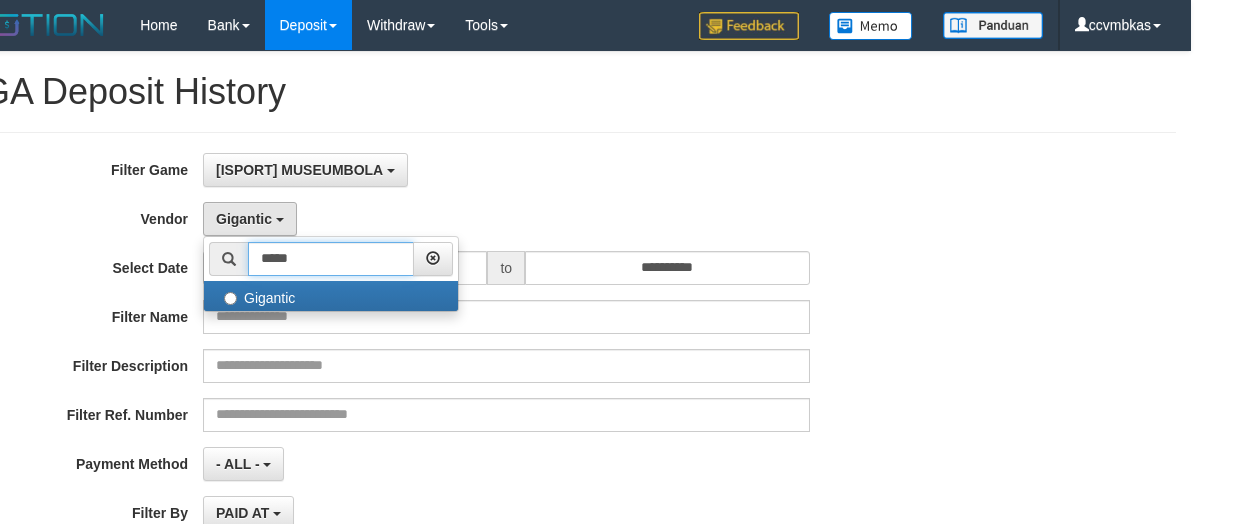 click on "*****" at bounding box center (331, 259) 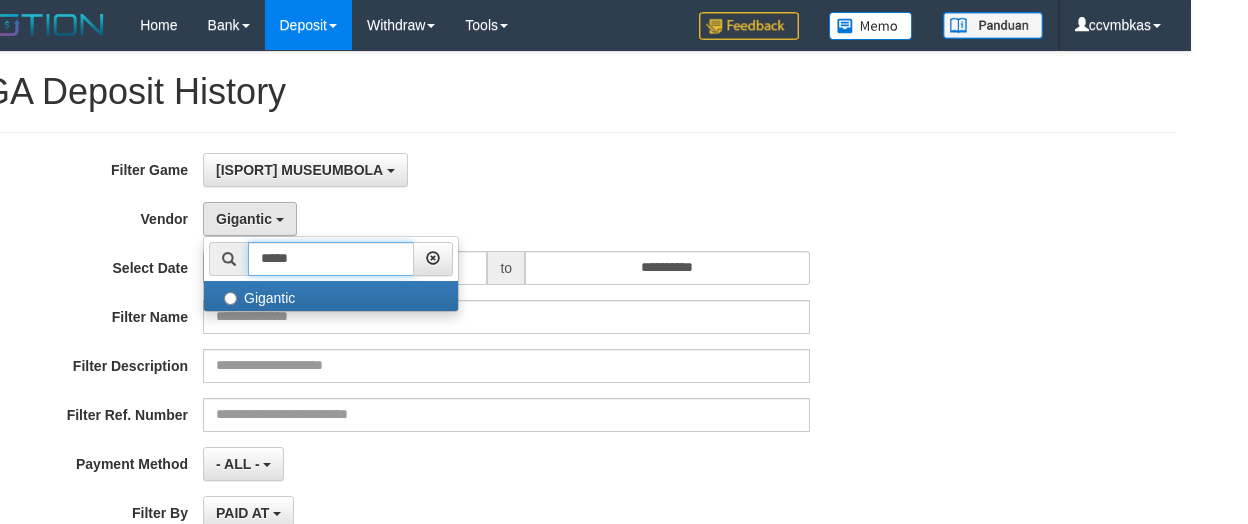 click on "*****" at bounding box center (331, 259) 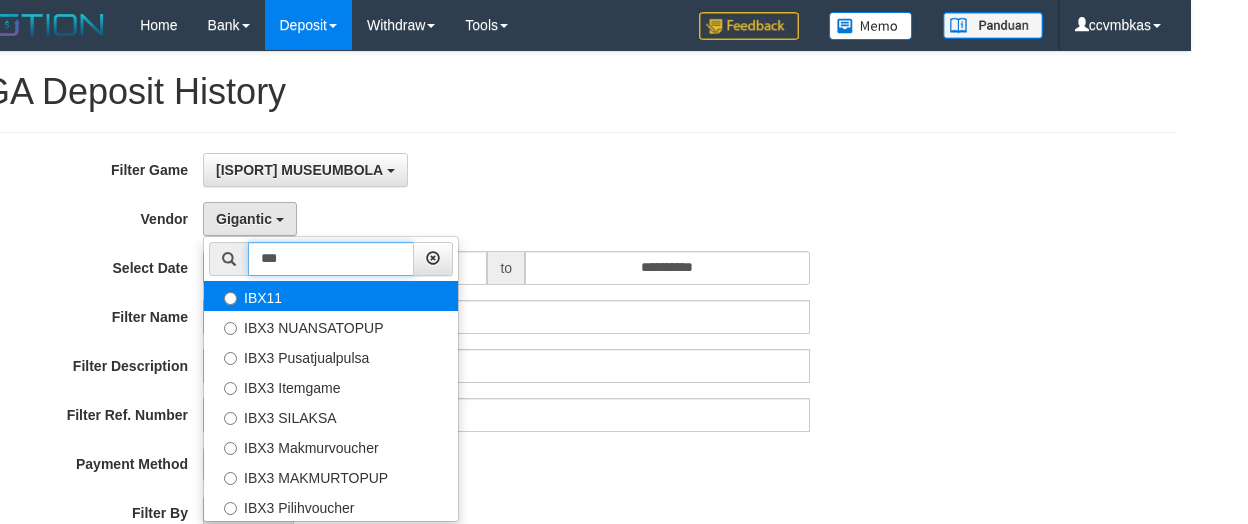 type on "***" 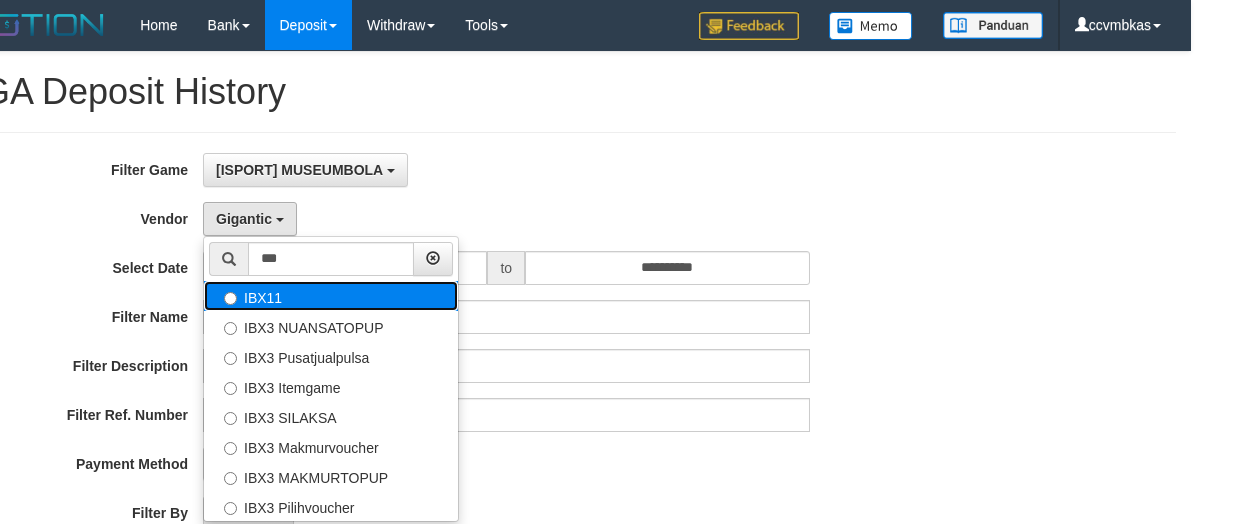 click on "IBX11" at bounding box center [331, 296] 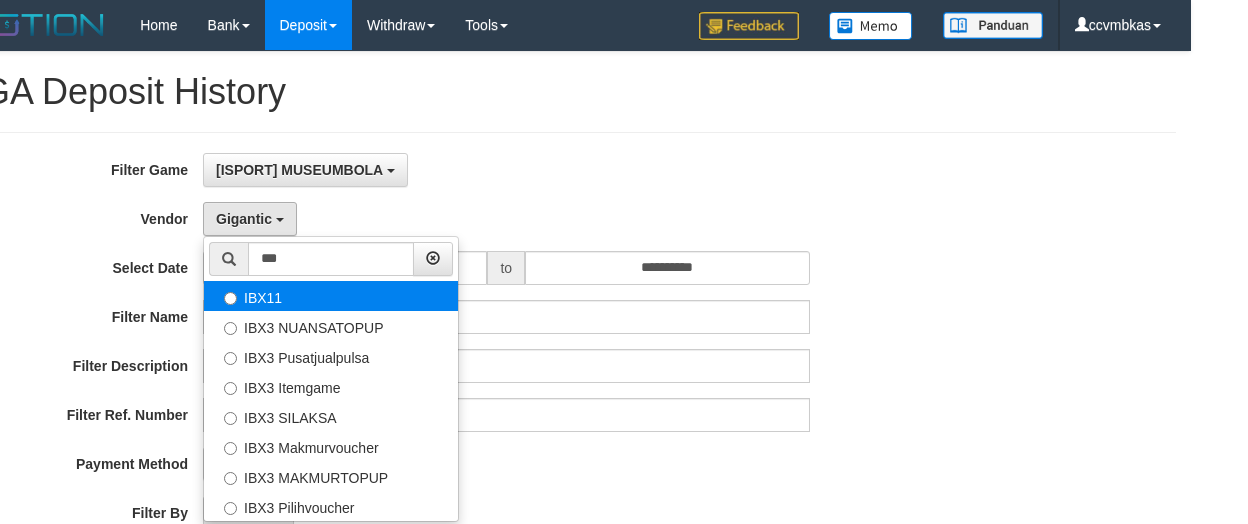 select on "**********" 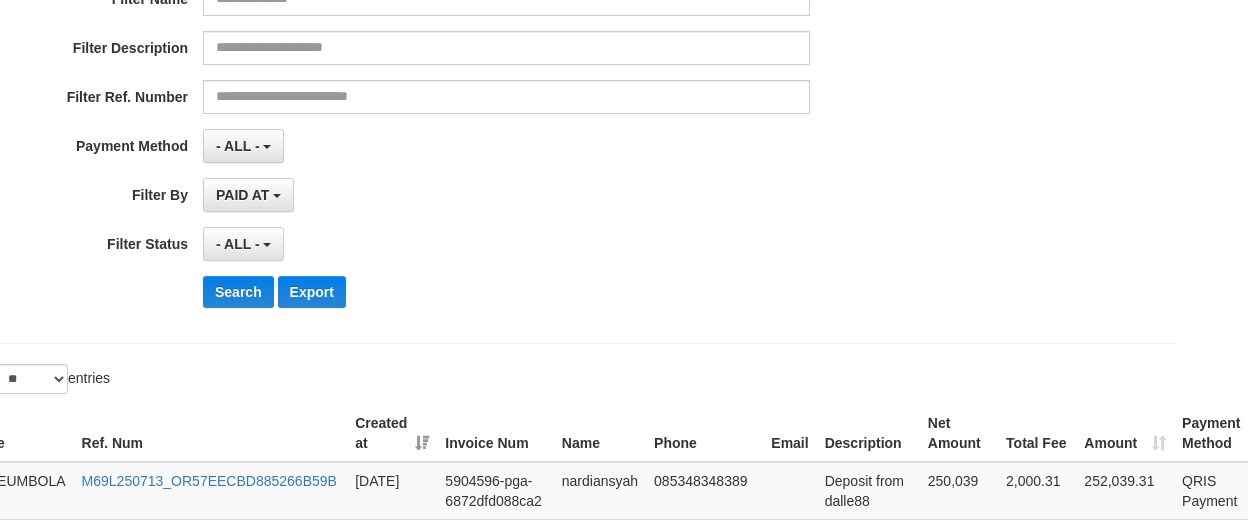 scroll, scrollTop: 400, scrollLeft: 57, axis: both 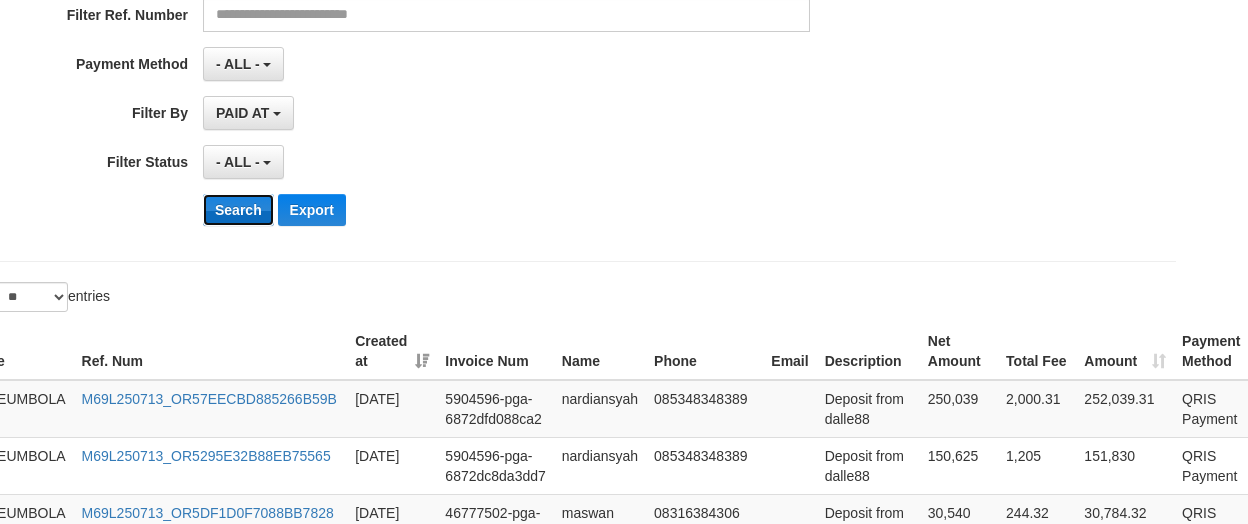 click on "Search" at bounding box center [238, 210] 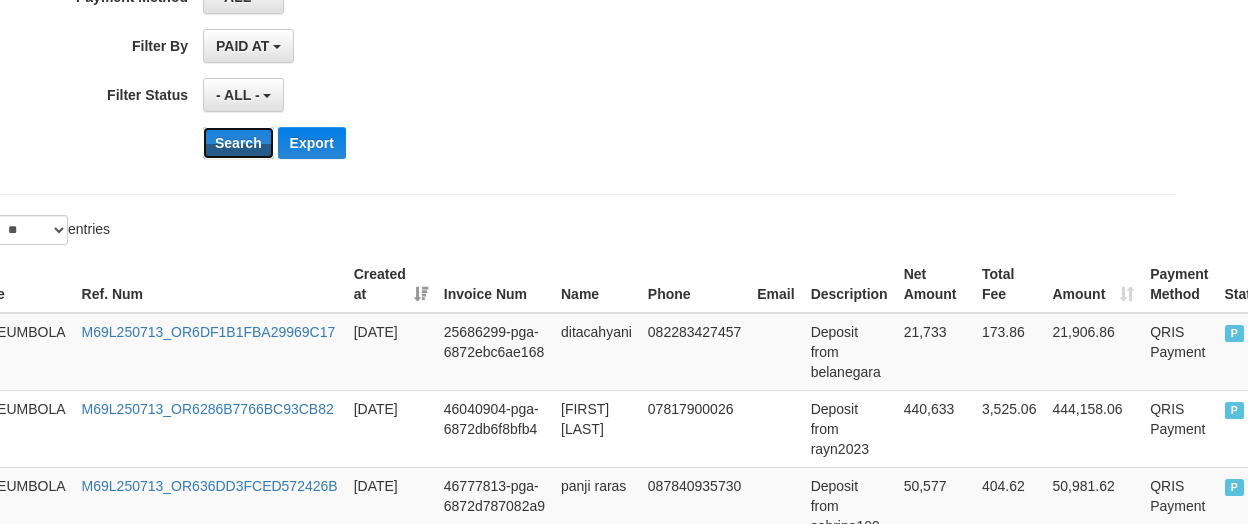 scroll, scrollTop: 500, scrollLeft: 57, axis: both 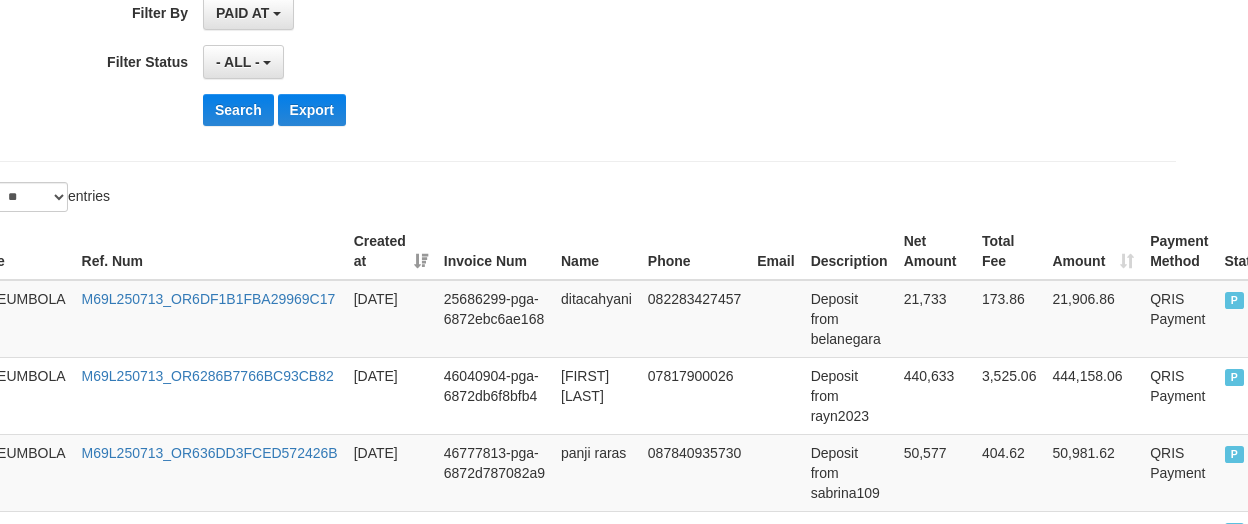 click on "**********" at bounding box center [567, -103] 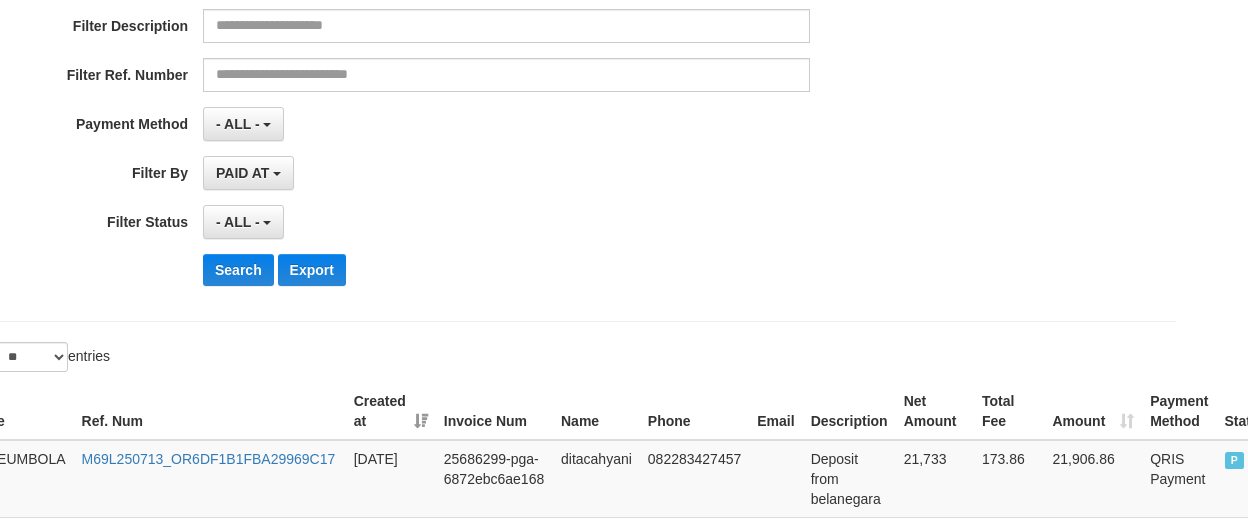 scroll, scrollTop: 100, scrollLeft: 57, axis: both 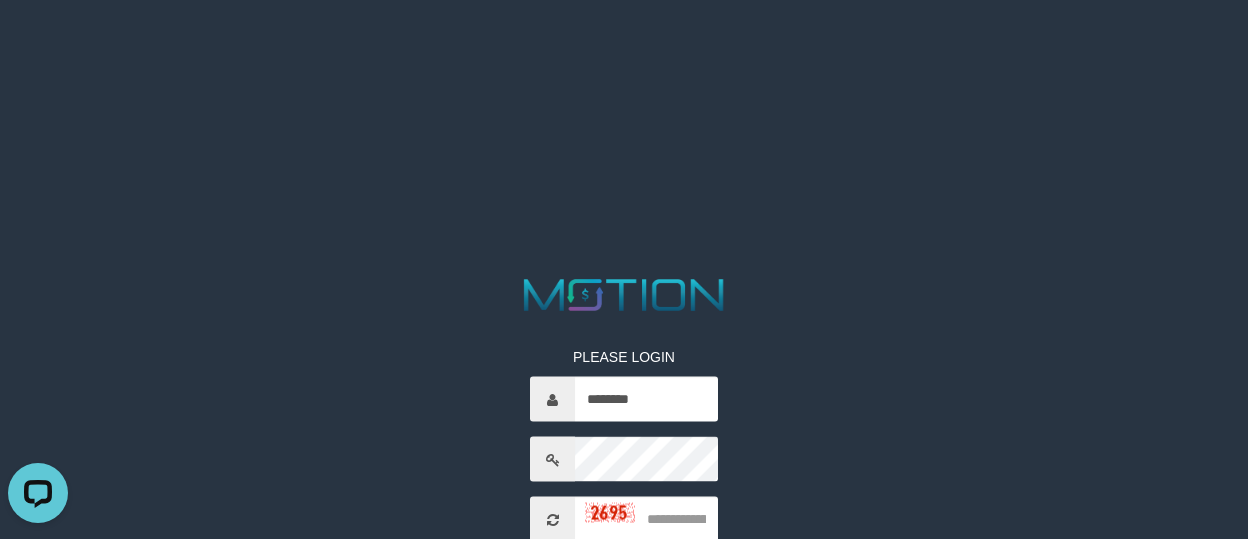click on "PLEASE LOGIN
********
Whoops!  We has encountered some problem.
Session lost! You have logged in from another location.
*****
code © 2012-2018 dwg" at bounding box center [624, 25] 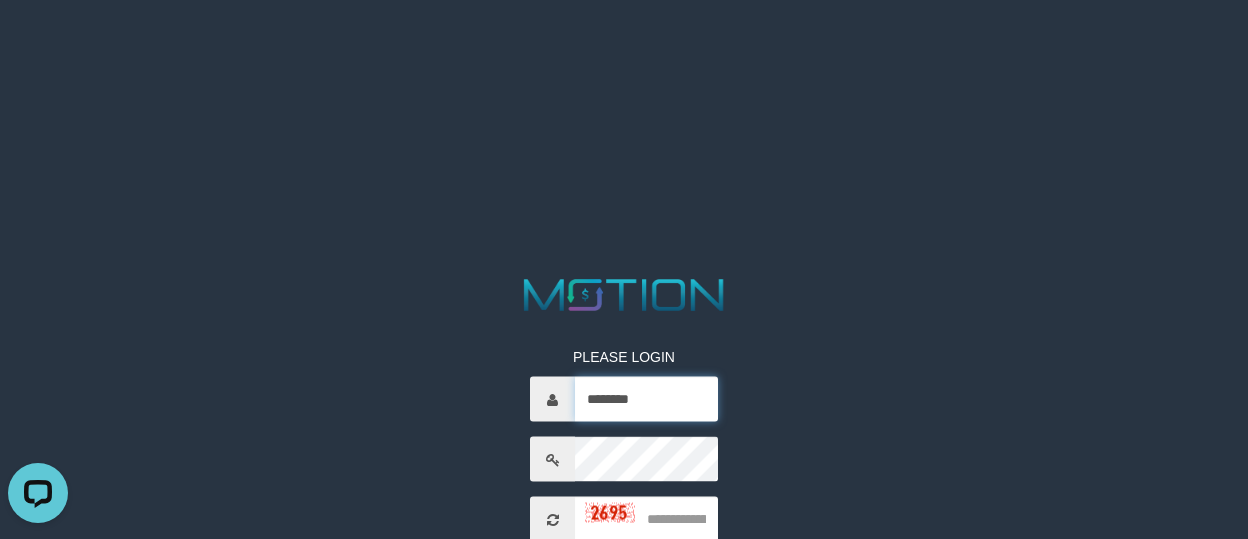 click on "********" at bounding box center [646, 399] 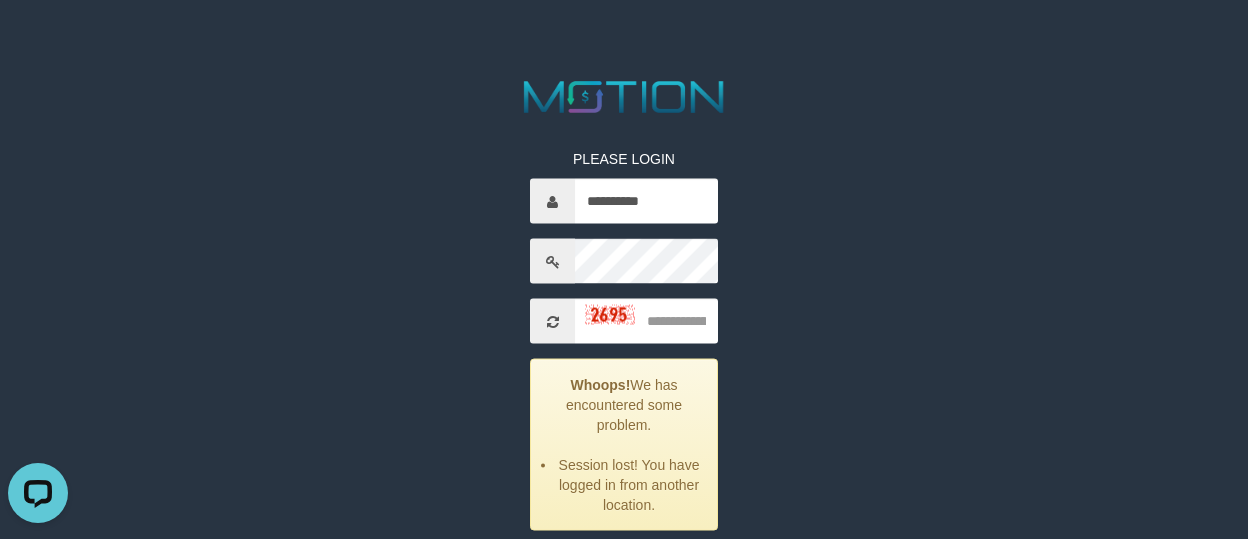 scroll, scrollTop: 200, scrollLeft: 0, axis: vertical 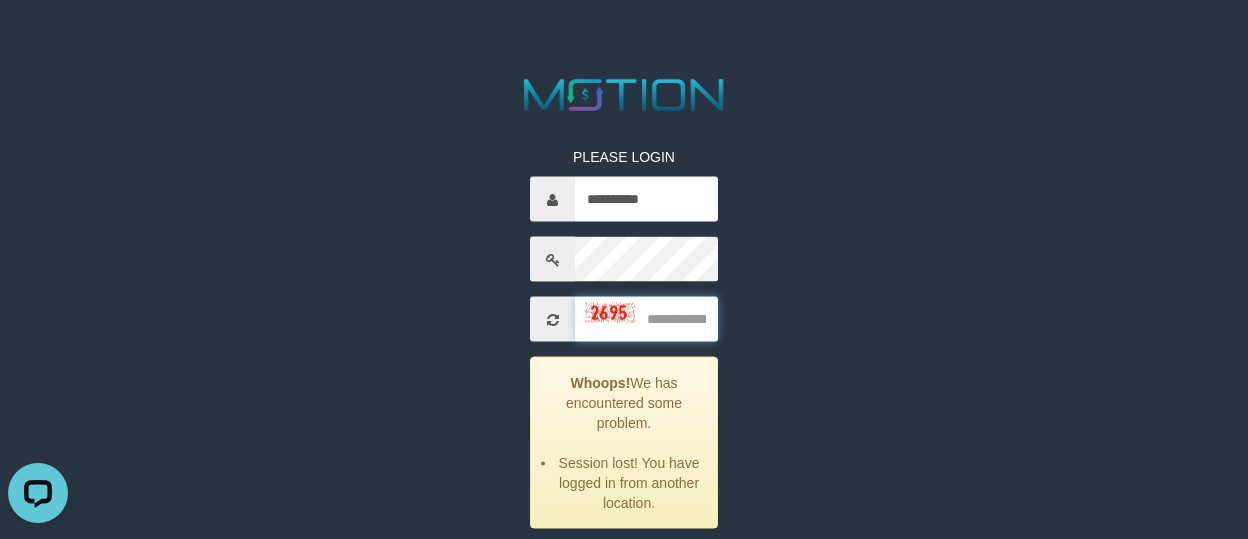click at bounding box center [646, 319] 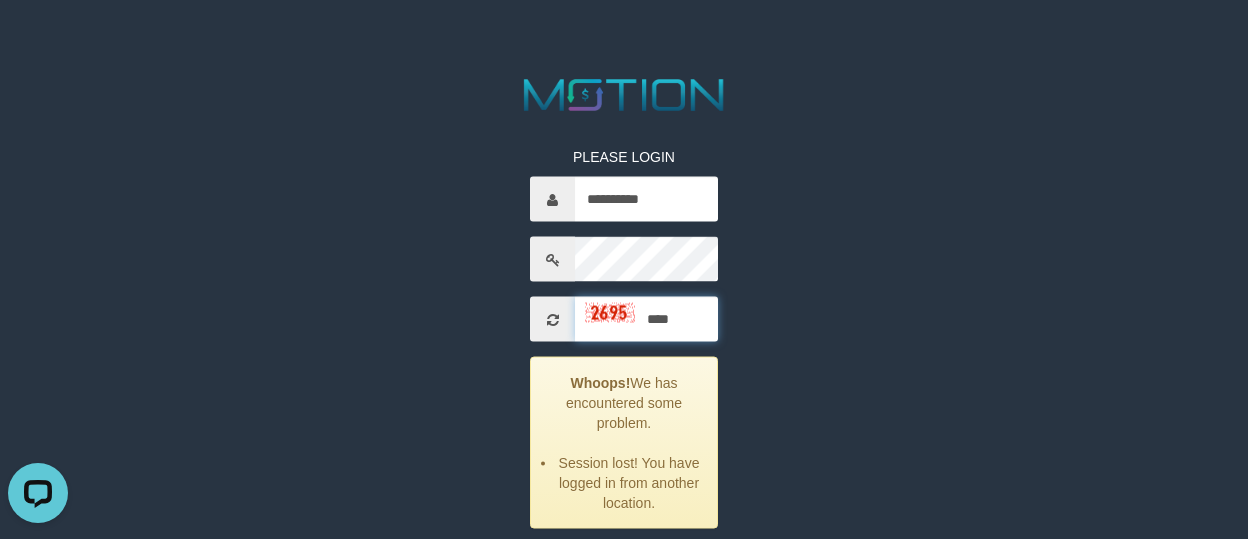 type on "****" 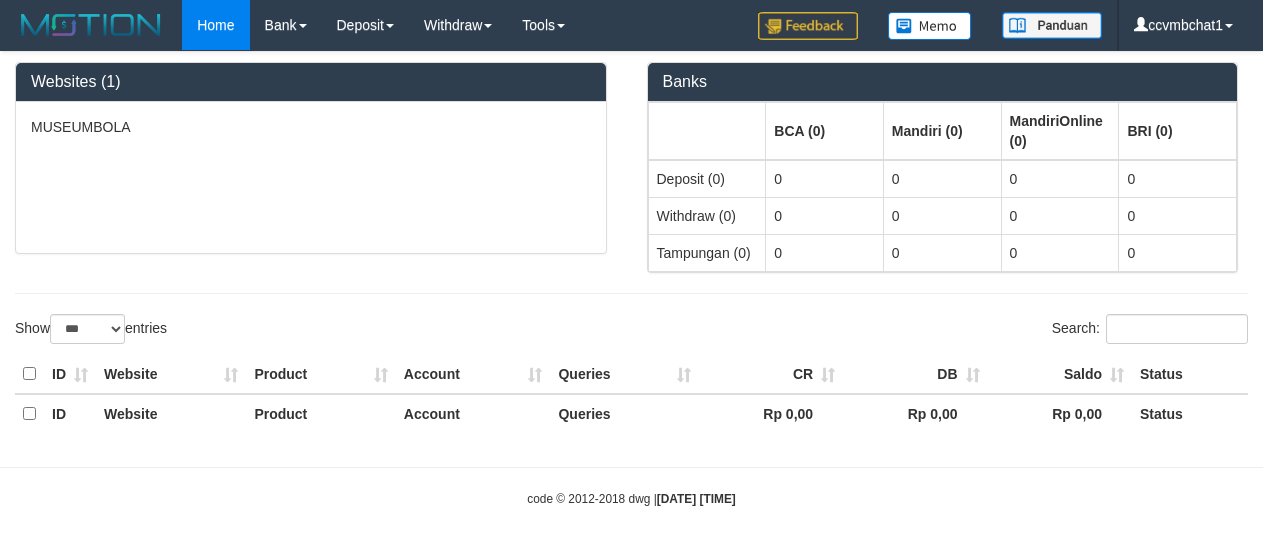 select on "***" 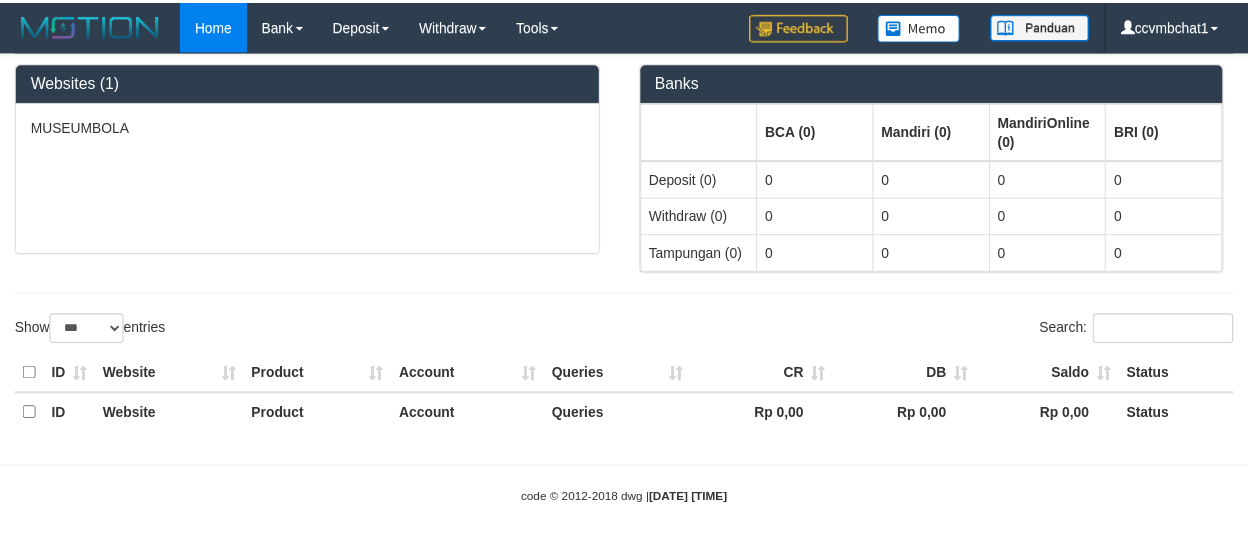 scroll, scrollTop: 0, scrollLeft: 0, axis: both 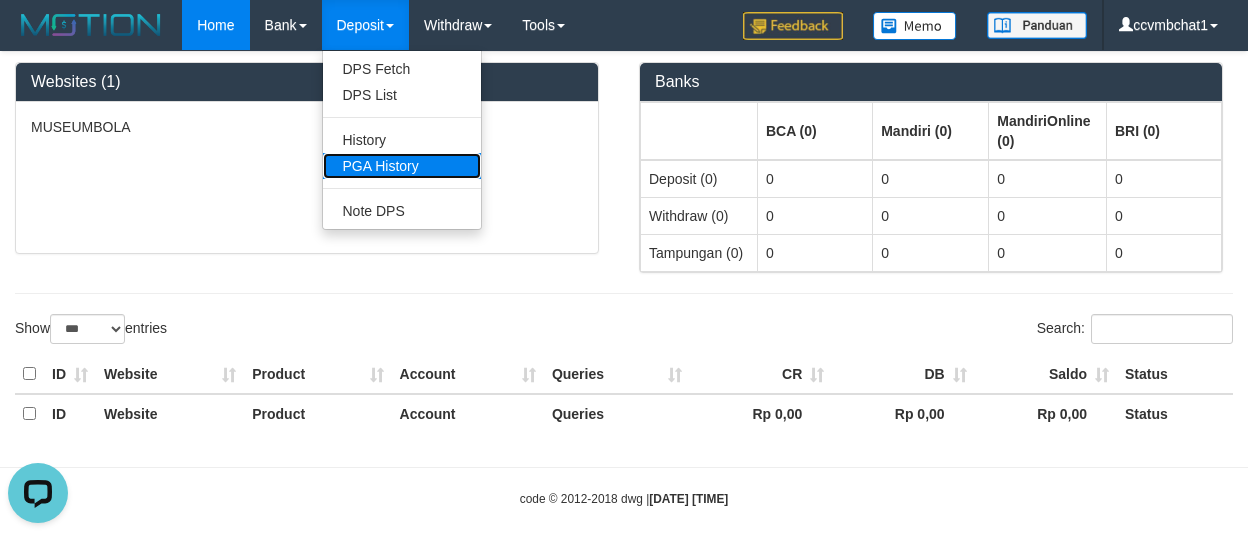 click on "PGA History" at bounding box center (402, 166) 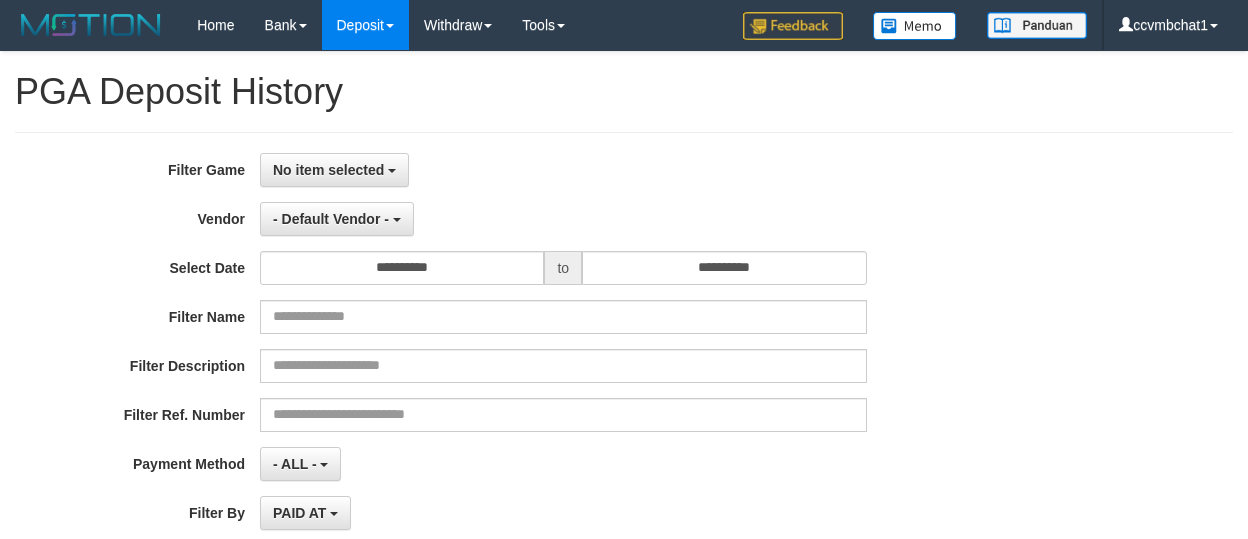 select 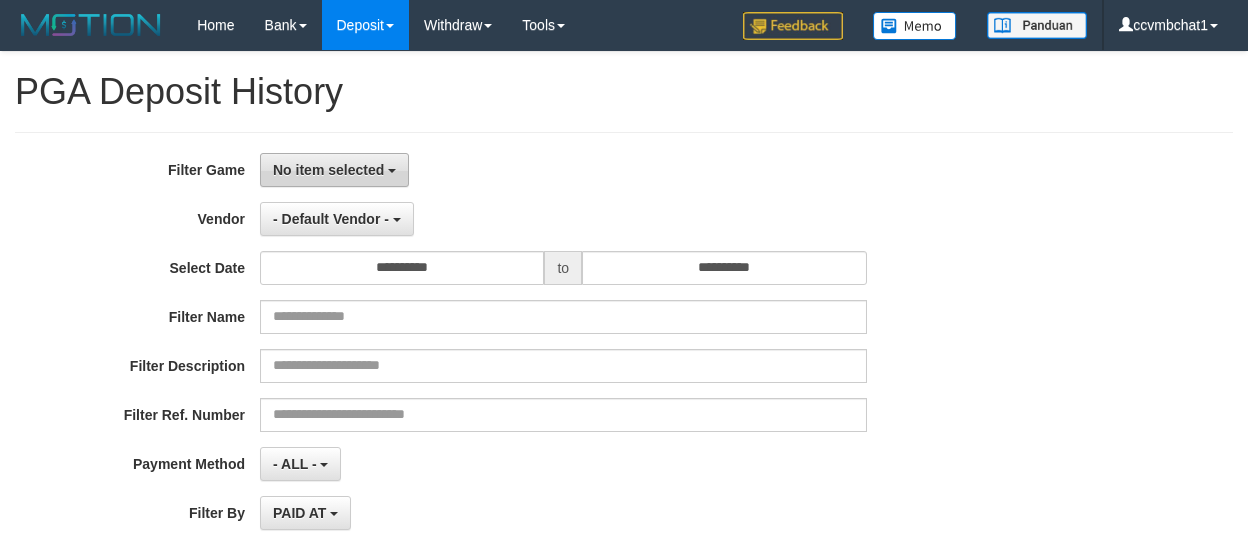 click on "No item selected" at bounding box center (328, 170) 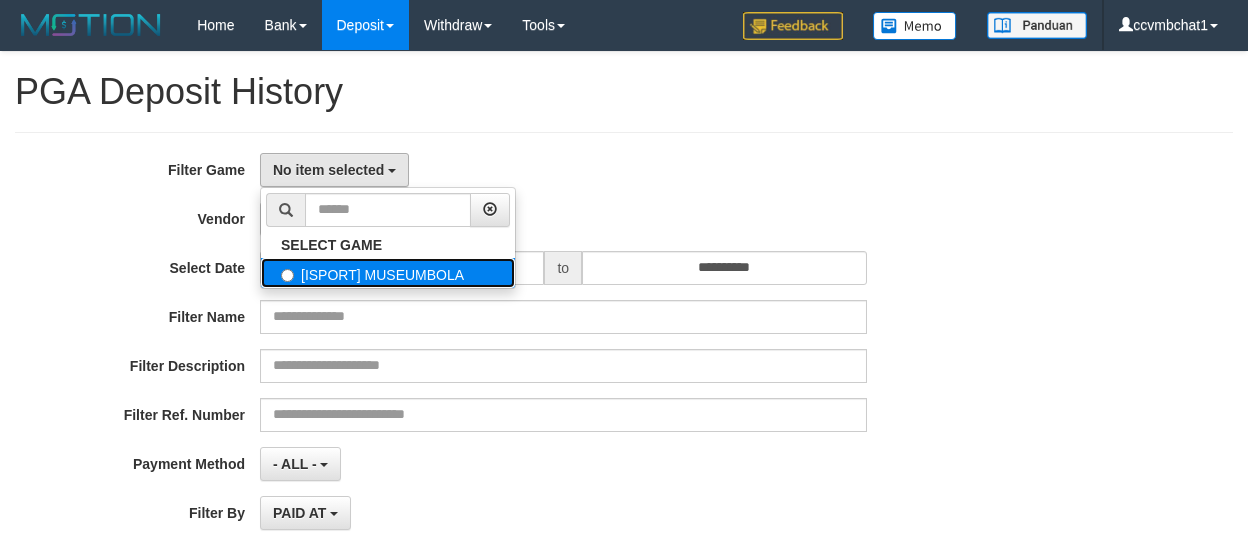 click on "[ISPORT] MUSEUMBOLA" at bounding box center (388, 273) 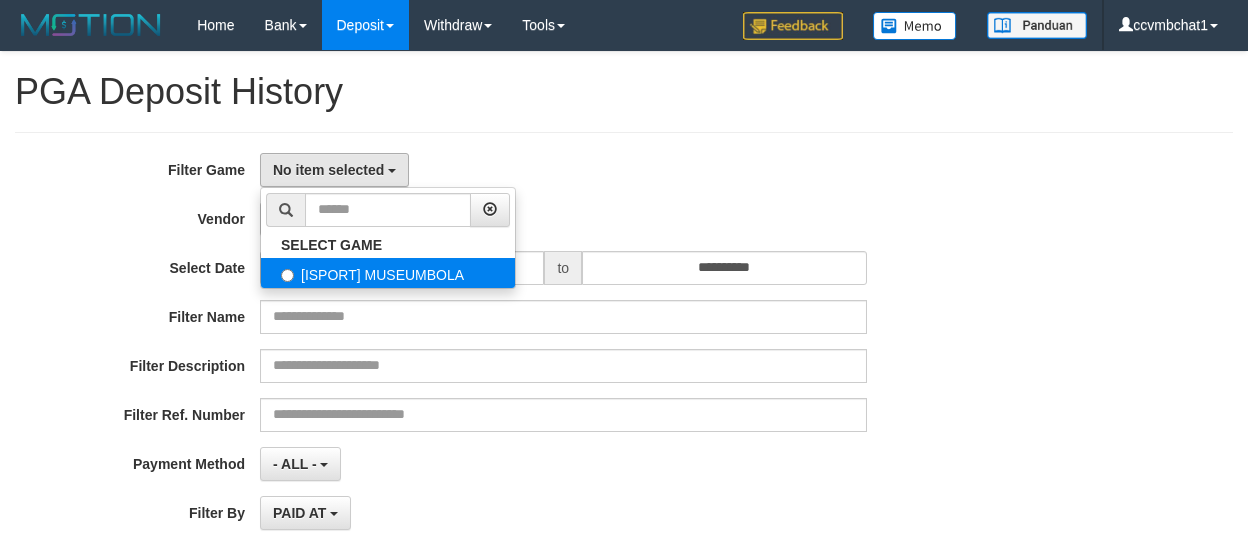 select on "****" 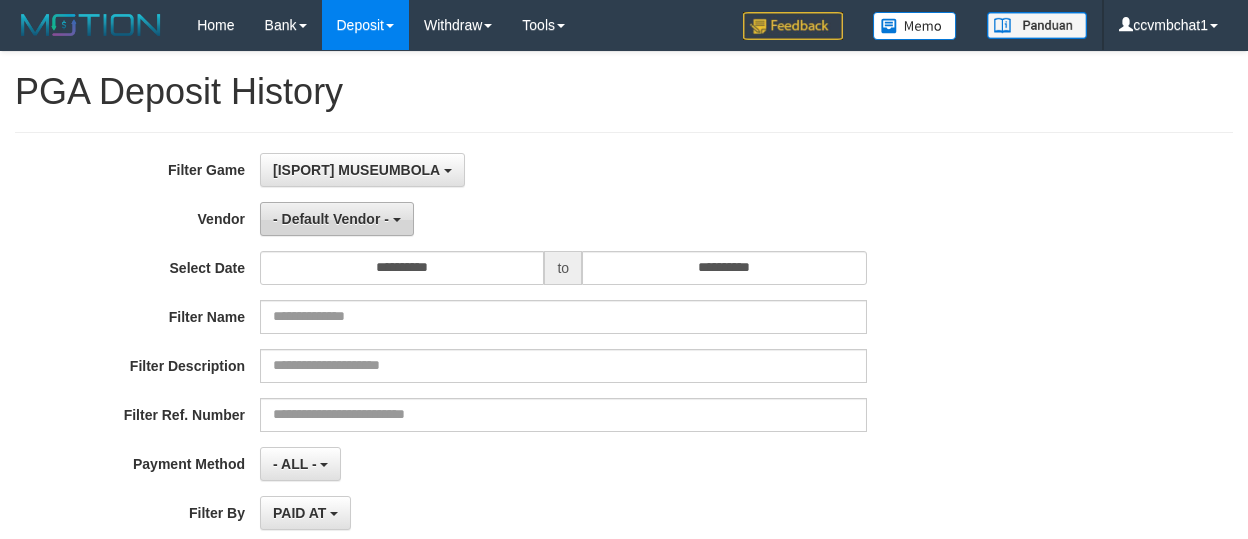 scroll, scrollTop: 18, scrollLeft: 0, axis: vertical 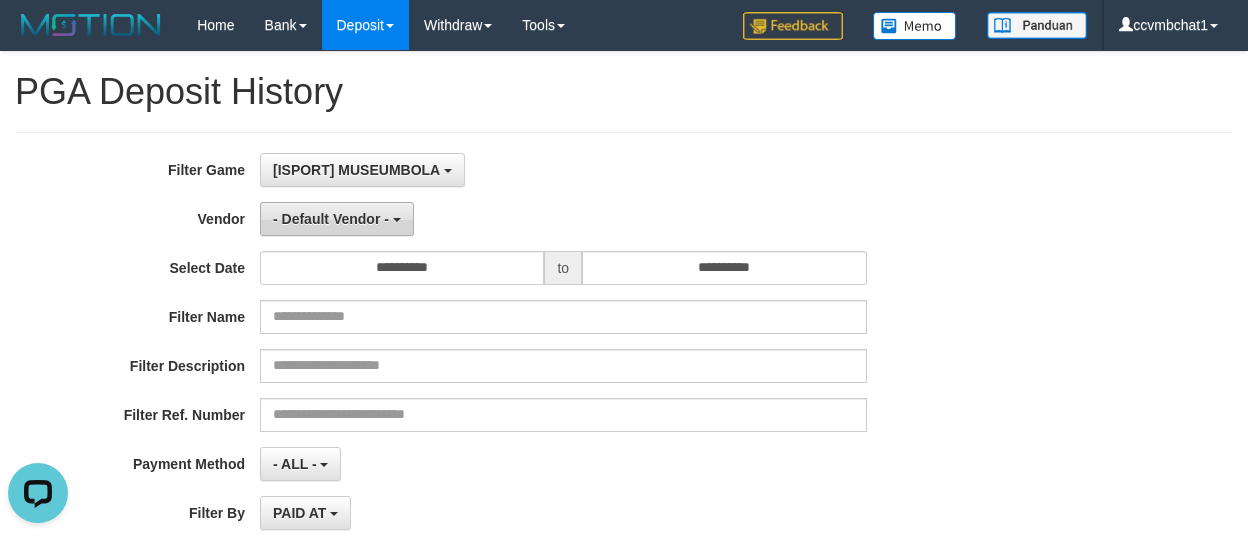 click on "- Default Vendor -" at bounding box center [337, 219] 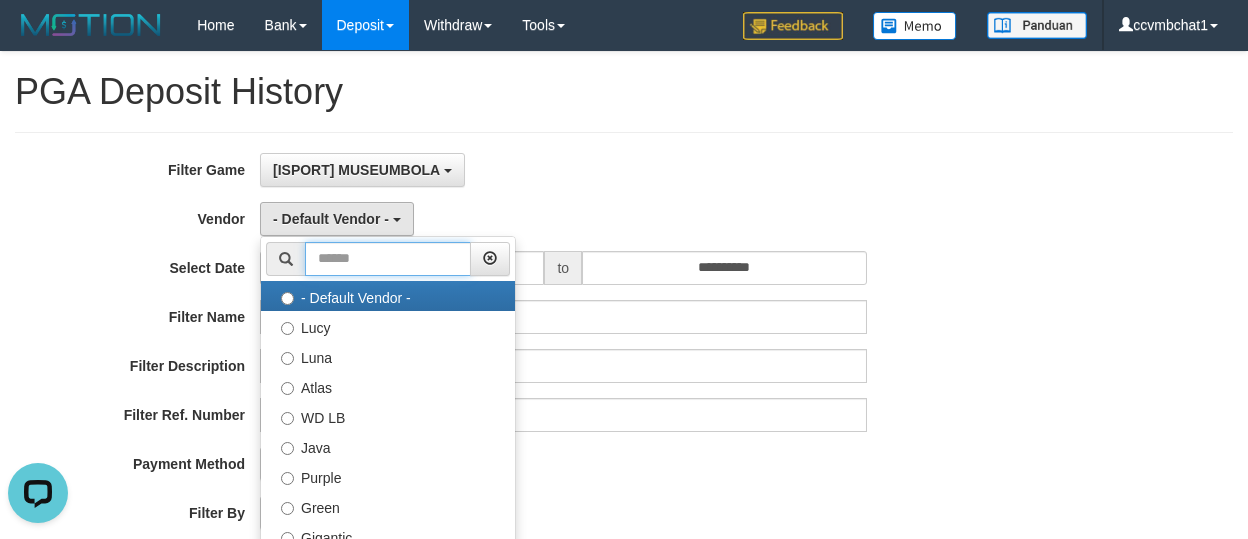 click at bounding box center [388, 259] 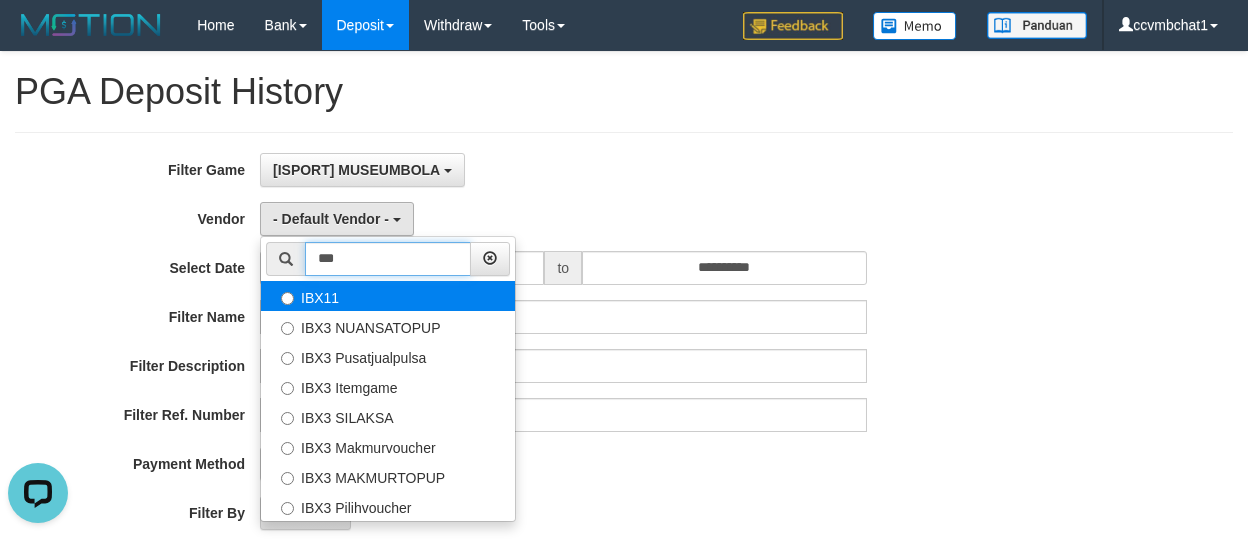 type on "***" 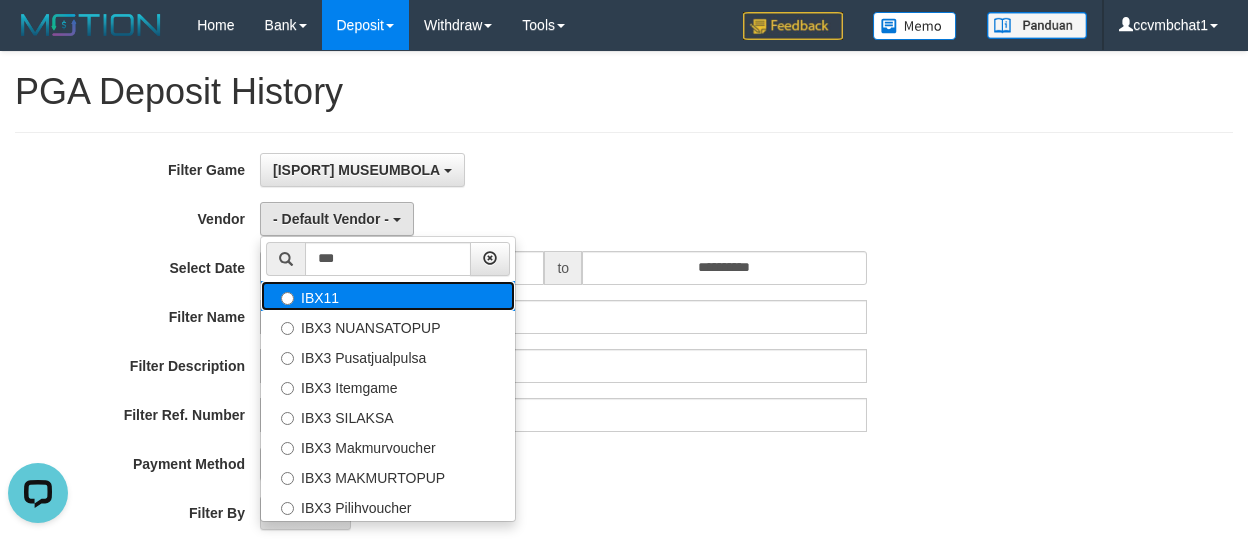 click on "IBX11" at bounding box center (388, 296) 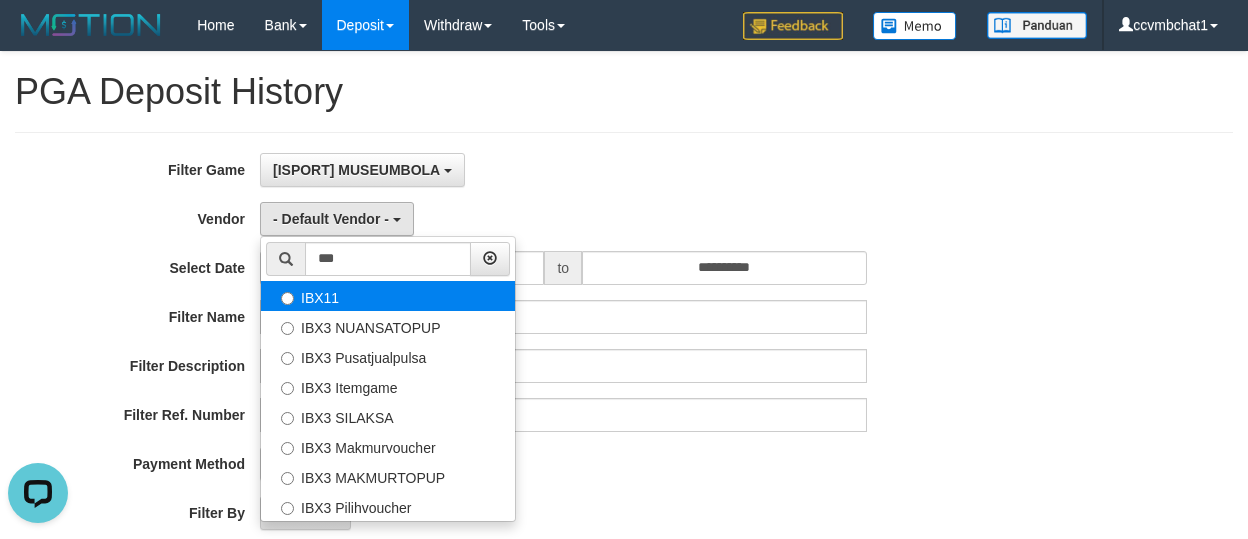 select on "**********" 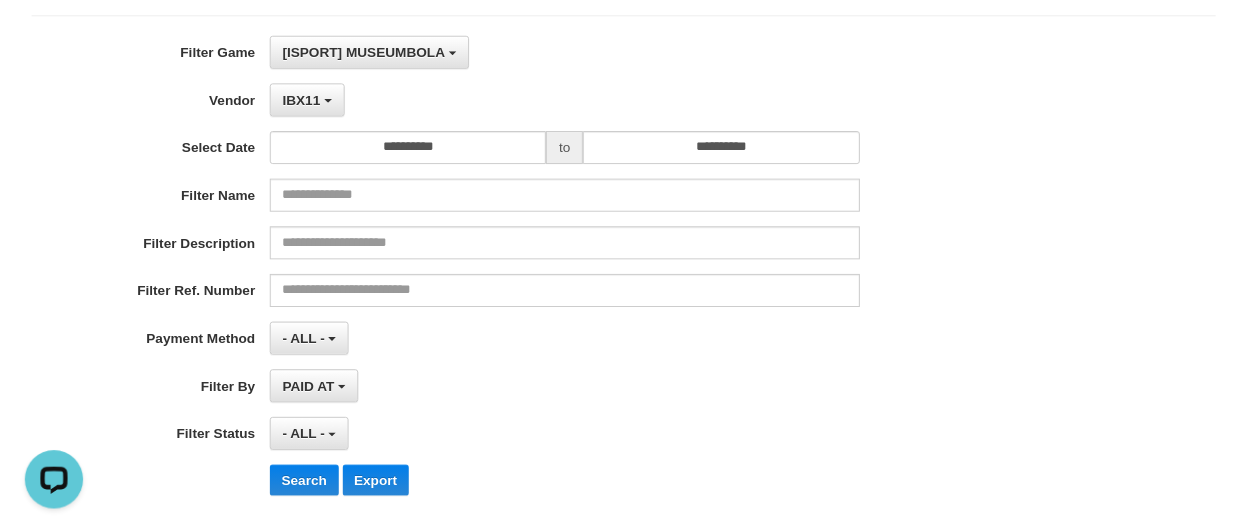 scroll, scrollTop: 300, scrollLeft: 0, axis: vertical 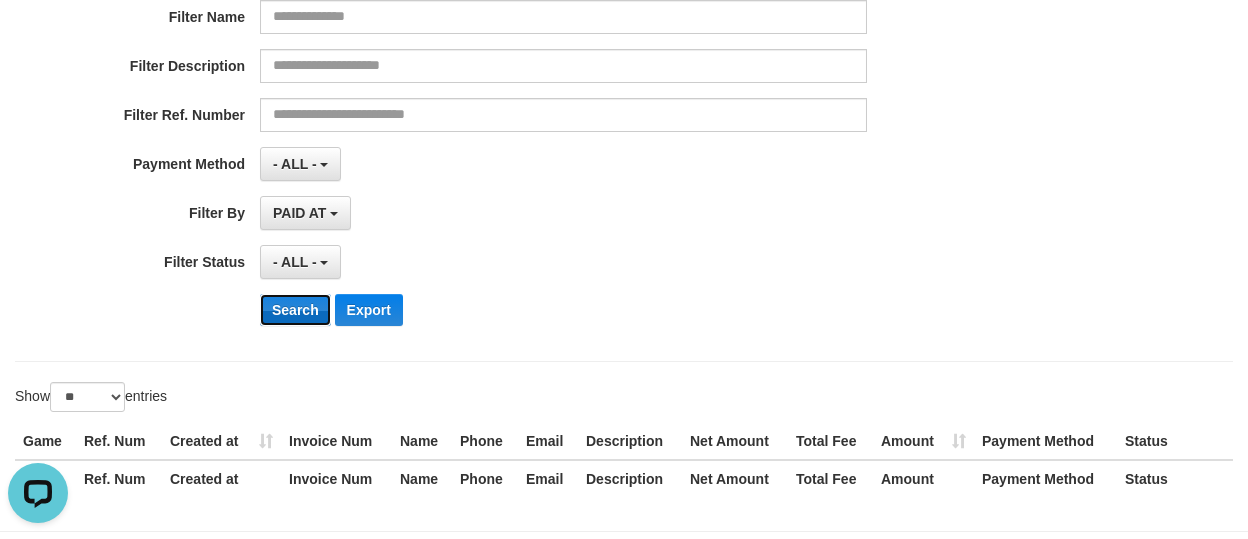 click on "Search" at bounding box center [295, 310] 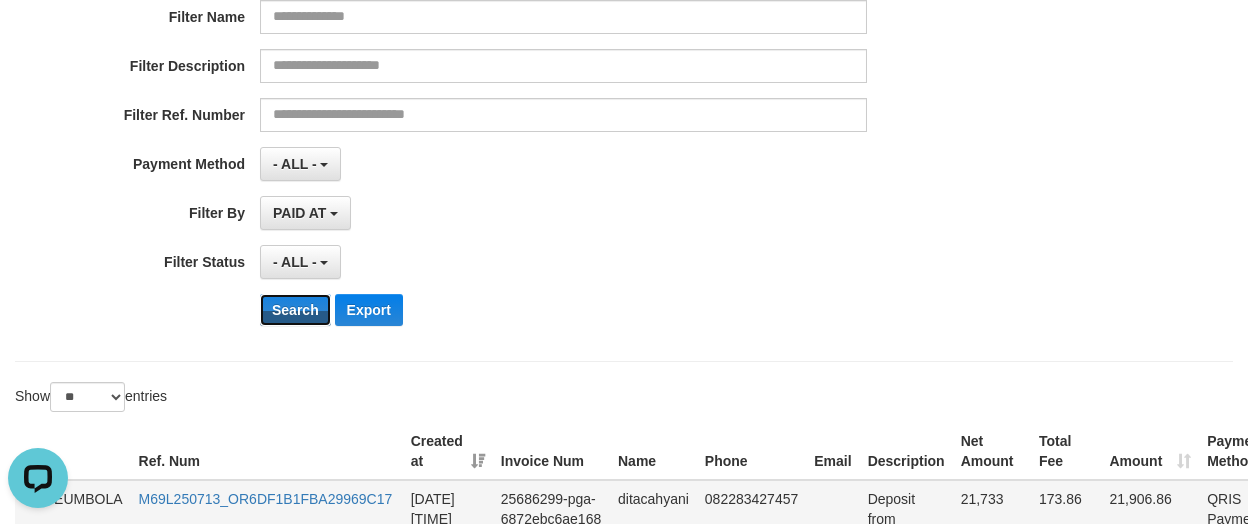 scroll, scrollTop: 500, scrollLeft: 0, axis: vertical 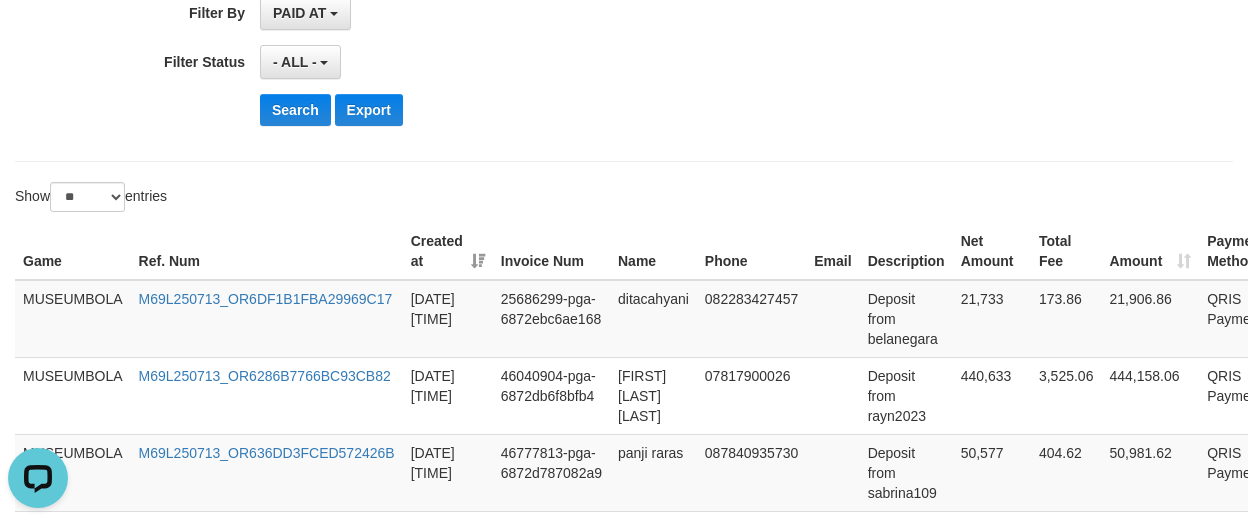 click on "**********" at bounding box center (520, 62) 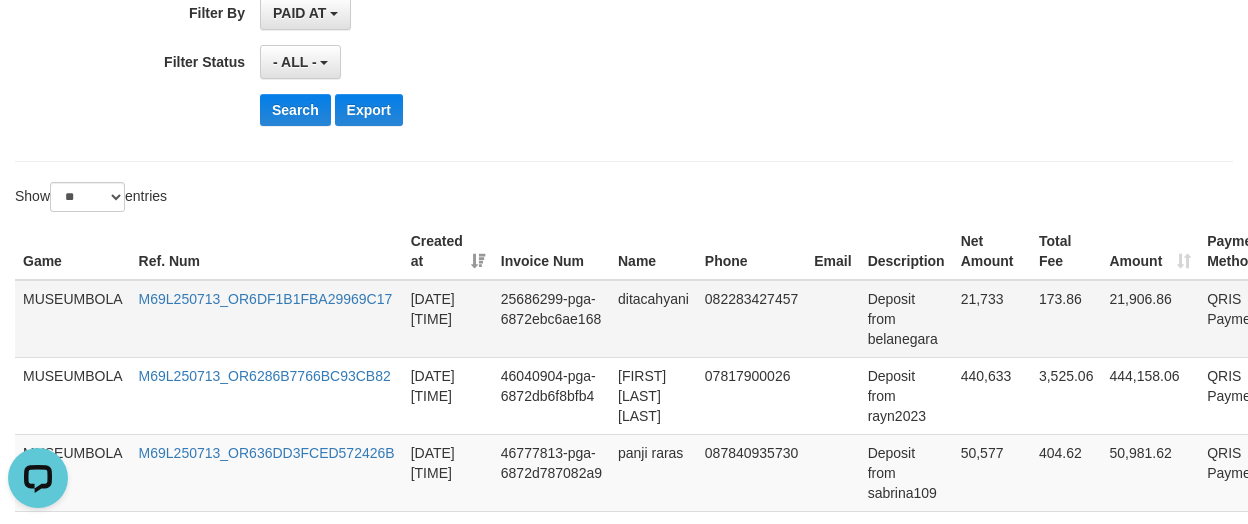 click on "21,733" at bounding box center [992, 319] 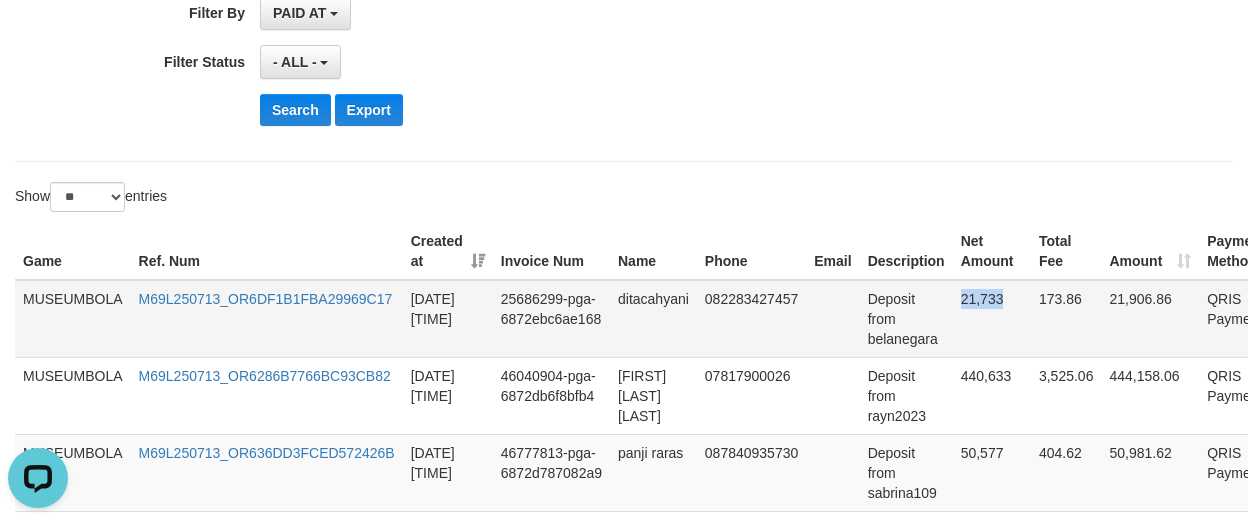 click on "21,733" at bounding box center (992, 319) 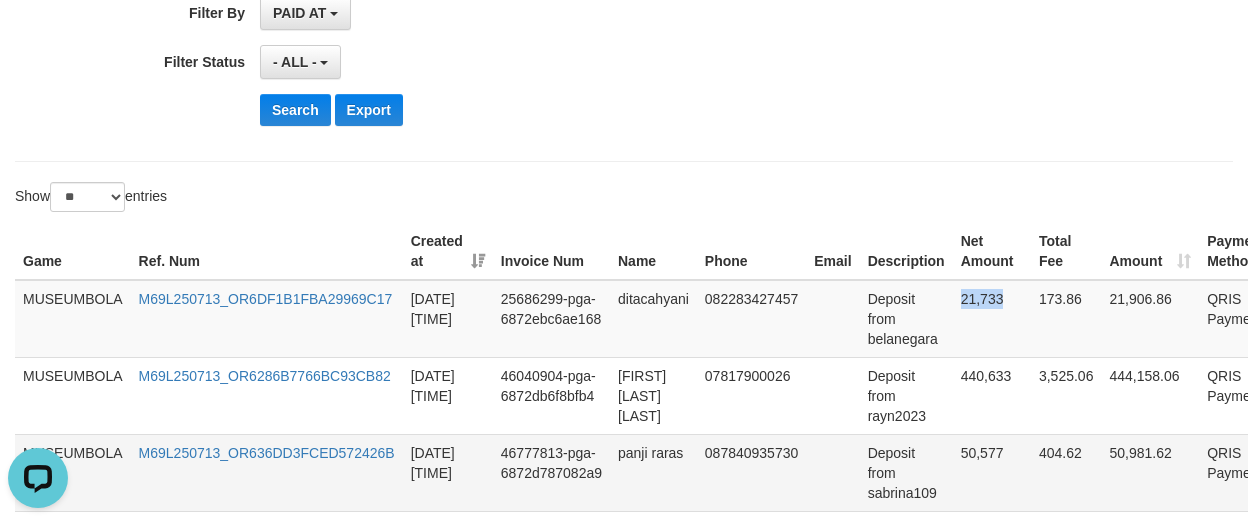copy on "21,733" 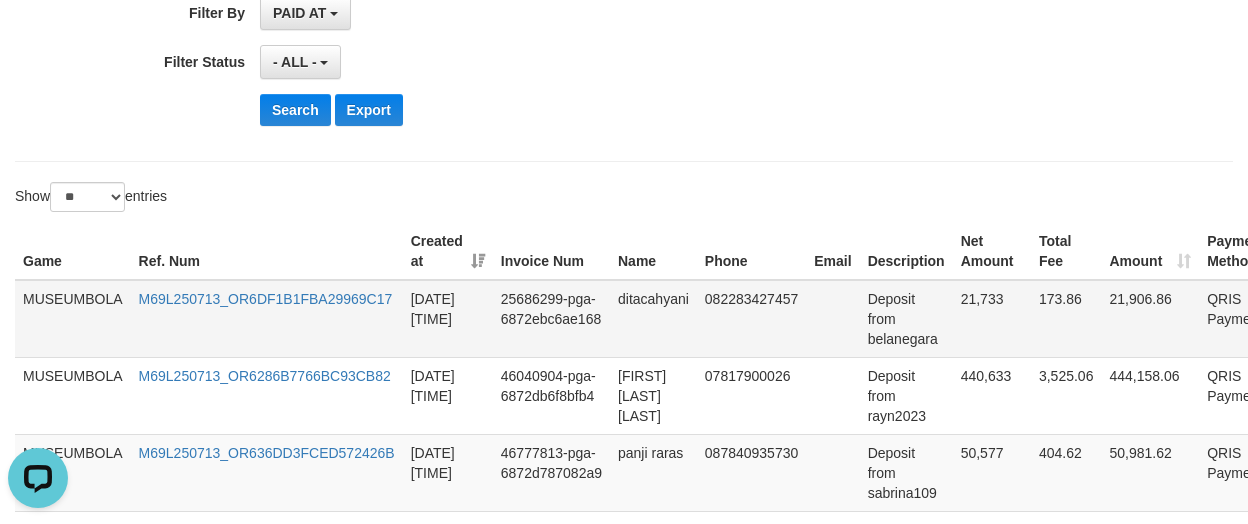 click on "Deposit from belanegara" at bounding box center [906, 319] 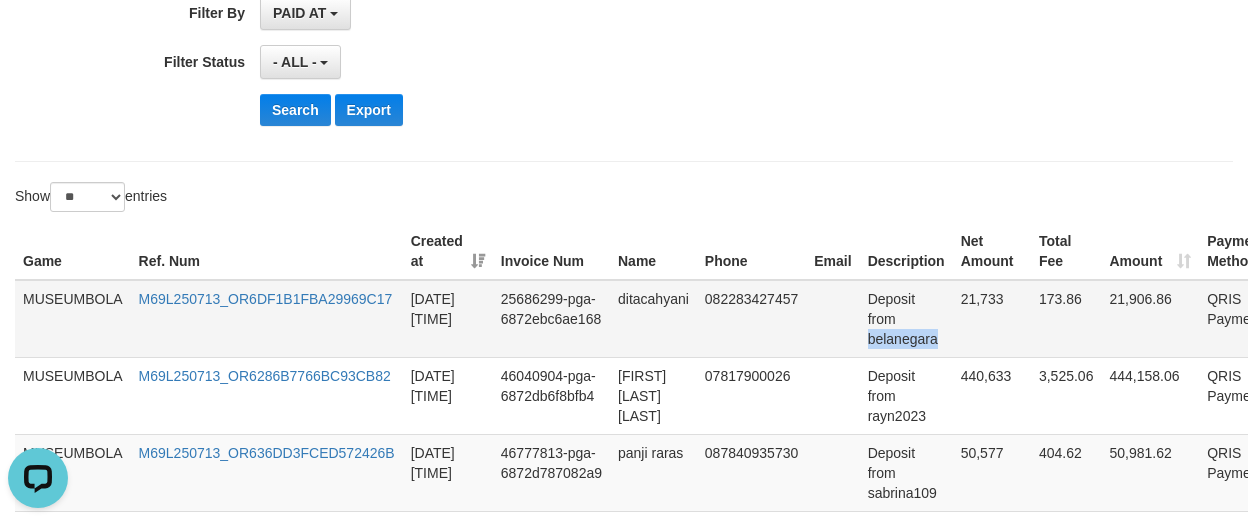 click on "Deposit from belanegara" at bounding box center [906, 319] 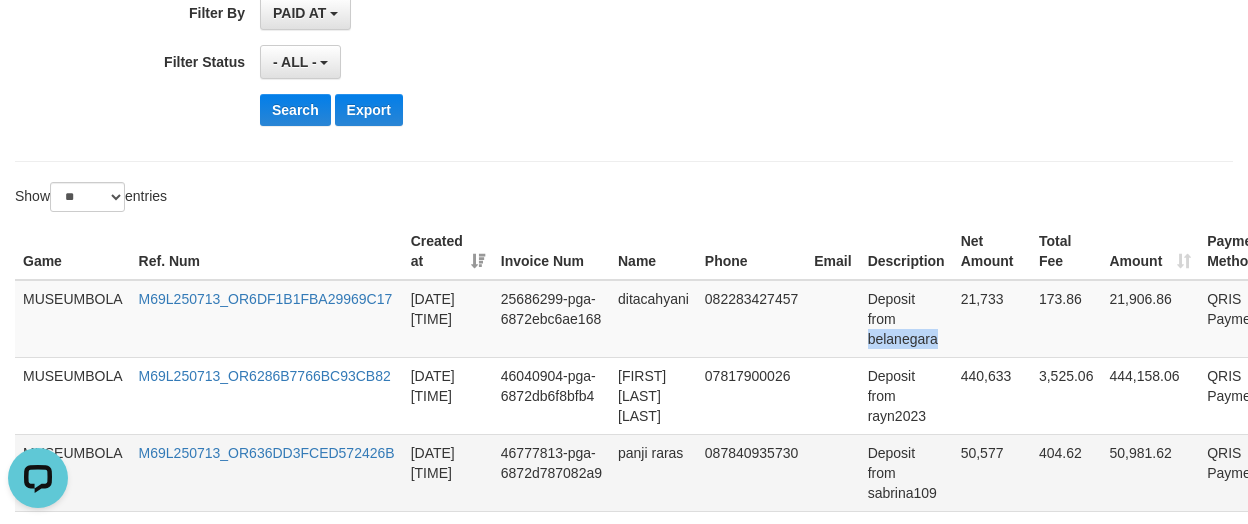 copy on "belanegara" 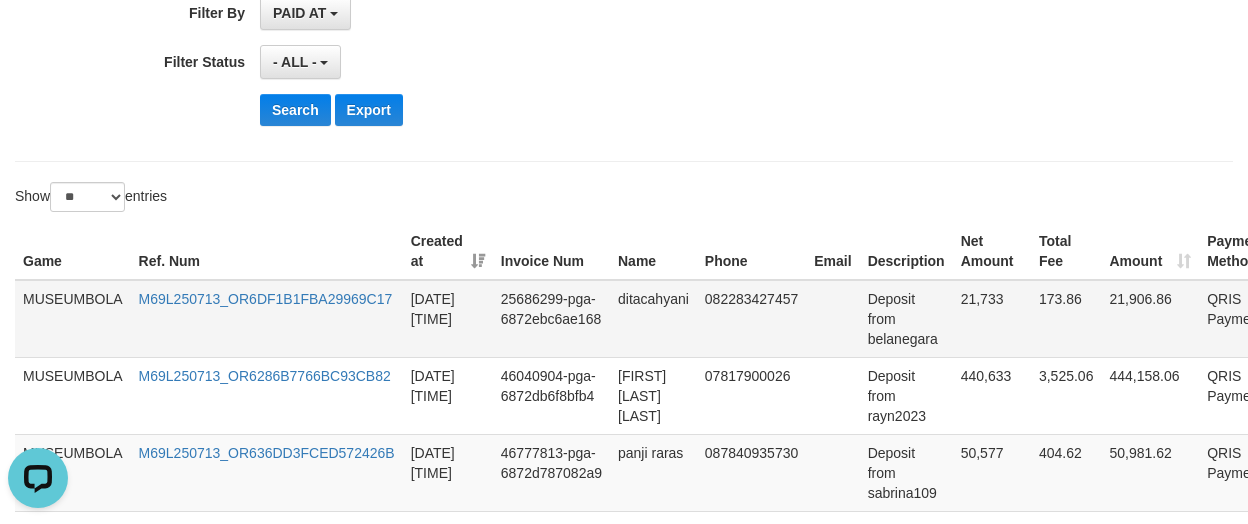 click on "ditacahyani" at bounding box center [653, 319] 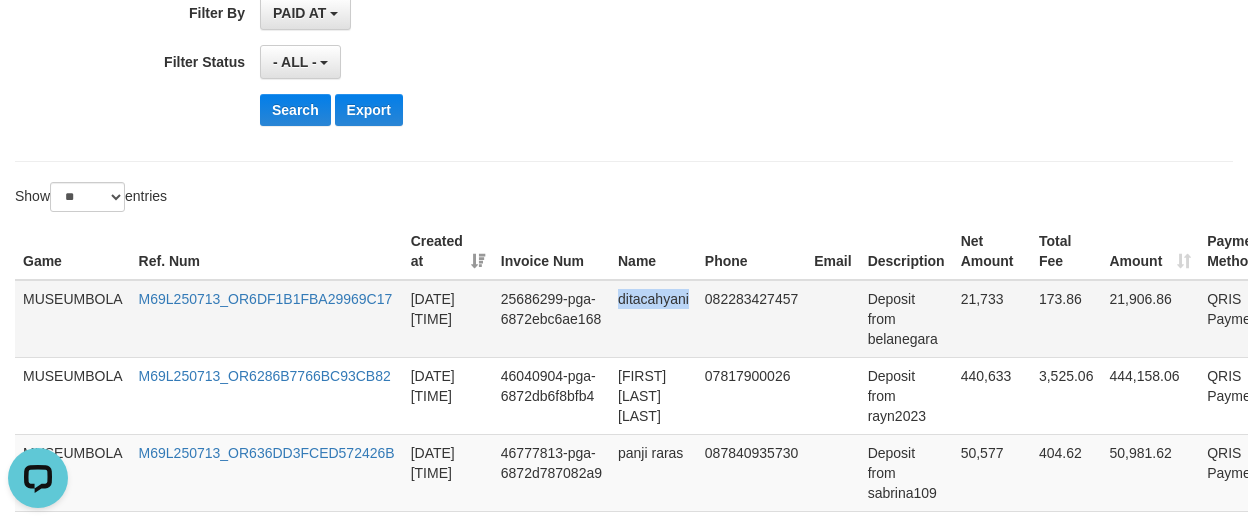 click on "ditacahyani" at bounding box center [653, 319] 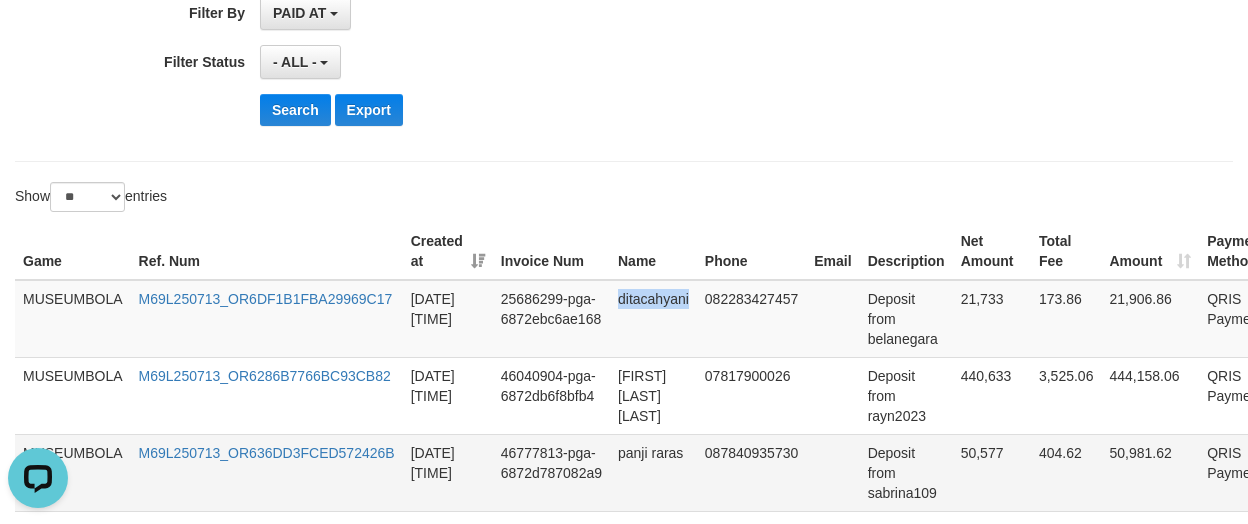 copy on "ditacahyani" 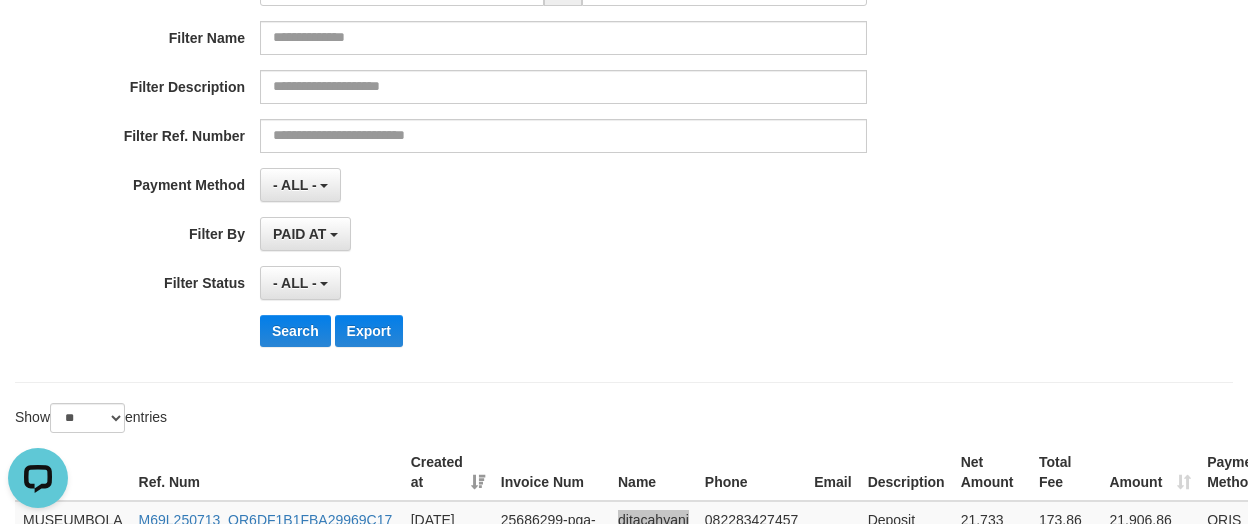 scroll, scrollTop: 0, scrollLeft: 0, axis: both 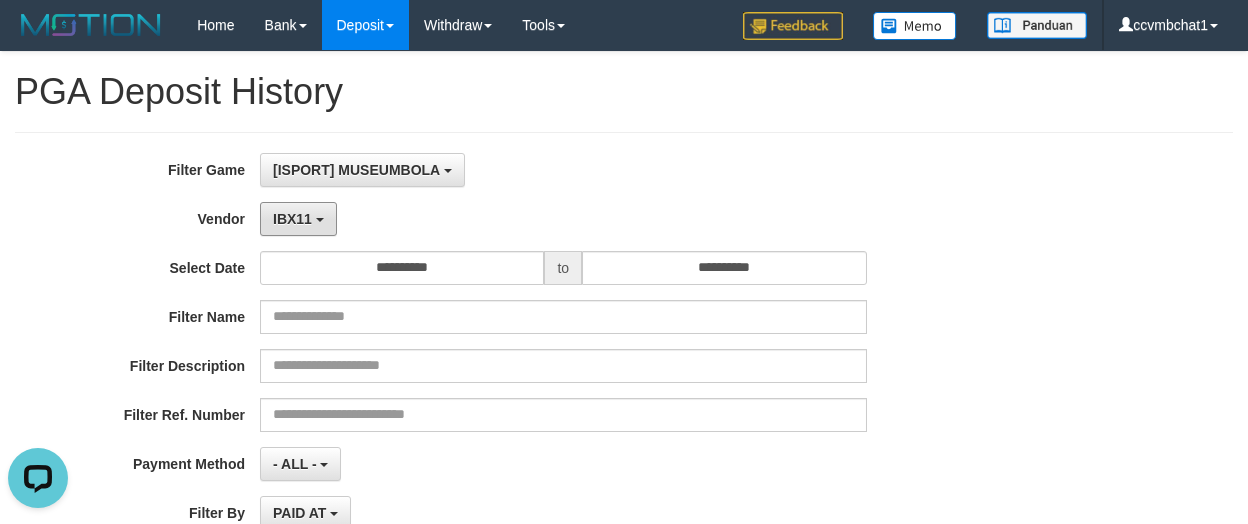 drag, startPoint x: 311, startPoint y: 222, endPoint x: 344, endPoint y: 231, distance: 34.20526 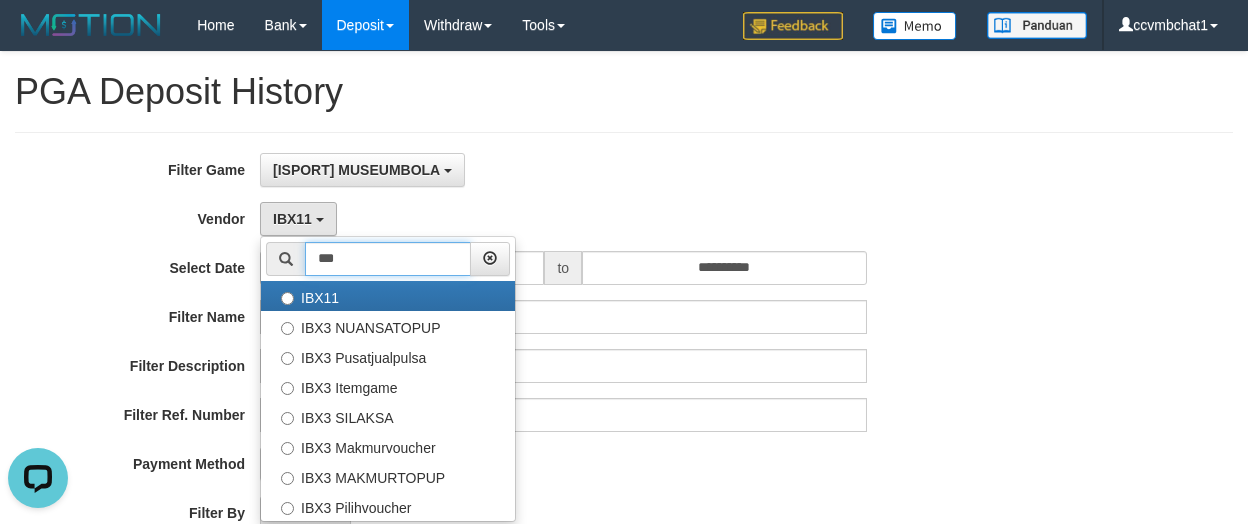 click on "***" at bounding box center (388, 259) 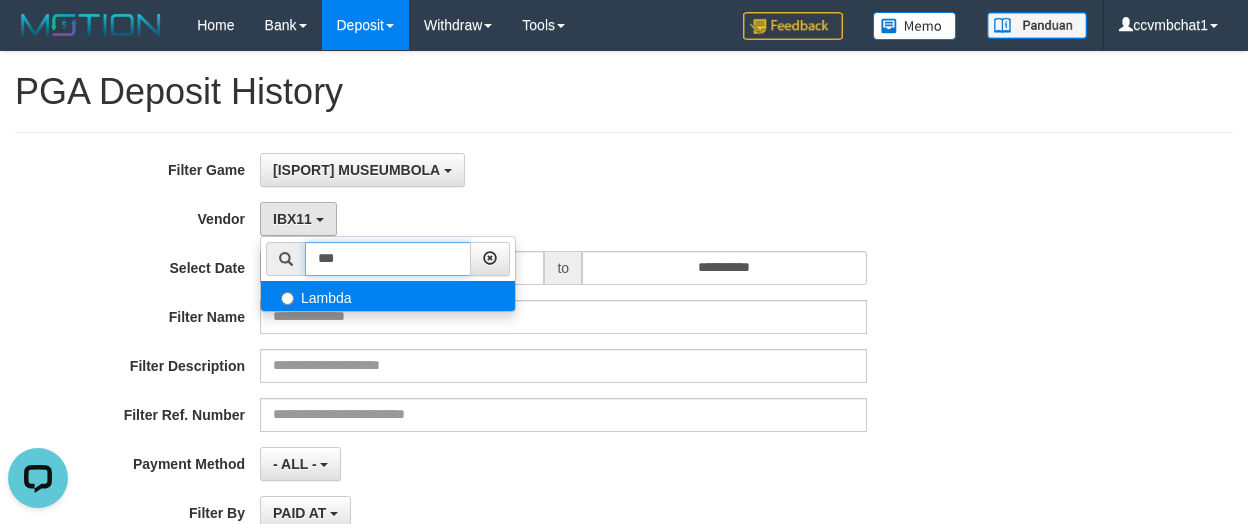 type on "***" 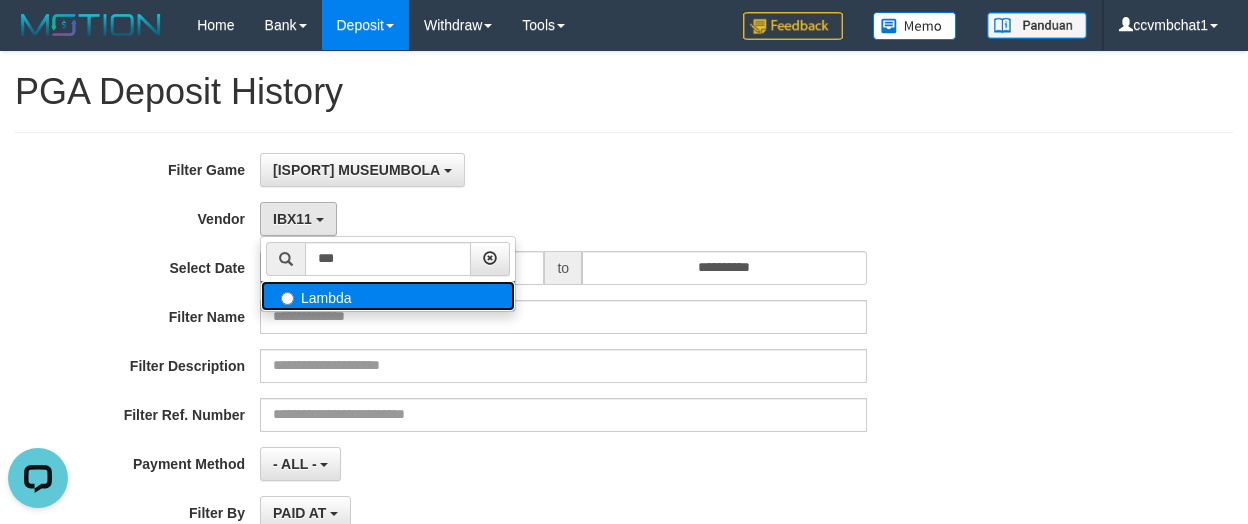 click on "Lambda" at bounding box center (388, 296) 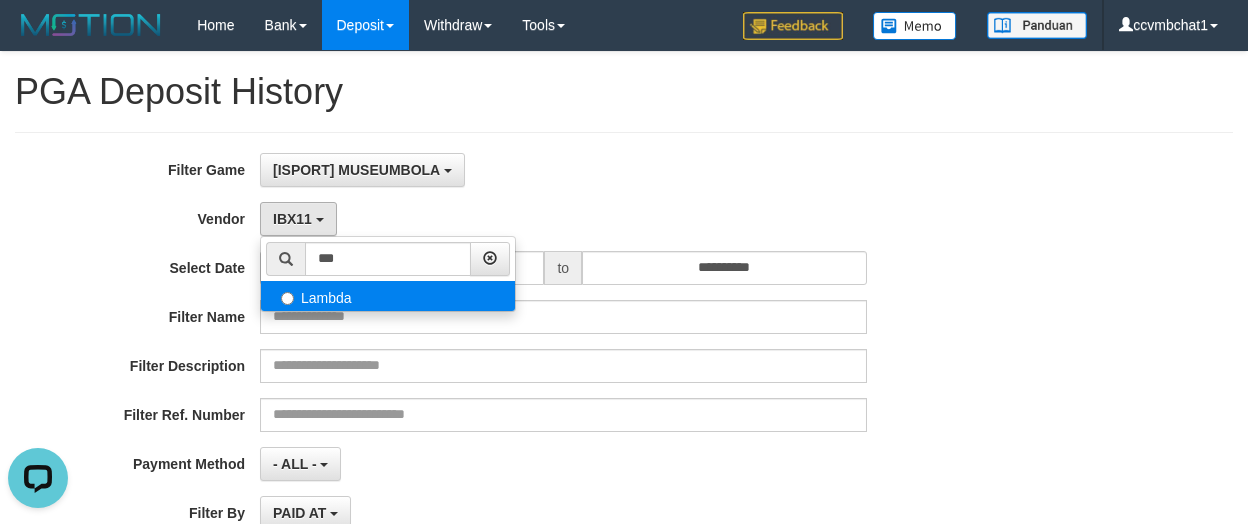 select on "**********" 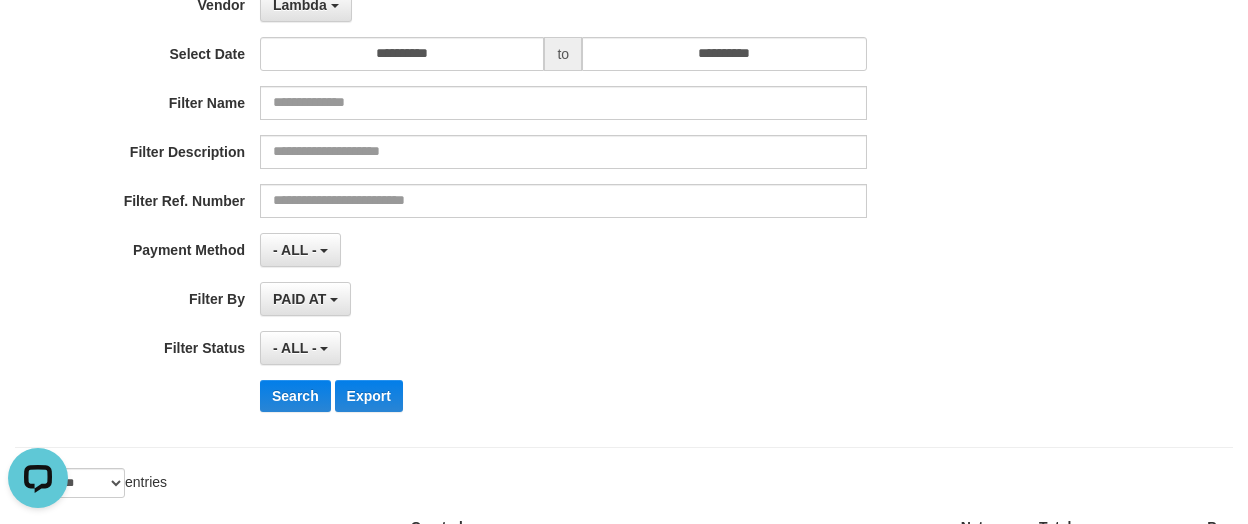 scroll, scrollTop: 400, scrollLeft: 0, axis: vertical 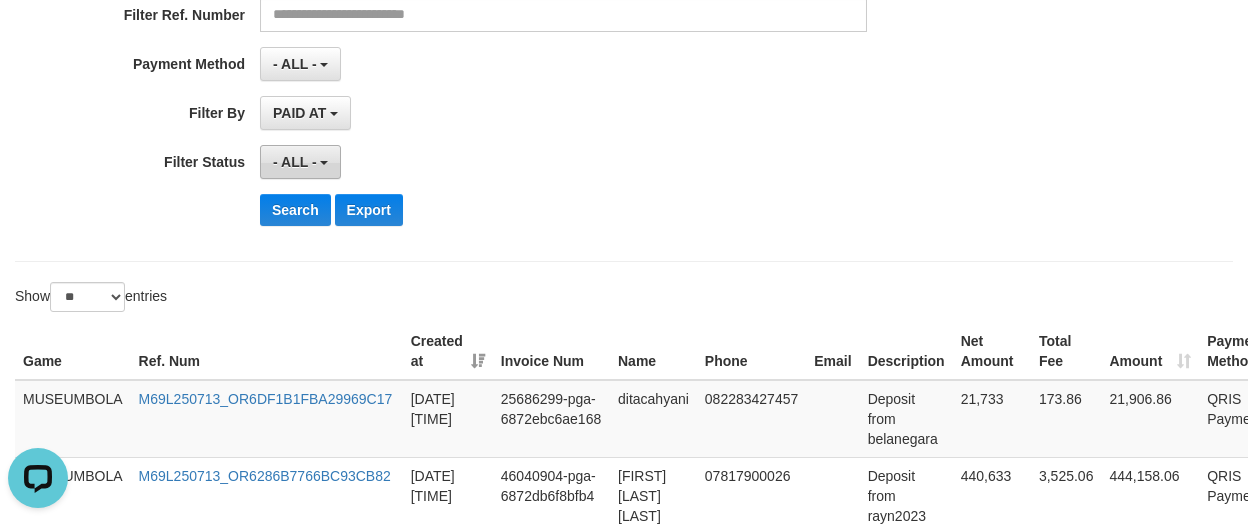 click on "- ALL -" at bounding box center (300, 162) 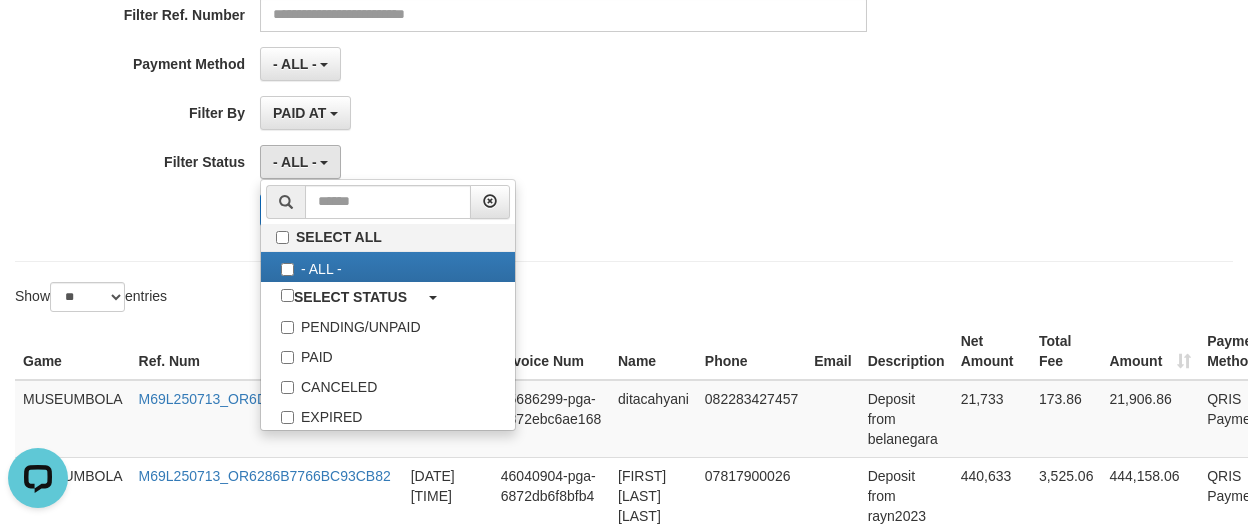 click on "PAID AT
PAID AT
CREATED AT" at bounding box center (563, 113) 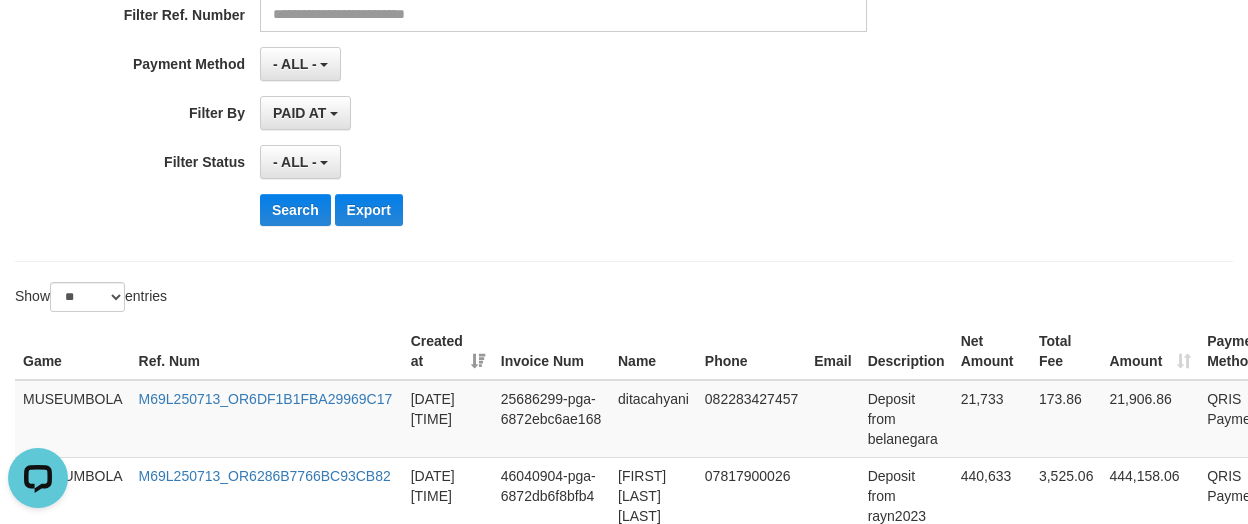 click on "Search
Export" at bounding box center [520, 210] 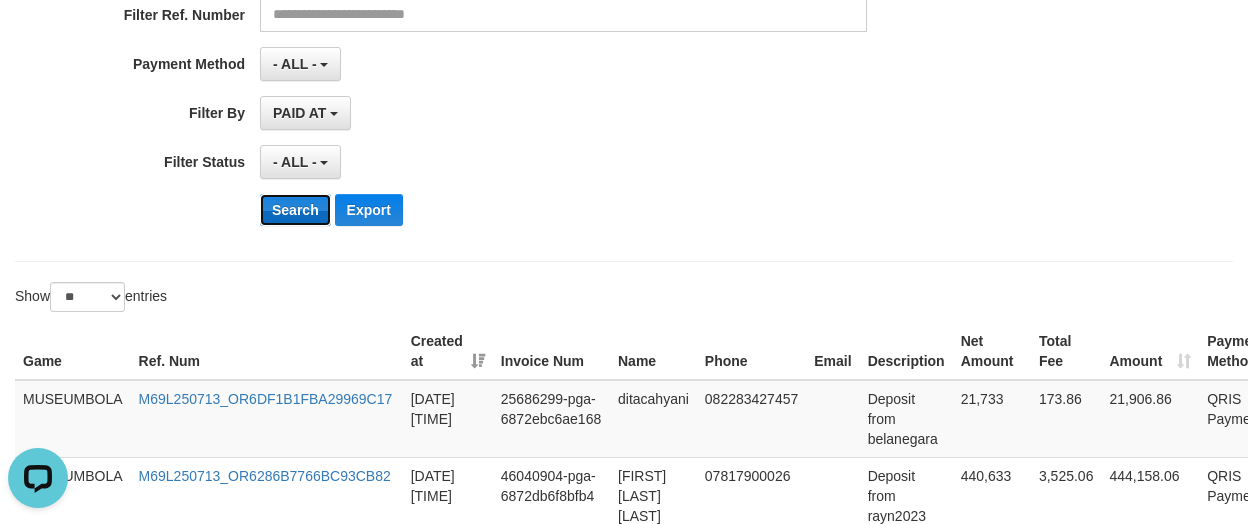 click on "Search" at bounding box center (295, 210) 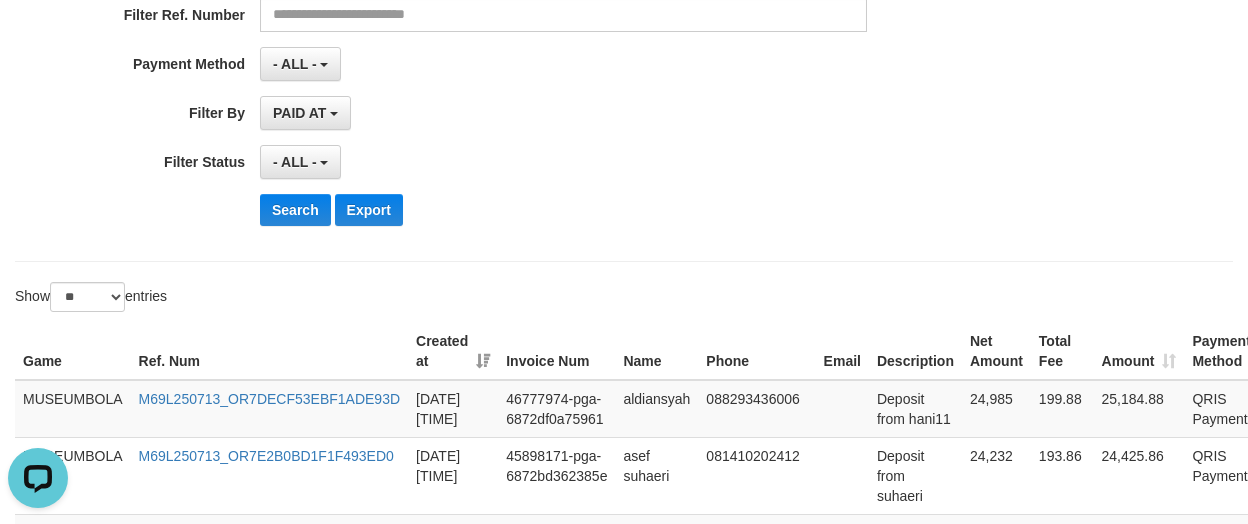 click on "- ALL -    SELECT ALL  - ALL -  SELECT STATUS
PENDING/UNPAID
PAID
CANCELED
EXPIRED" at bounding box center [563, 162] 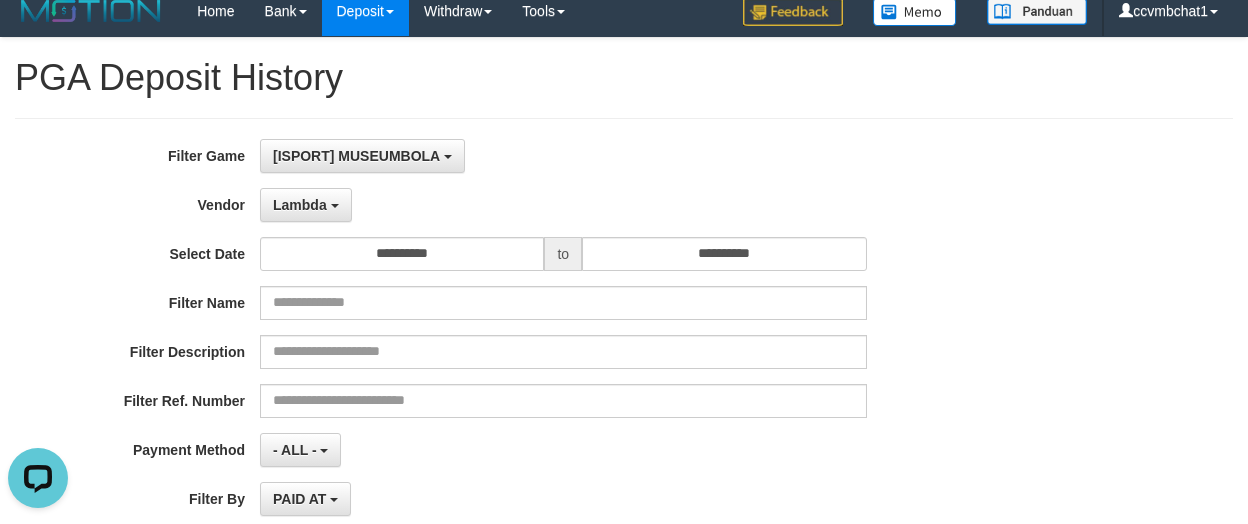 scroll, scrollTop: 0, scrollLeft: 0, axis: both 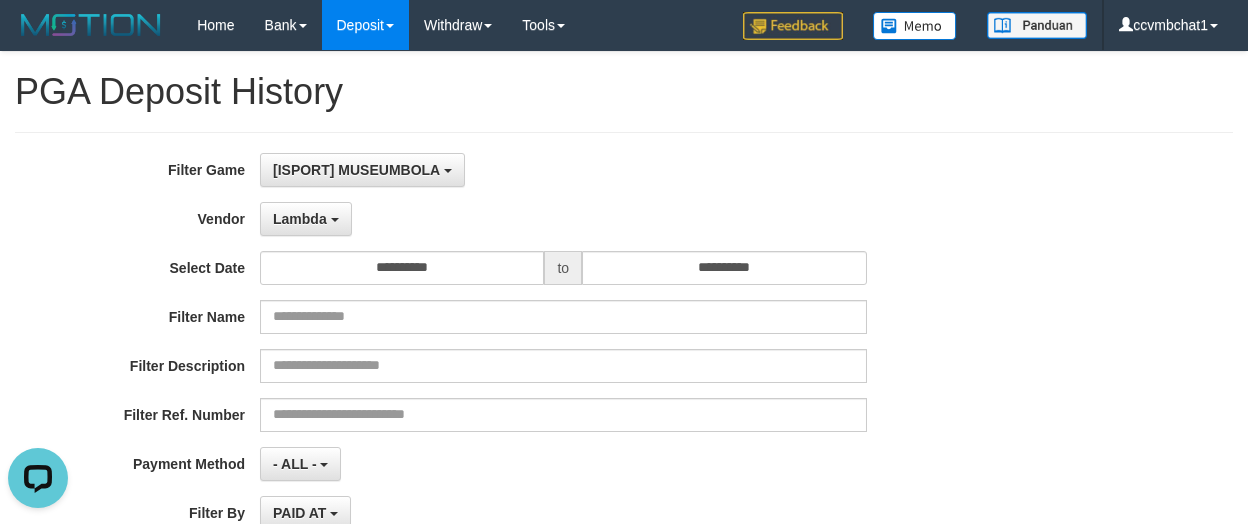 click on "[ISPORT] MUSEUMBOLA
SELECT GAME
[ISPORT] MUSEUMBOLA" at bounding box center [563, 170] 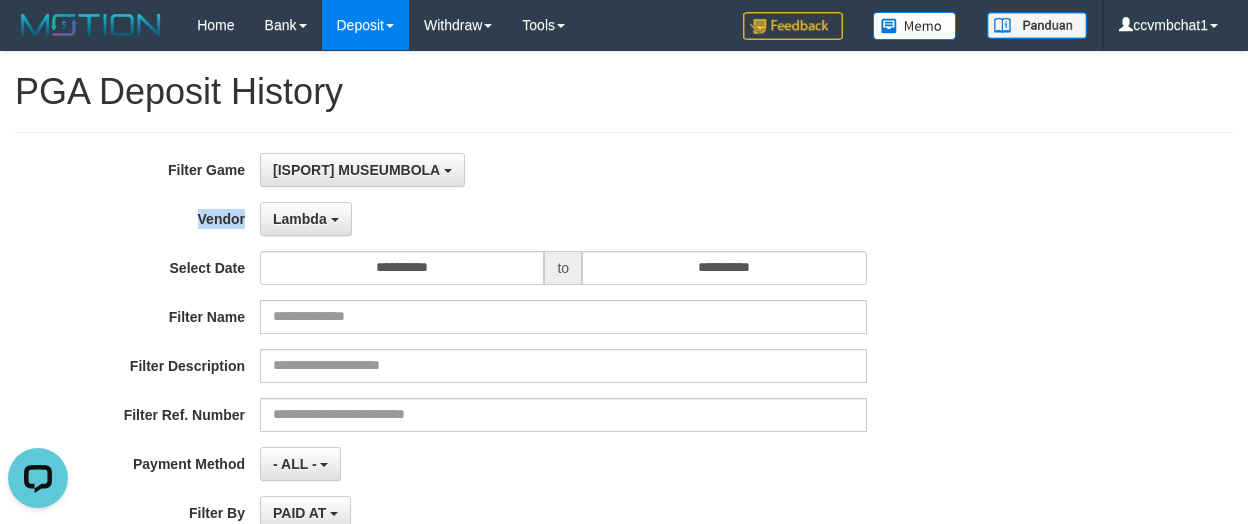 click on "[ISPORT] MUSEUMBOLA
SELECT GAME
[ISPORT] MUSEUMBOLA" at bounding box center [563, 170] 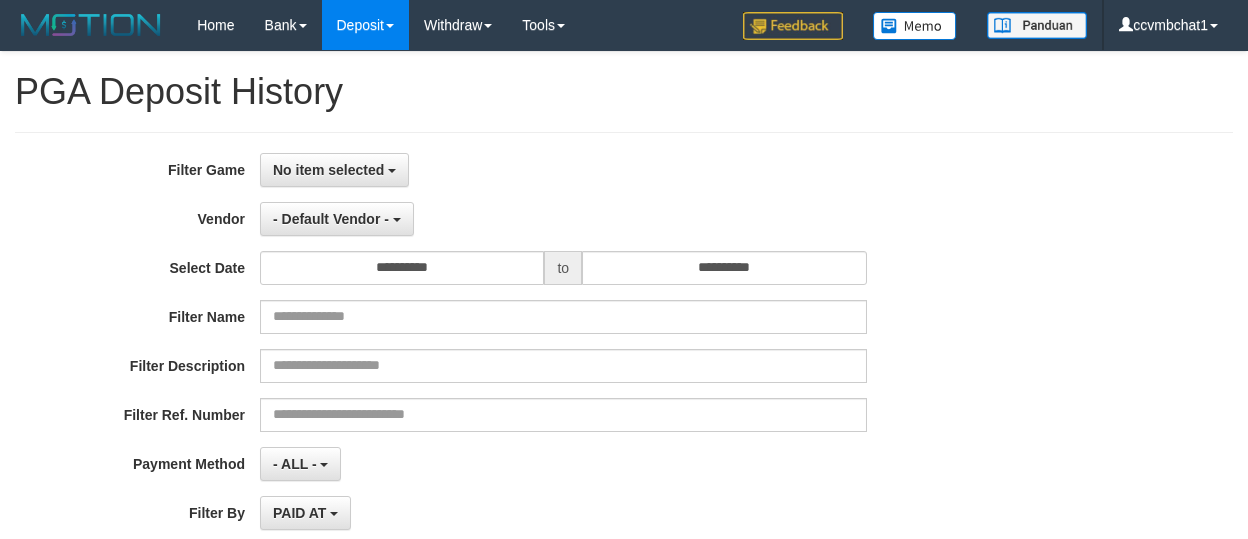 select 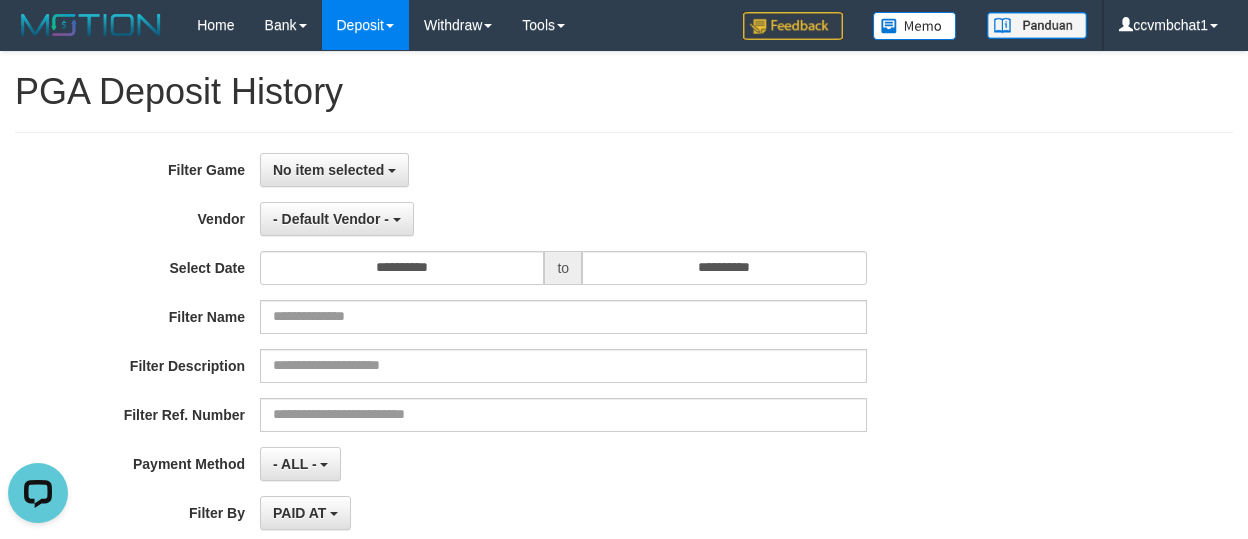 scroll, scrollTop: 0, scrollLeft: 0, axis: both 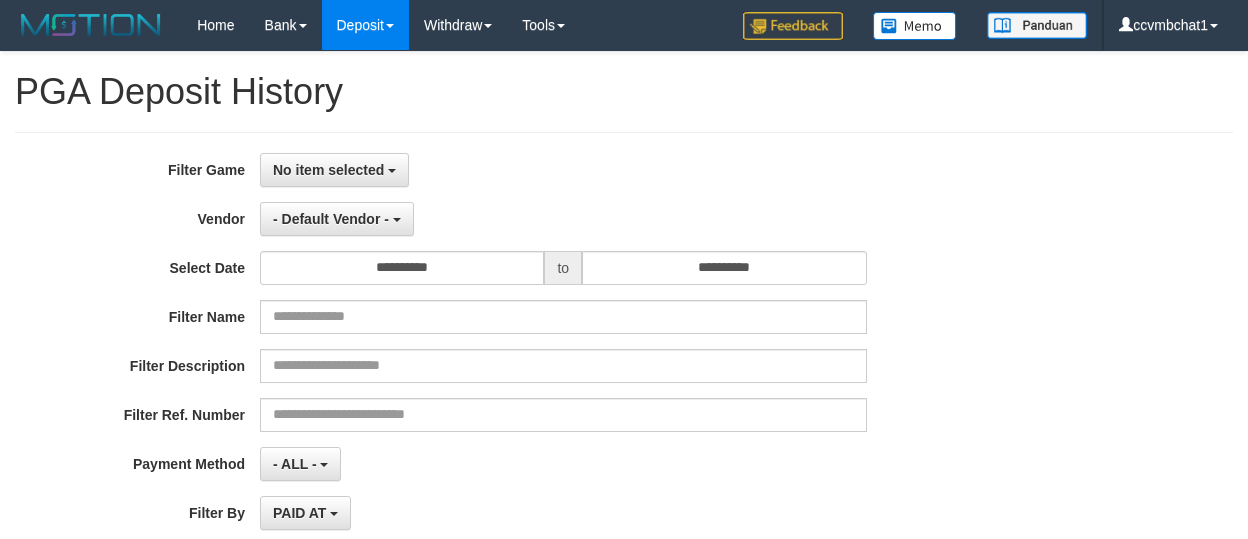 select 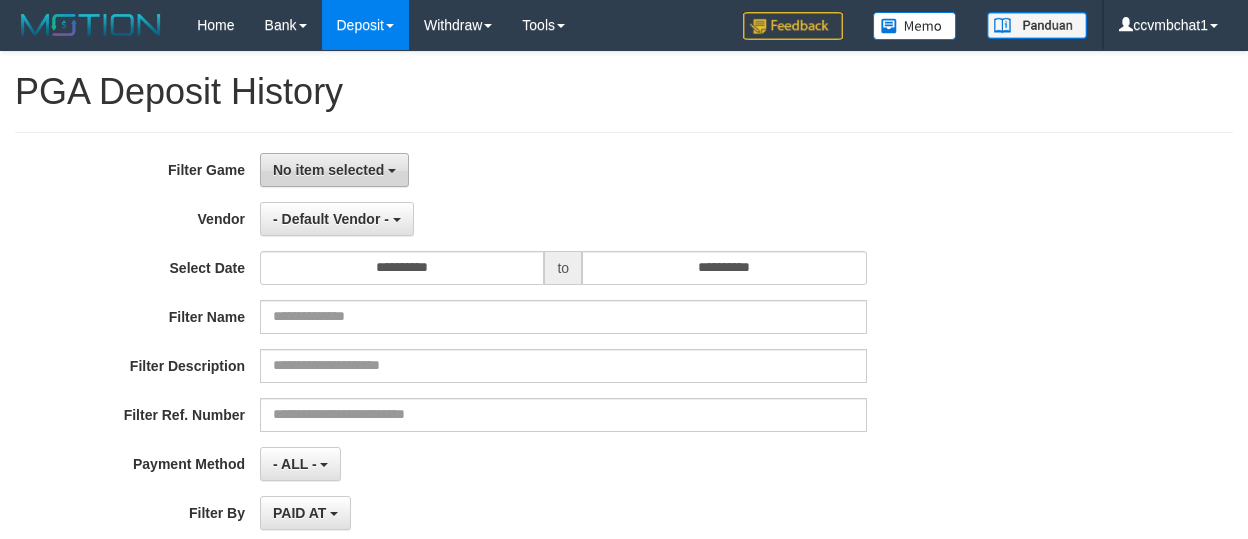 scroll, scrollTop: 0, scrollLeft: 0, axis: both 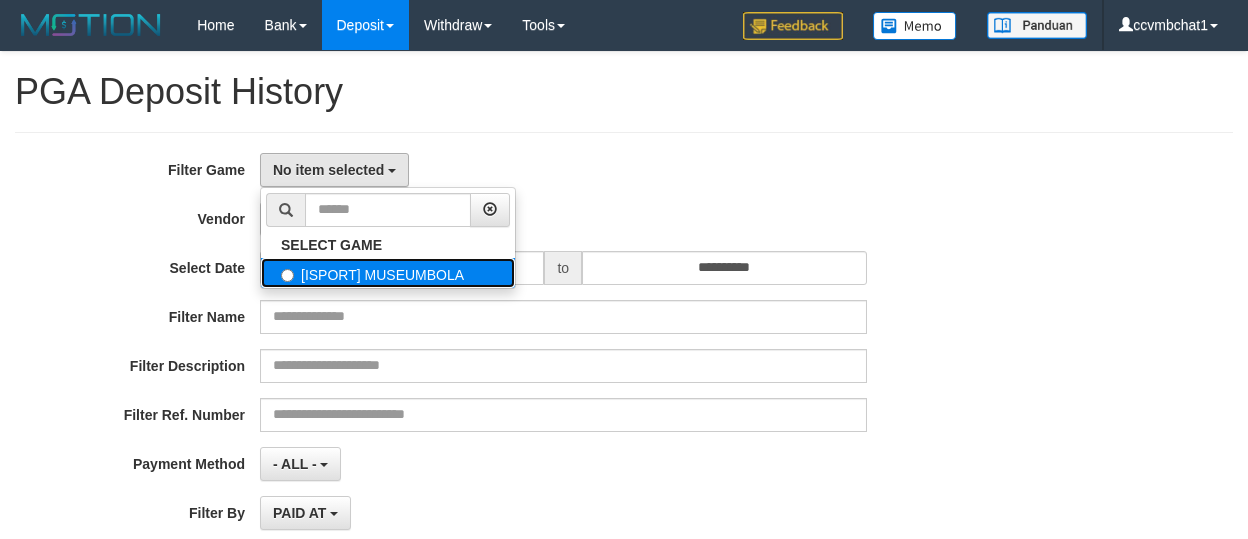 click on "[ISPORT] MUSEUMBOLA" at bounding box center (388, 273) 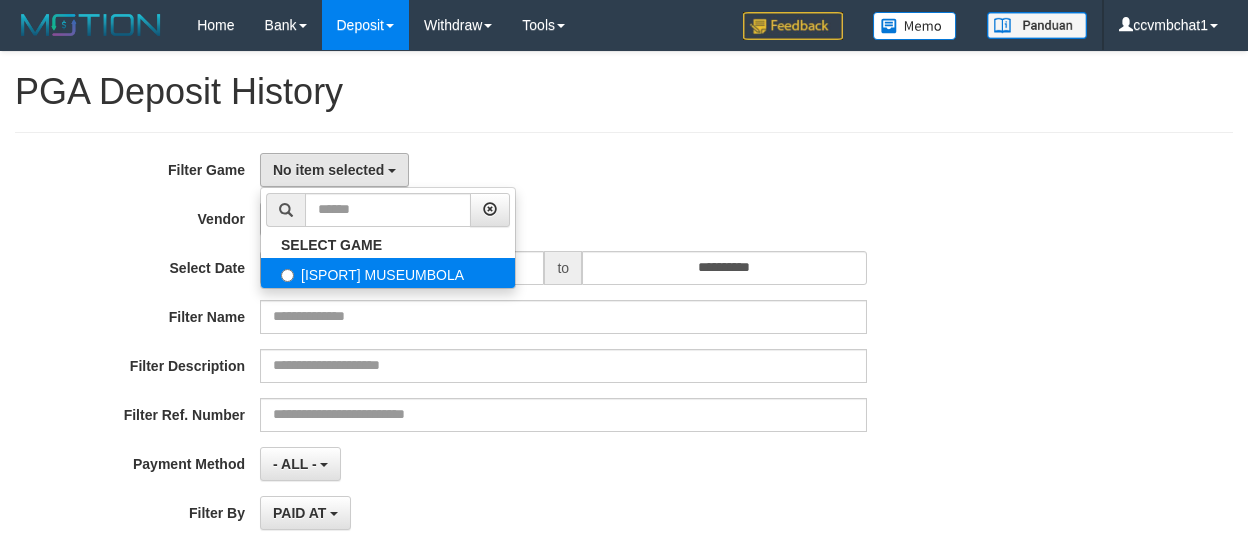 select on "****" 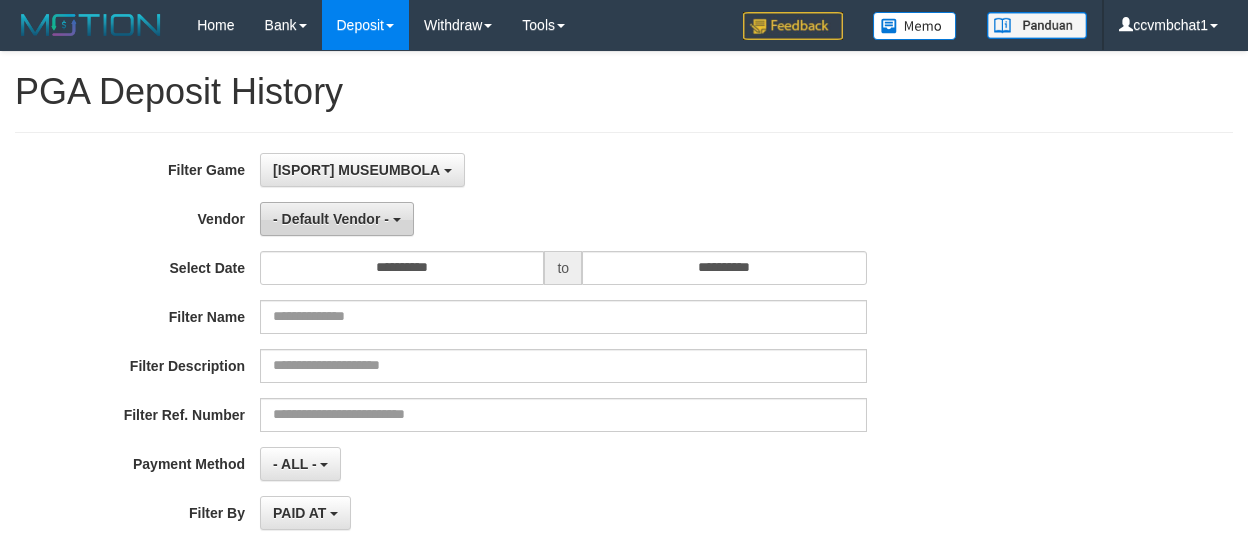 click on "- Default Vendor -" at bounding box center (331, 219) 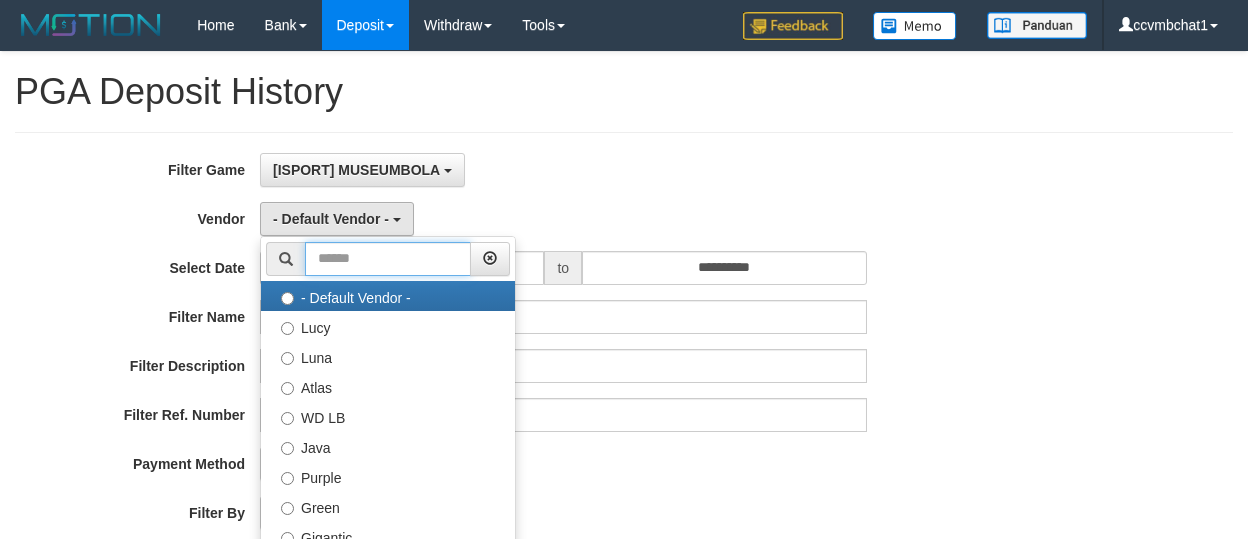 click at bounding box center (388, 259) 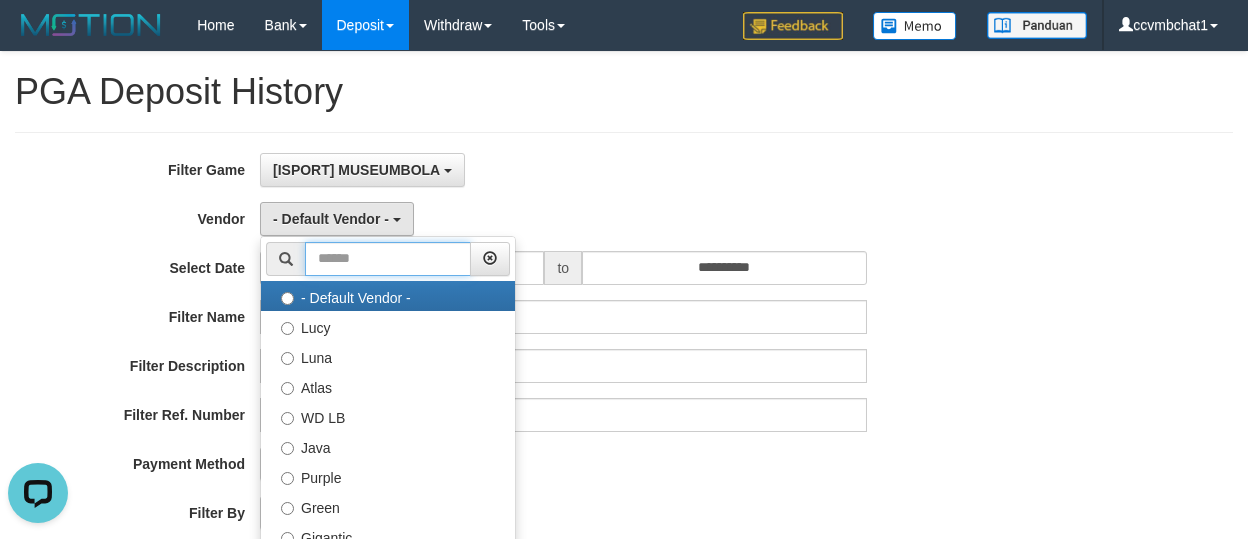 scroll, scrollTop: 0, scrollLeft: 0, axis: both 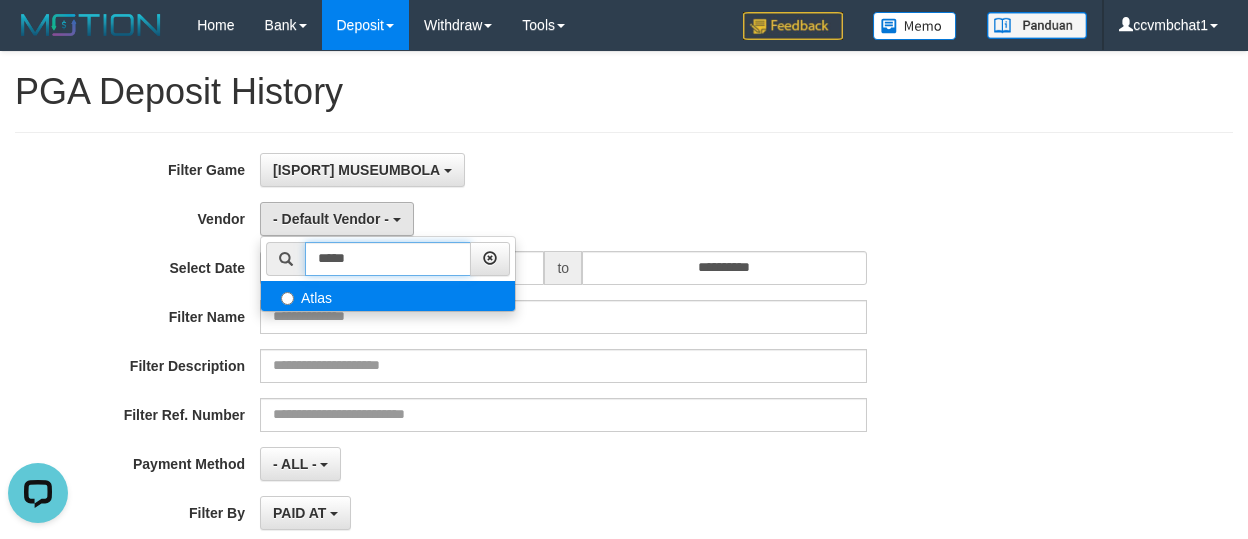 type on "*****" 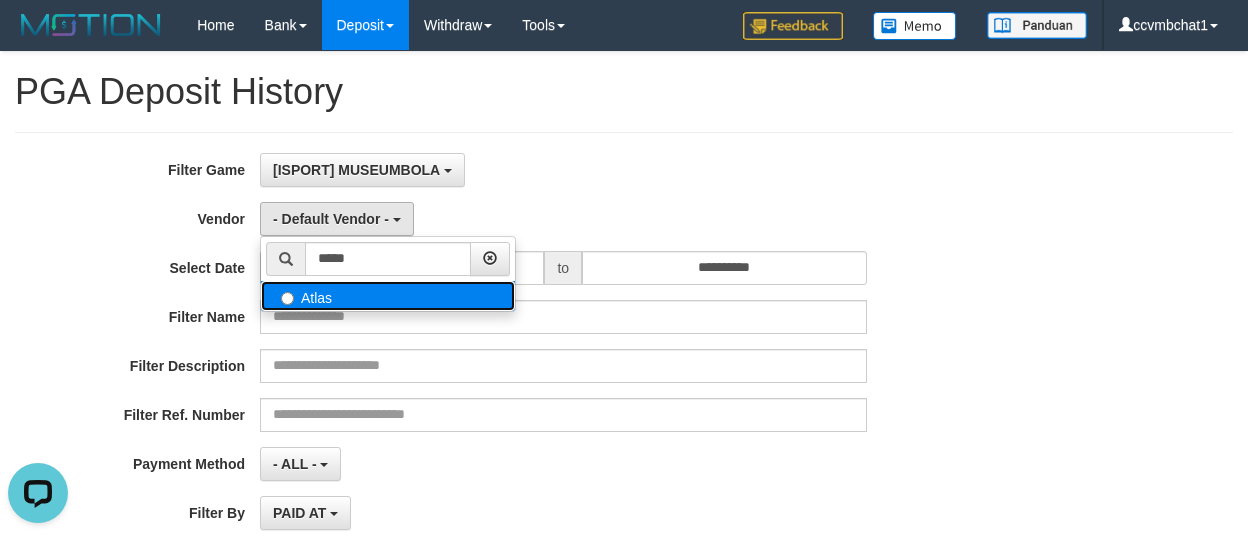 click on "Atlas" at bounding box center [388, 296] 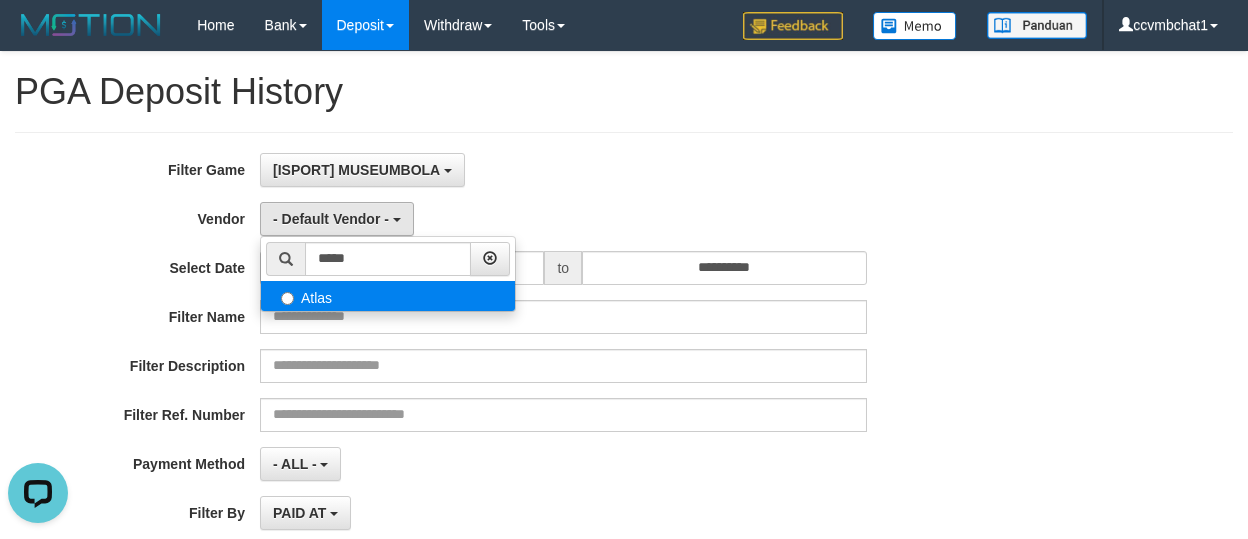 select on "**********" 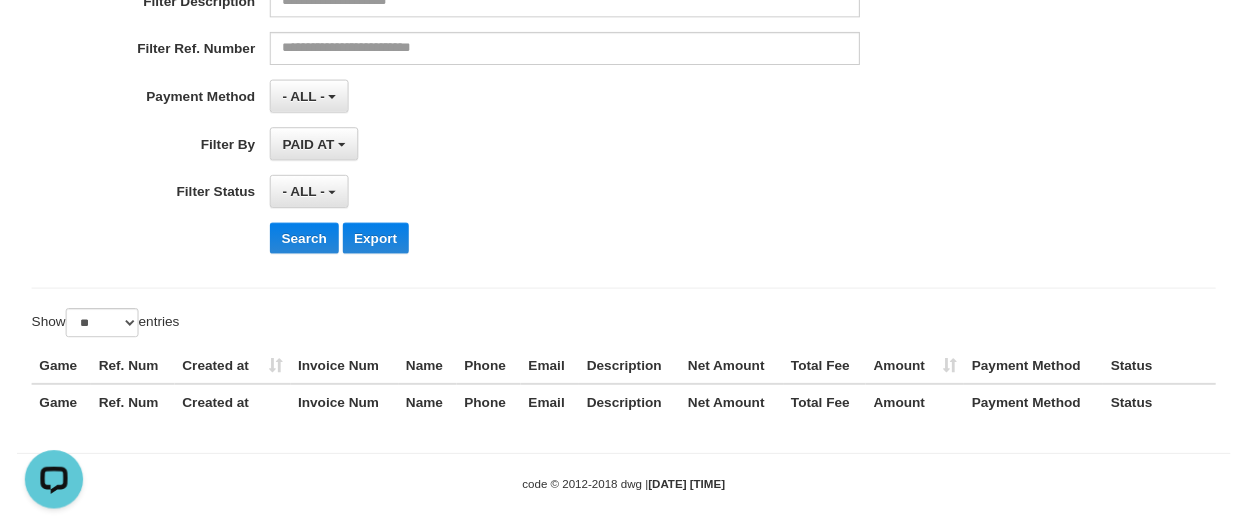 scroll, scrollTop: 383, scrollLeft: 0, axis: vertical 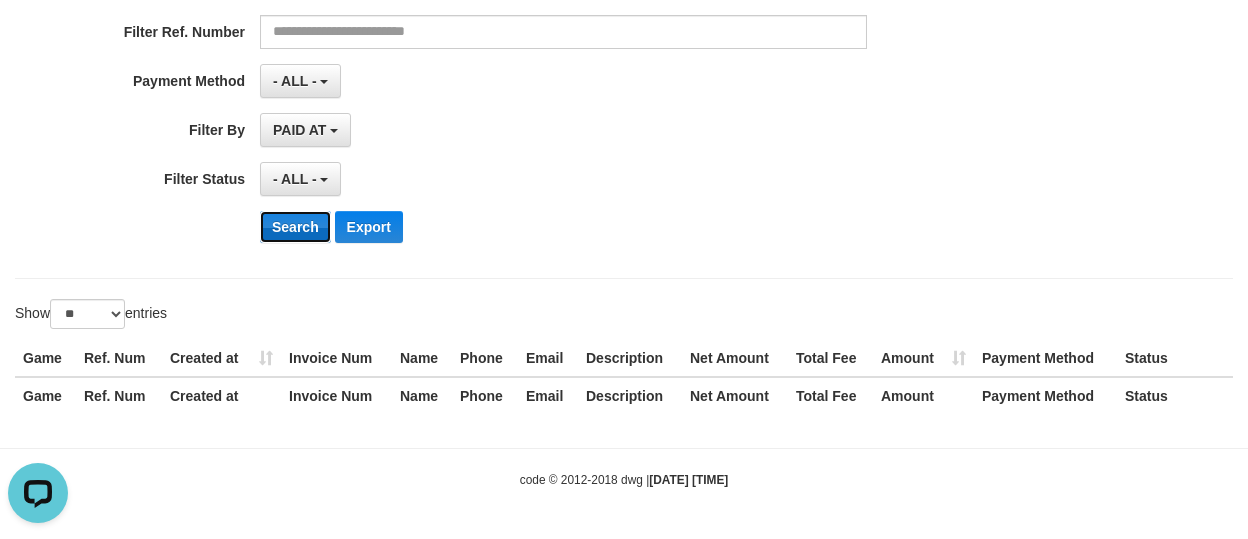 click on "Search" at bounding box center (295, 227) 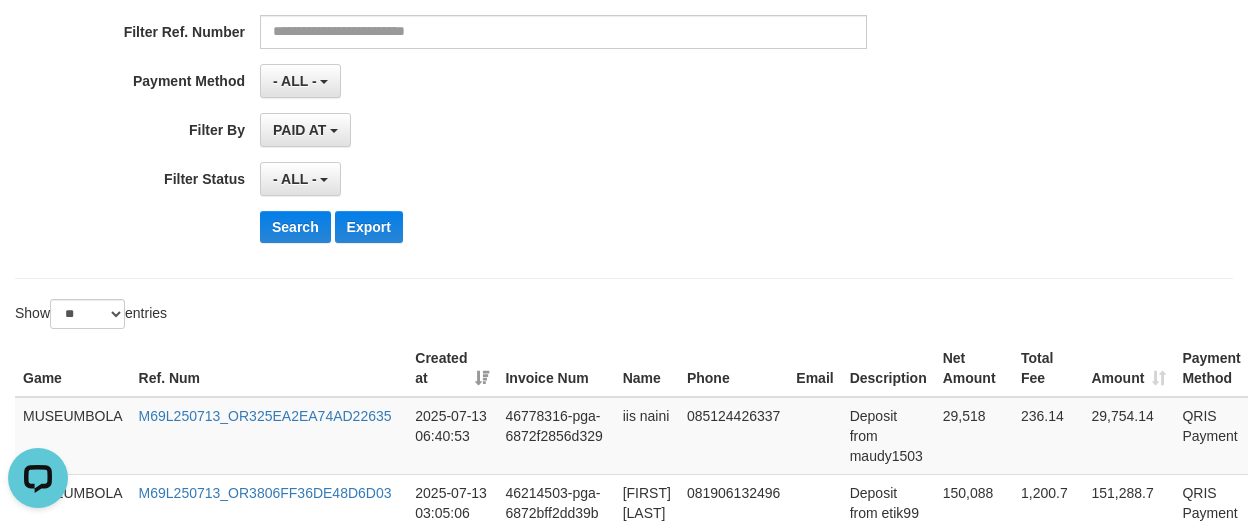 click on "Search
Export" at bounding box center (650, 227) 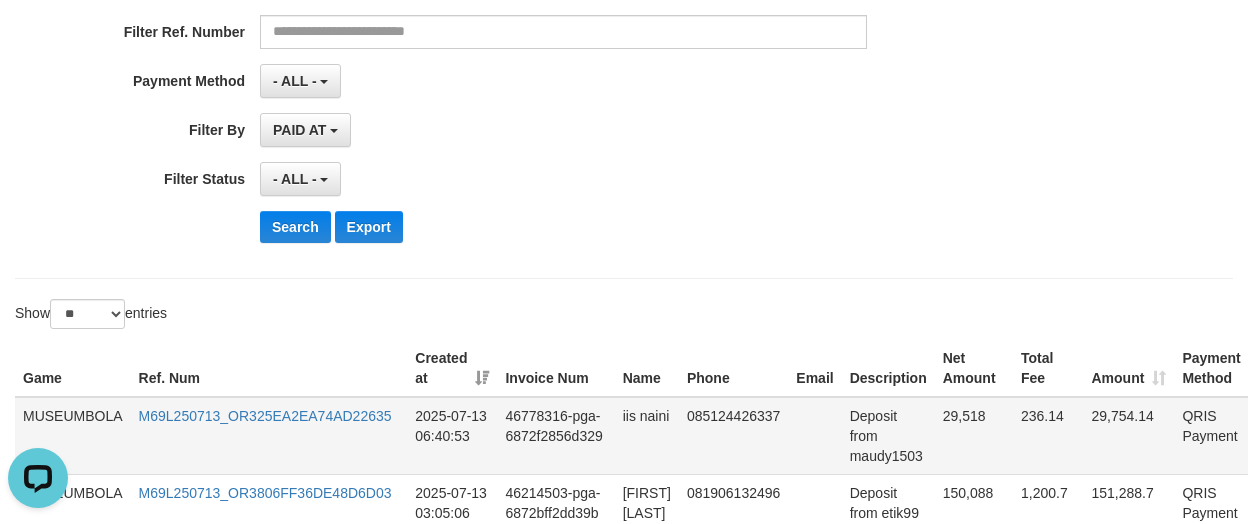 click on "29,518" at bounding box center (974, 436) 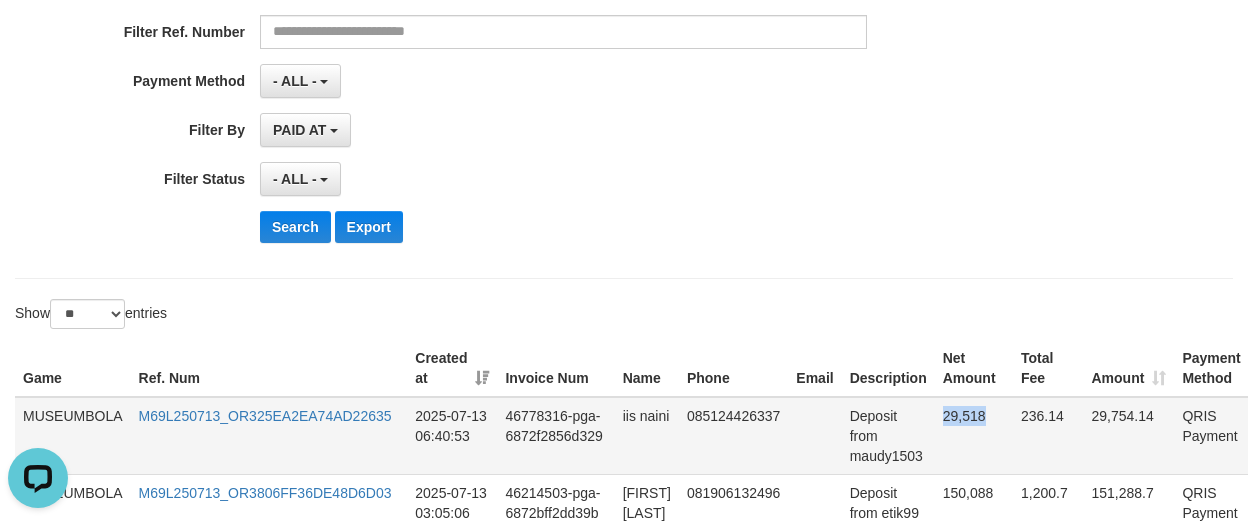 click on "29,518" at bounding box center (974, 436) 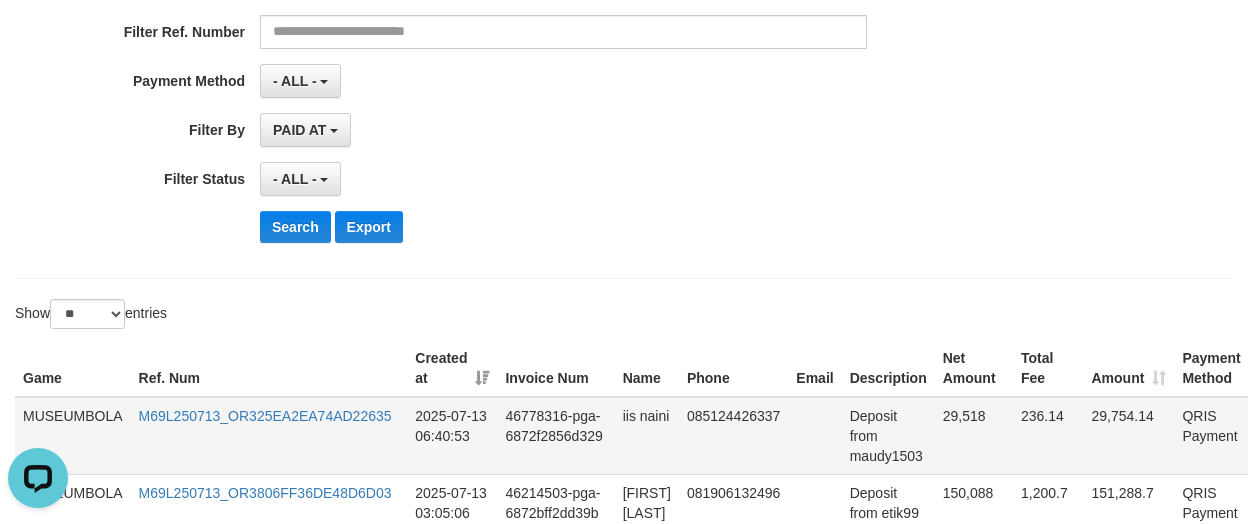 click on "Deposit from maudy1503" at bounding box center (888, 436) 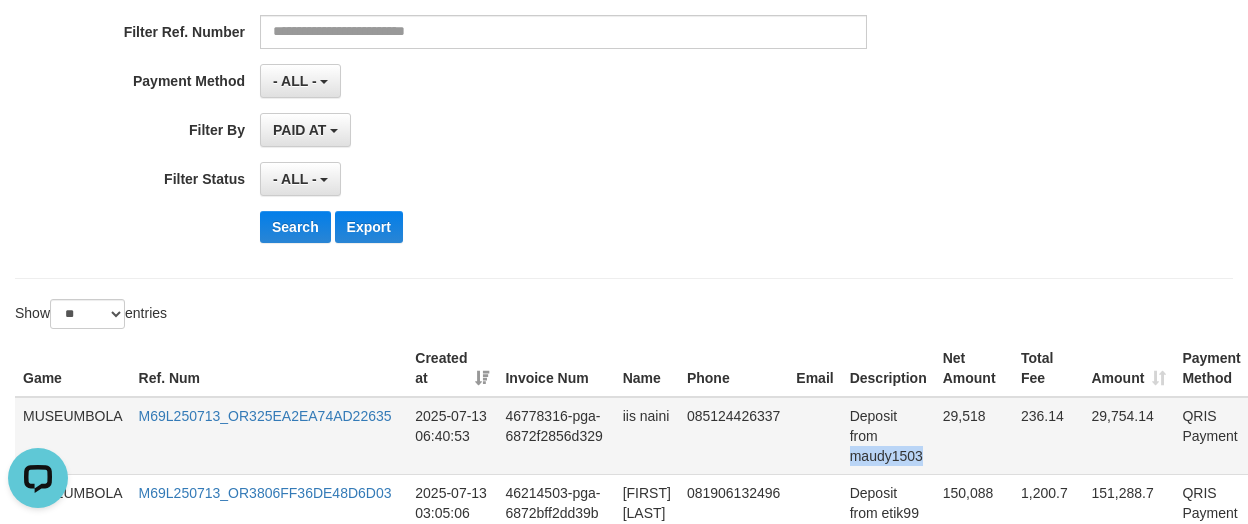 click on "Deposit from maudy1503" at bounding box center [888, 436] 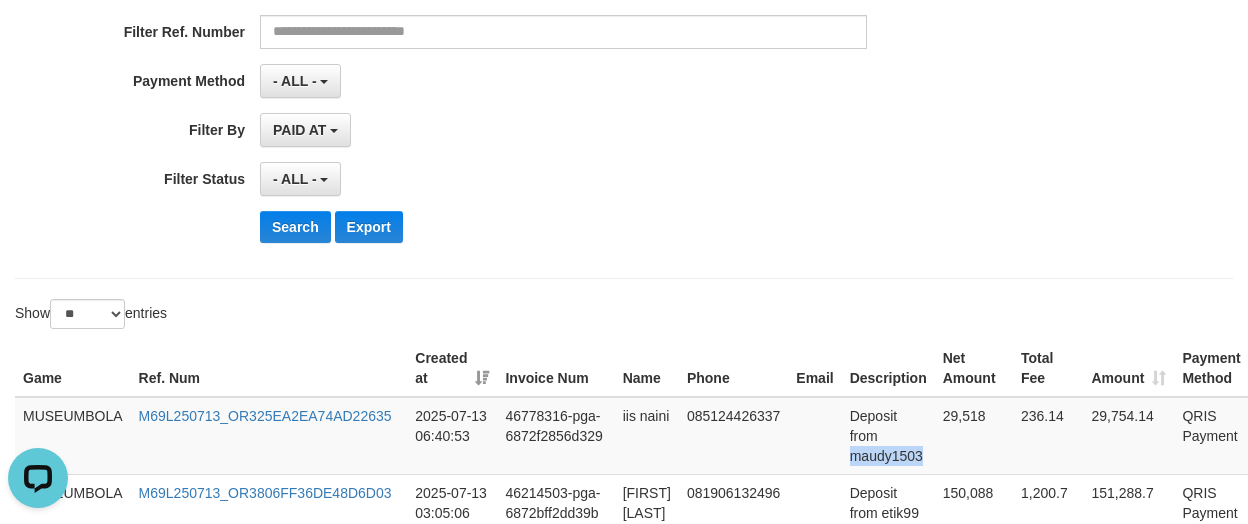 copy on "maudy1503" 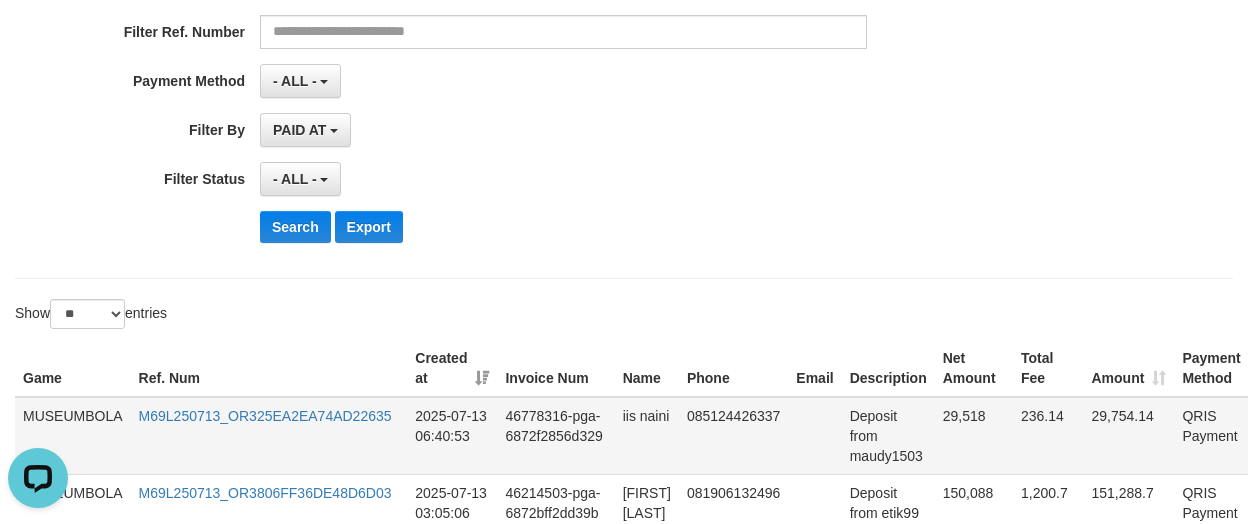click on "iis naini" at bounding box center (647, 436) 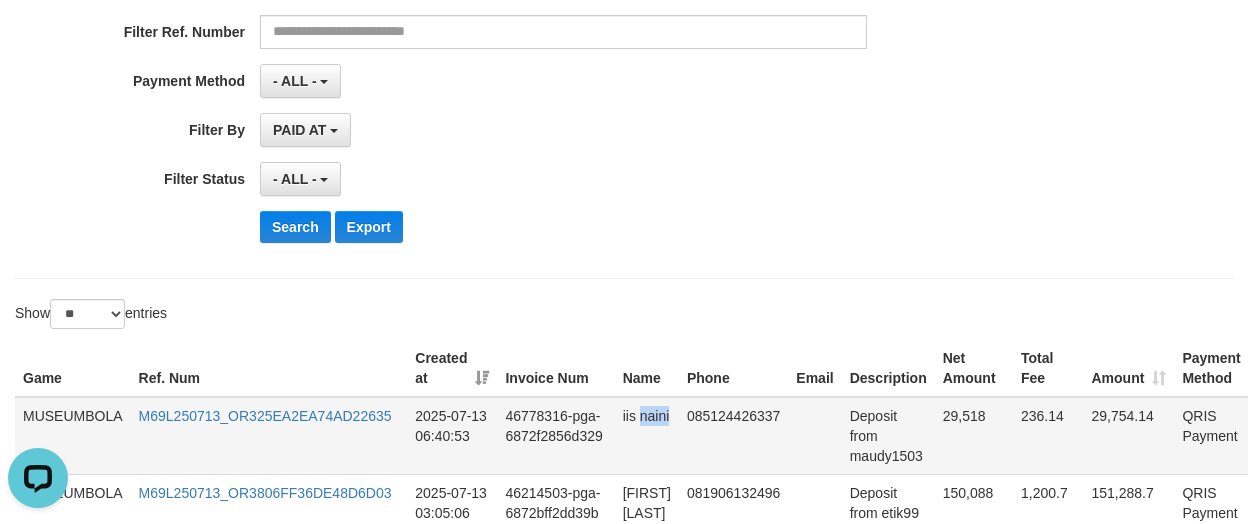 click on "iis naini" at bounding box center (647, 436) 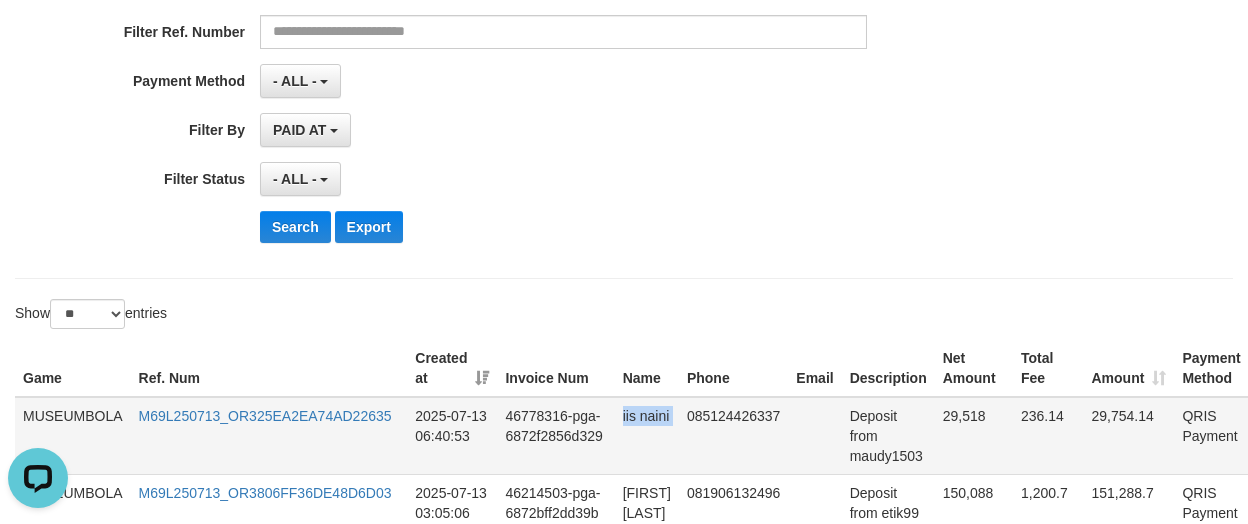 click on "iis naini" at bounding box center (647, 436) 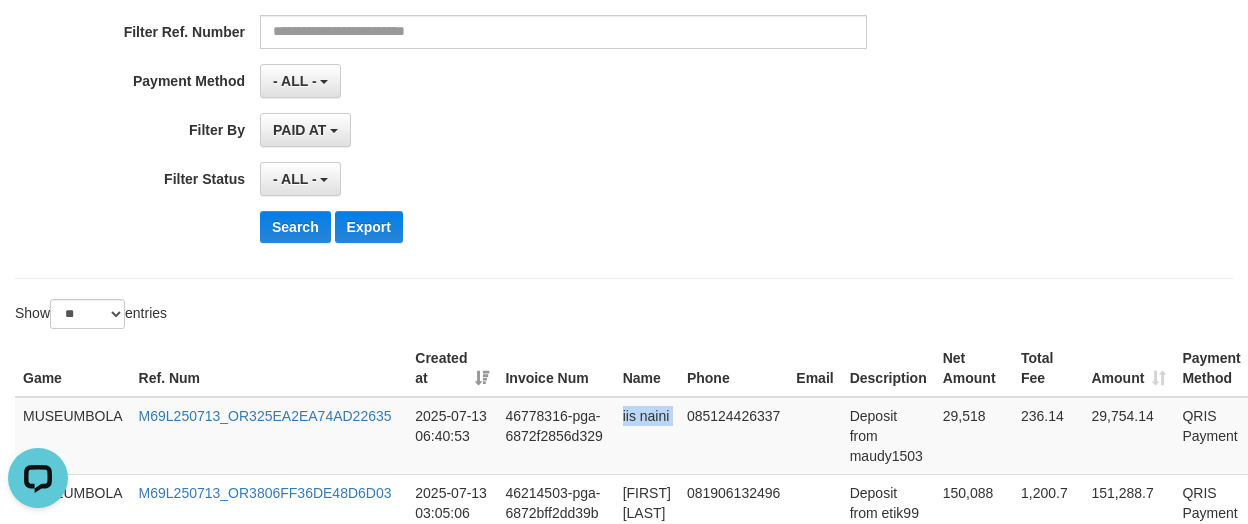 copy on "iis naini" 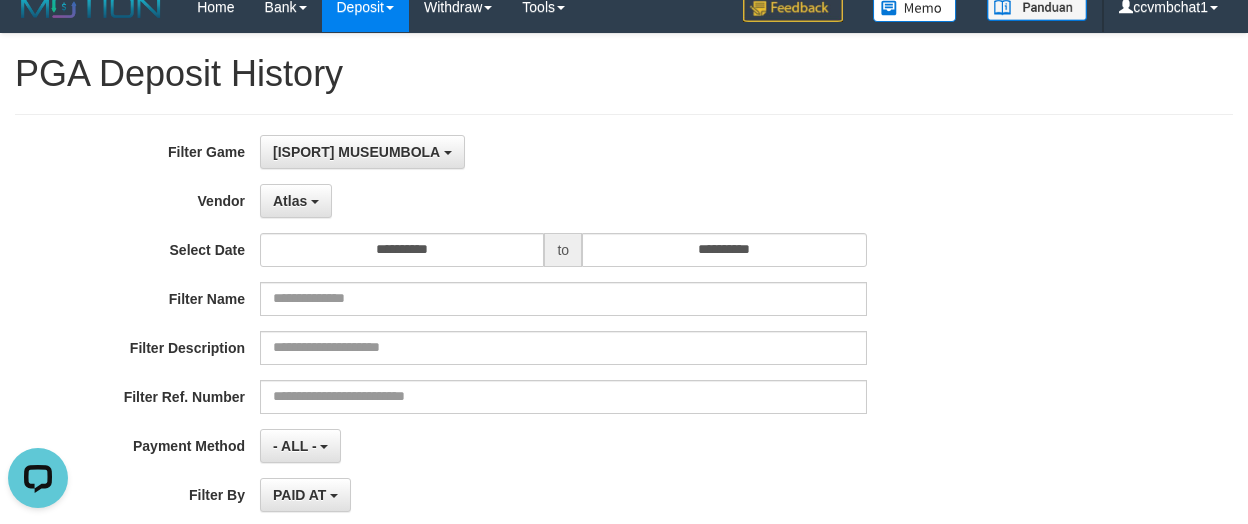 scroll, scrollTop: 0, scrollLeft: 0, axis: both 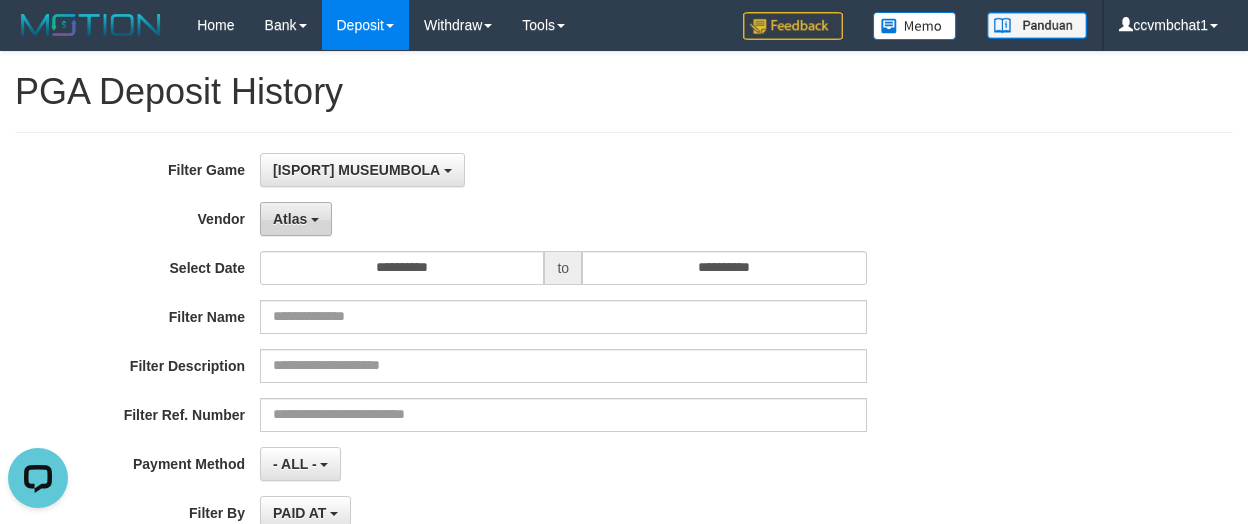 click at bounding box center (315, 220) 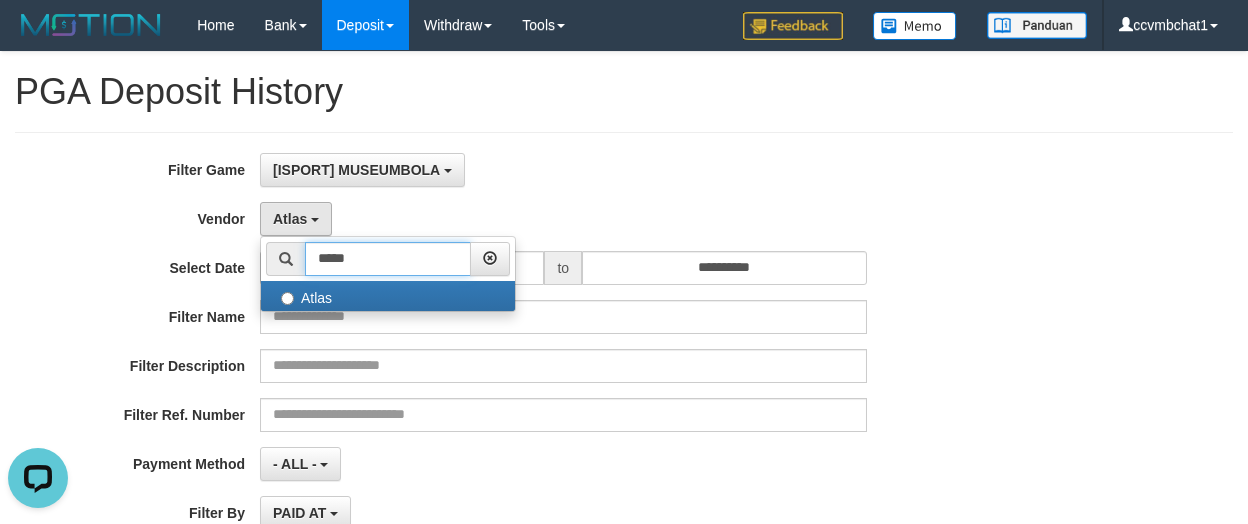 click on "*****" at bounding box center (388, 259) 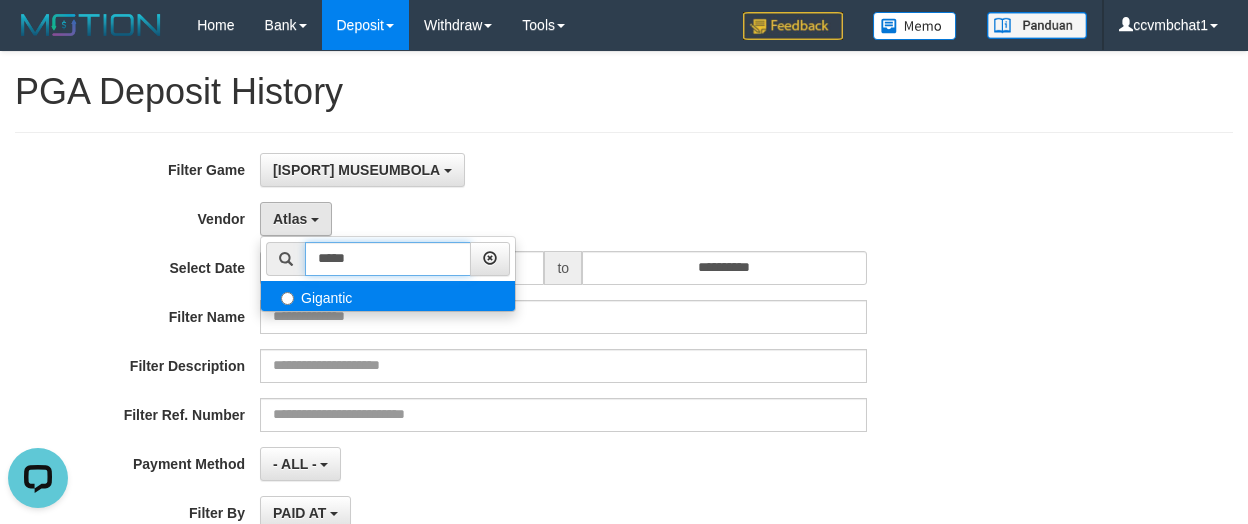 type on "*****" 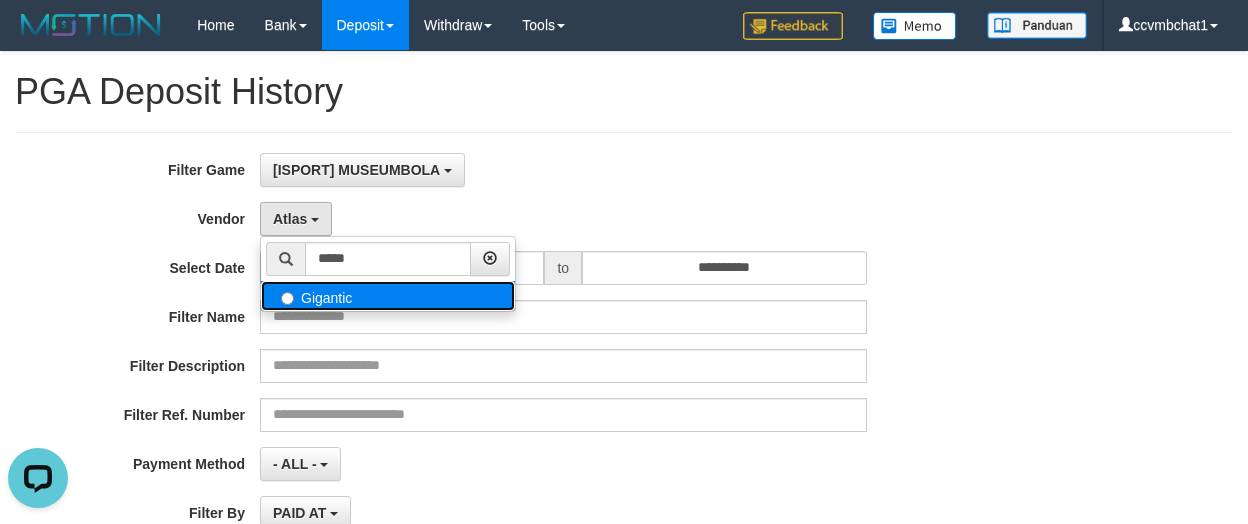 click on "Gigantic" at bounding box center [388, 296] 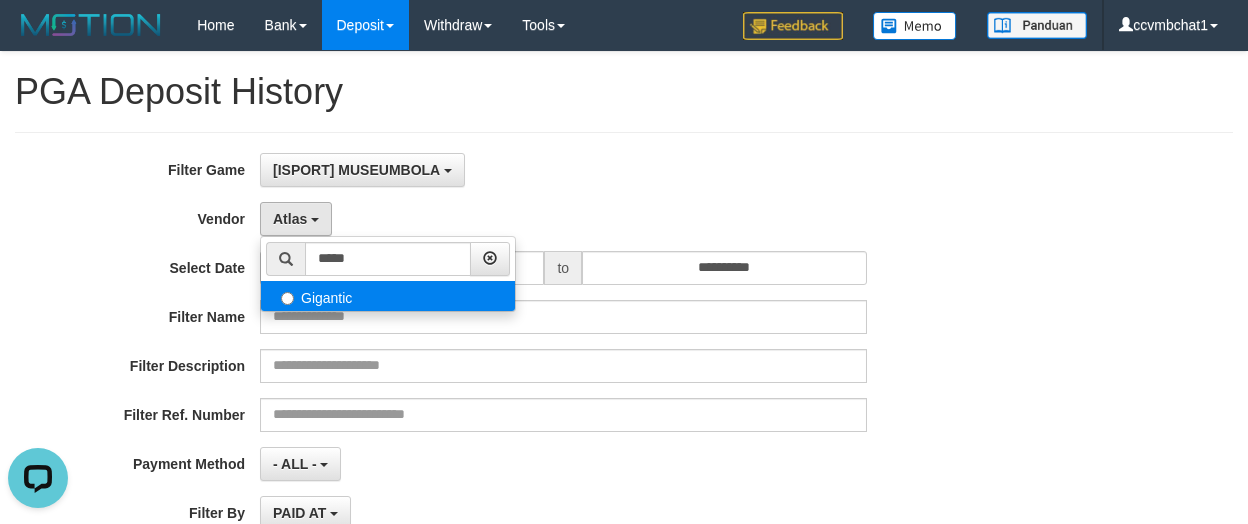 select on "**********" 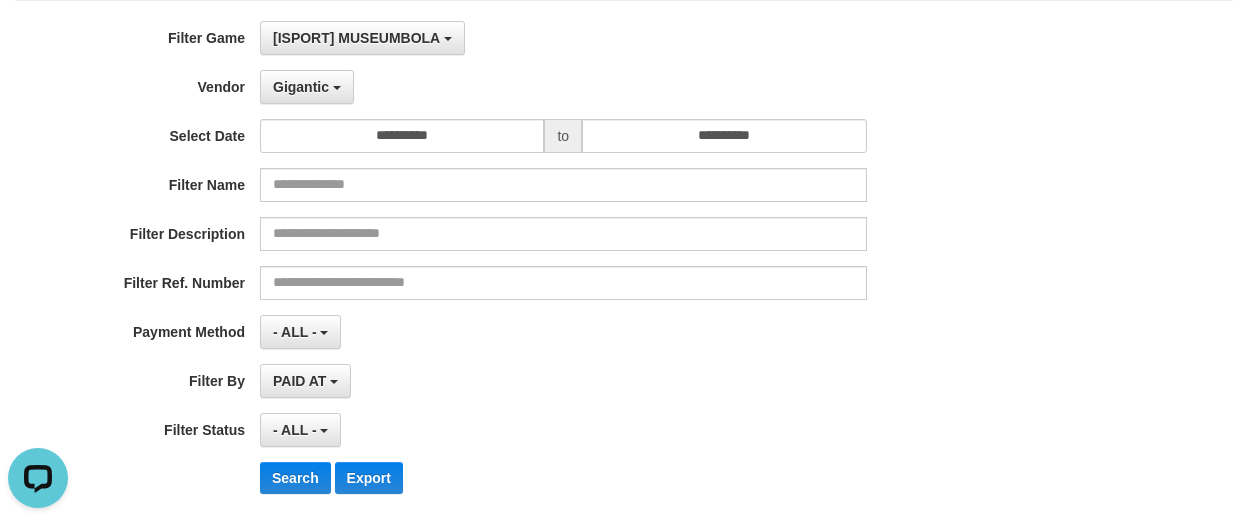 scroll, scrollTop: 400, scrollLeft: 0, axis: vertical 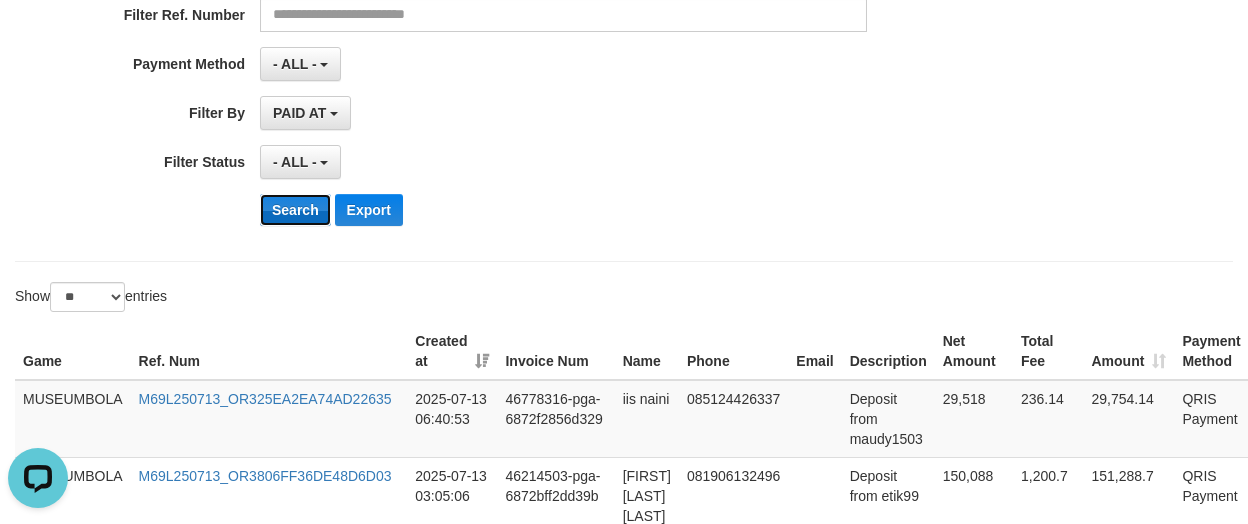 click on "Search" at bounding box center [295, 210] 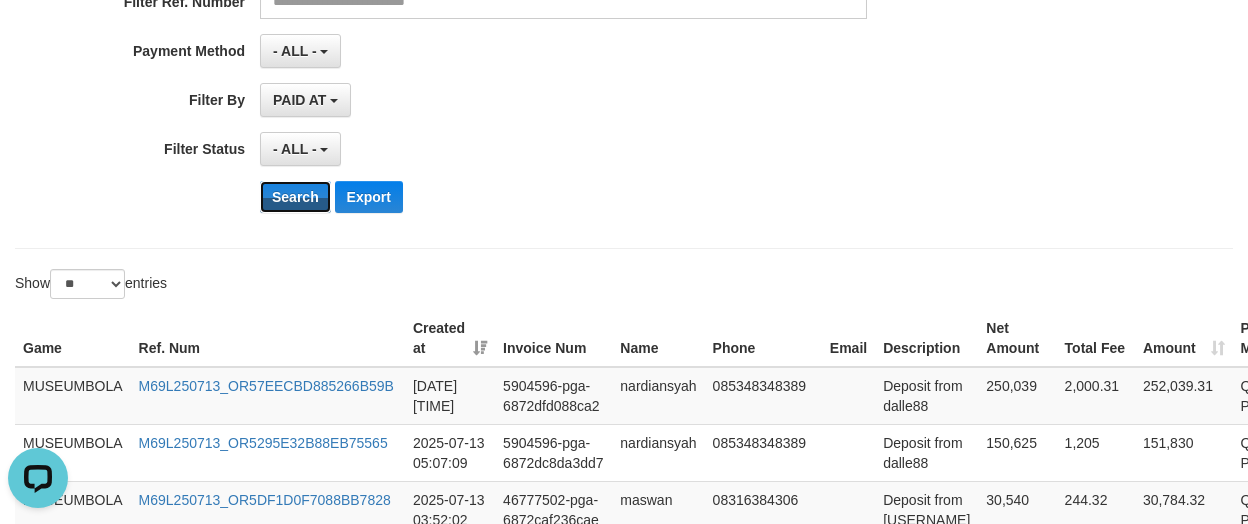 scroll, scrollTop: 600, scrollLeft: 0, axis: vertical 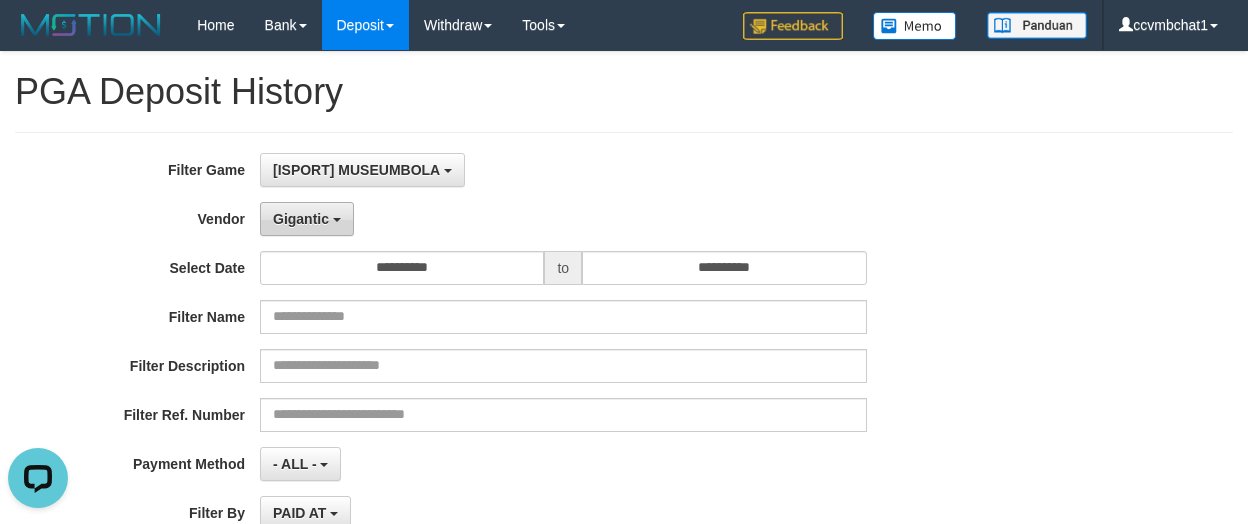 click on "Gigantic" at bounding box center [301, 219] 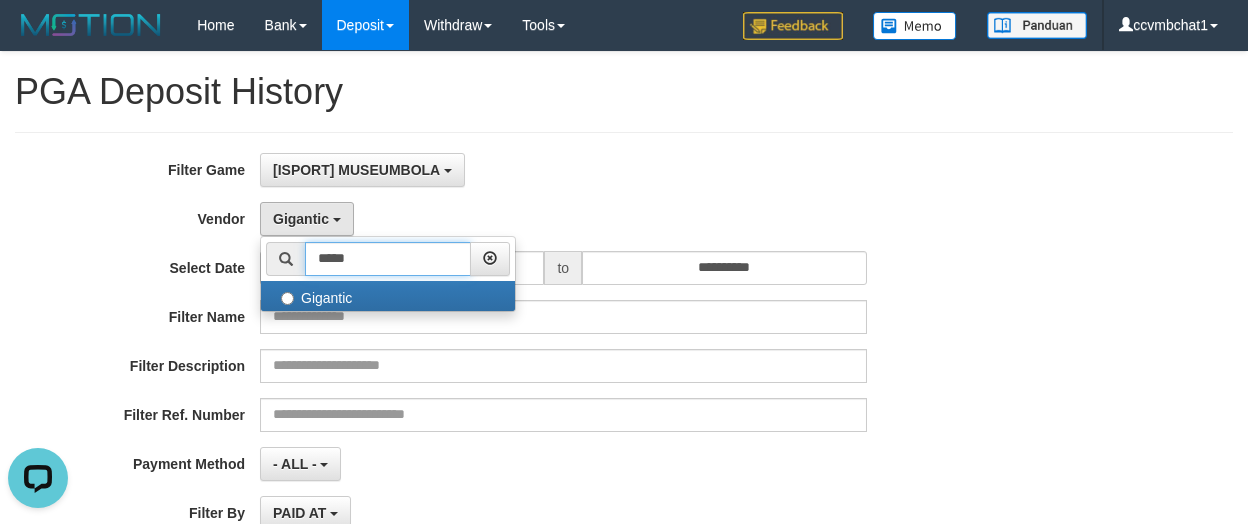 click on "*****" at bounding box center [388, 259] 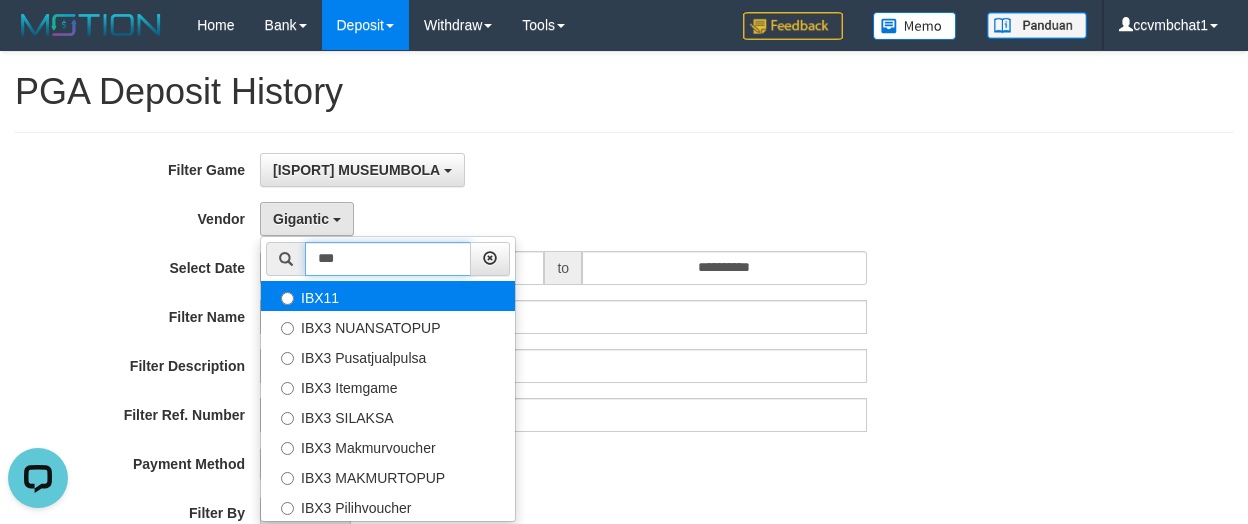 type on "***" 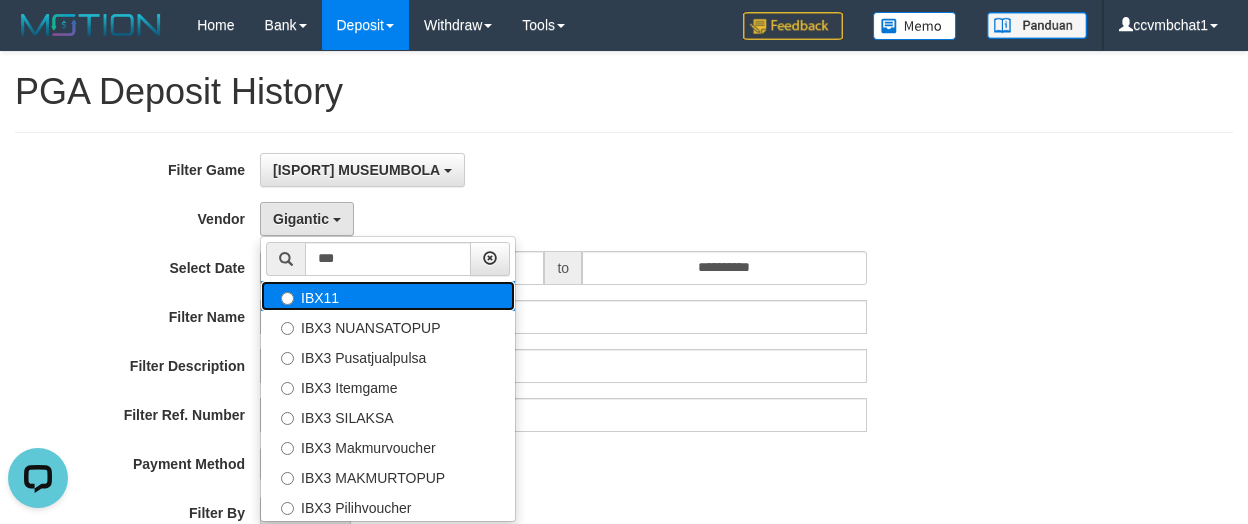 click on "IBX11" at bounding box center (388, 296) 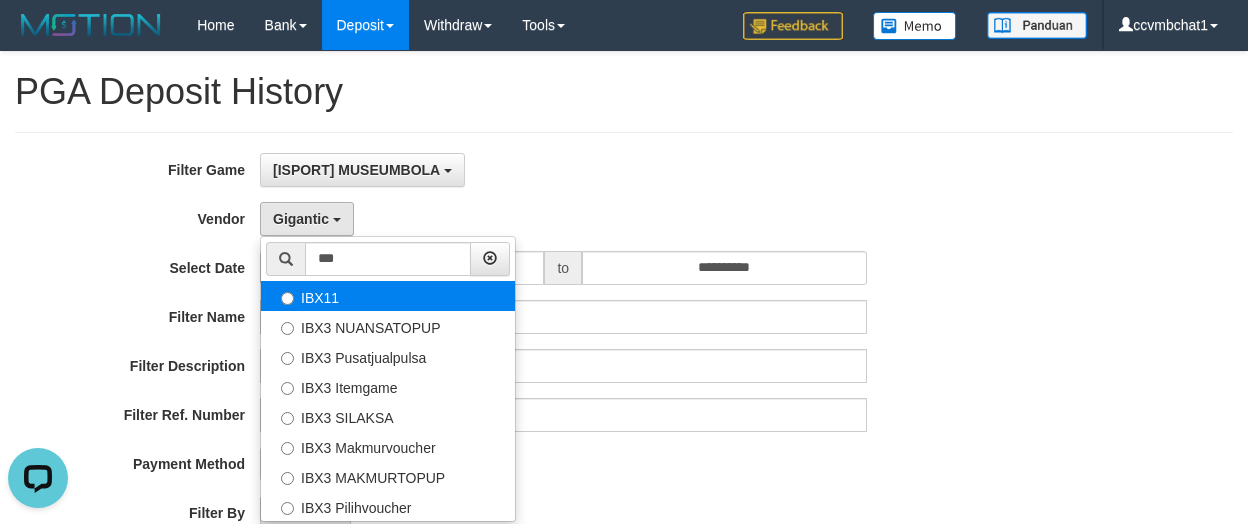 select on "**********" 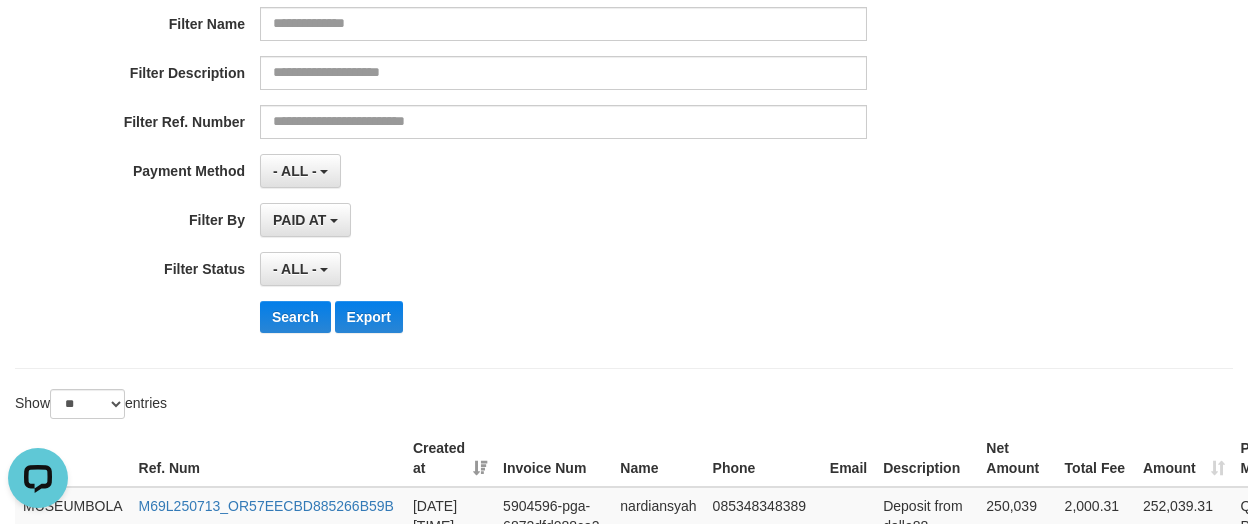 scroll, scrollTop: 300, scrollLeft: 0, axis: vertical 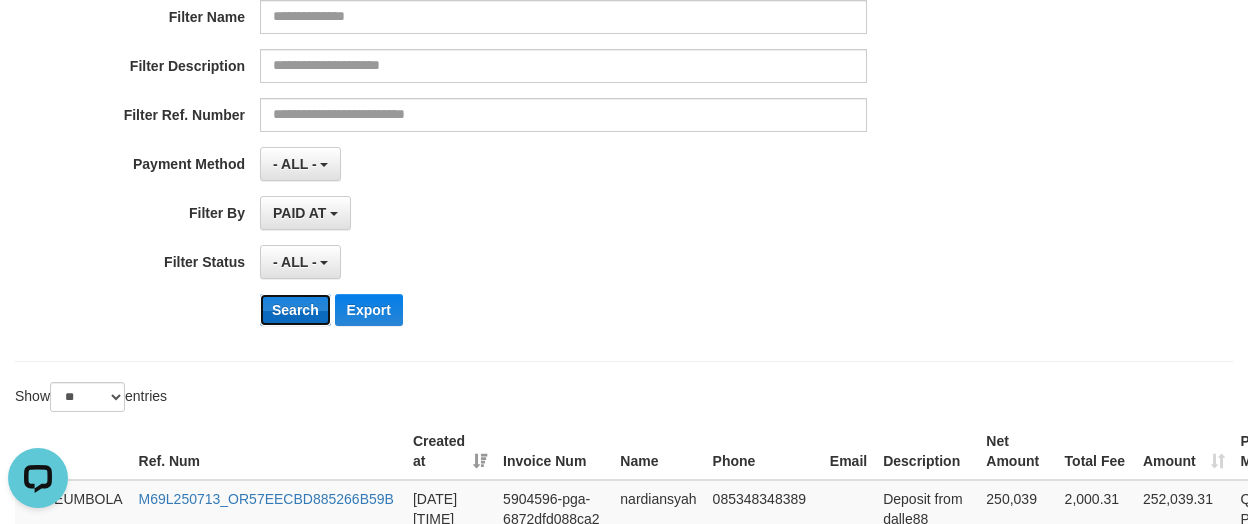 click on "Search" at bounding box center (295, 310) 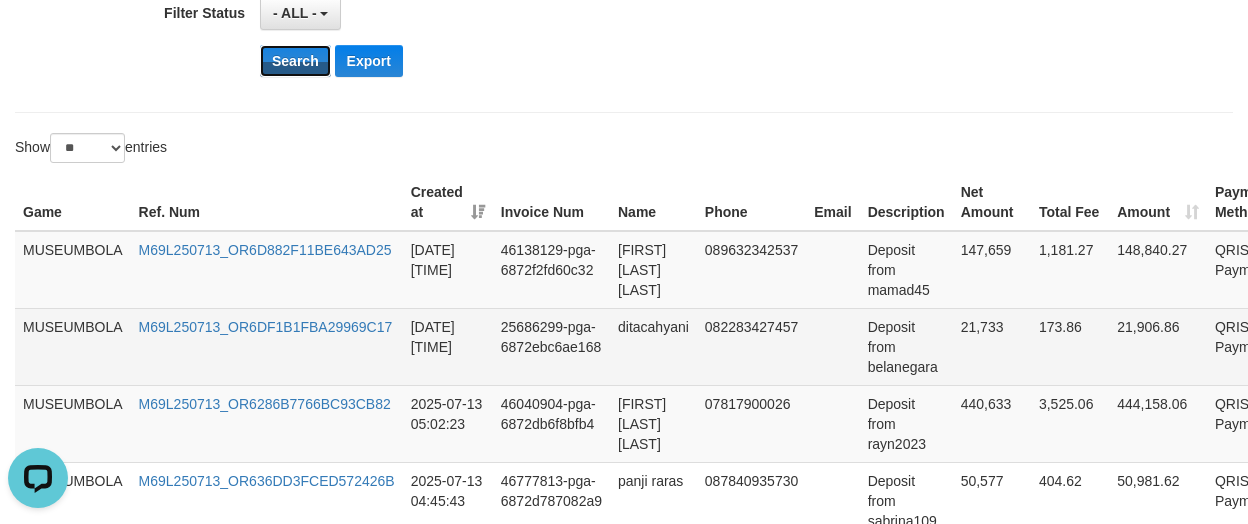 scroll, scrollTop: 600, scrollLeft: 0, axis: vertical 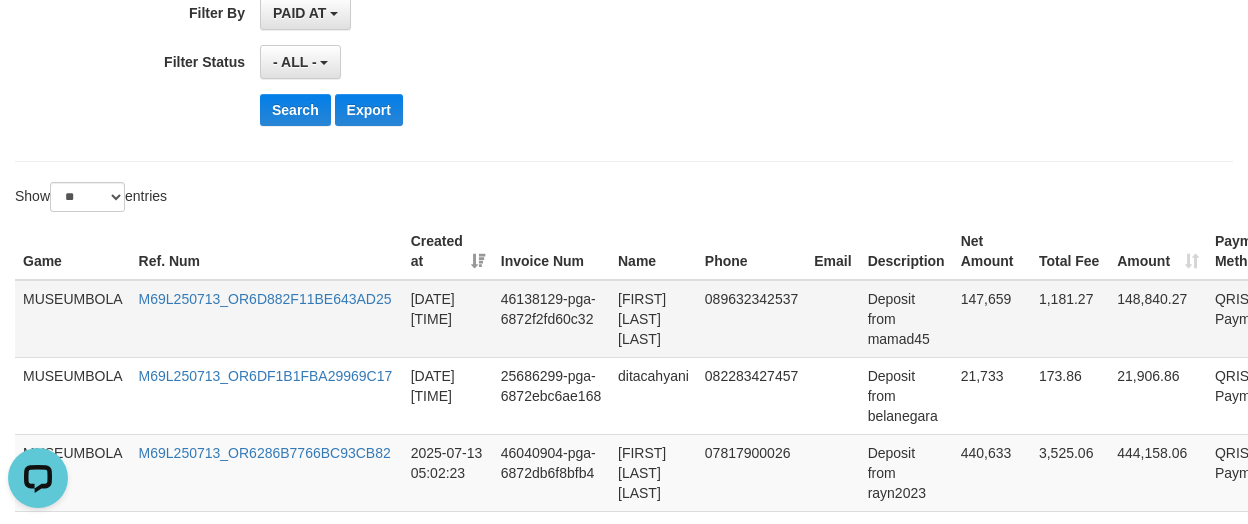 click on "147,659" at bounding box center [992, 319] 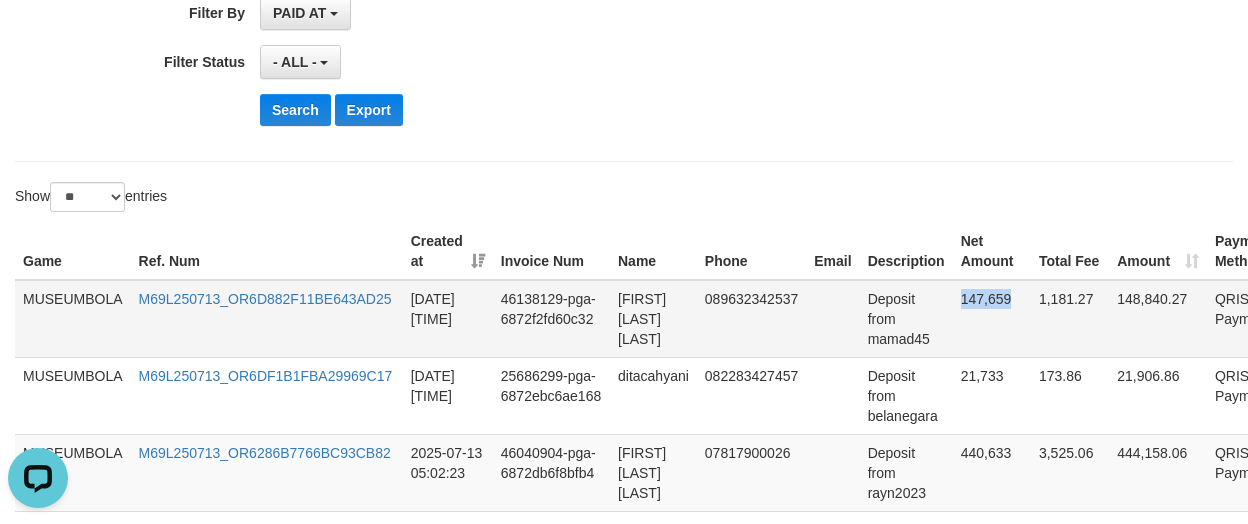 click on "147,659" at bounding box center [992, 319] 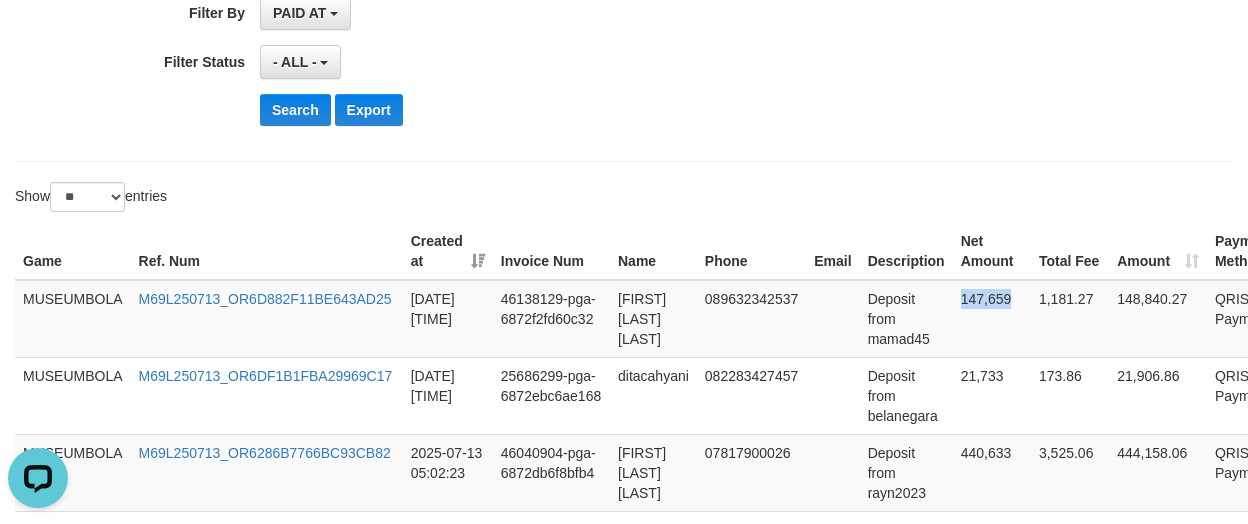copy on "147,659" 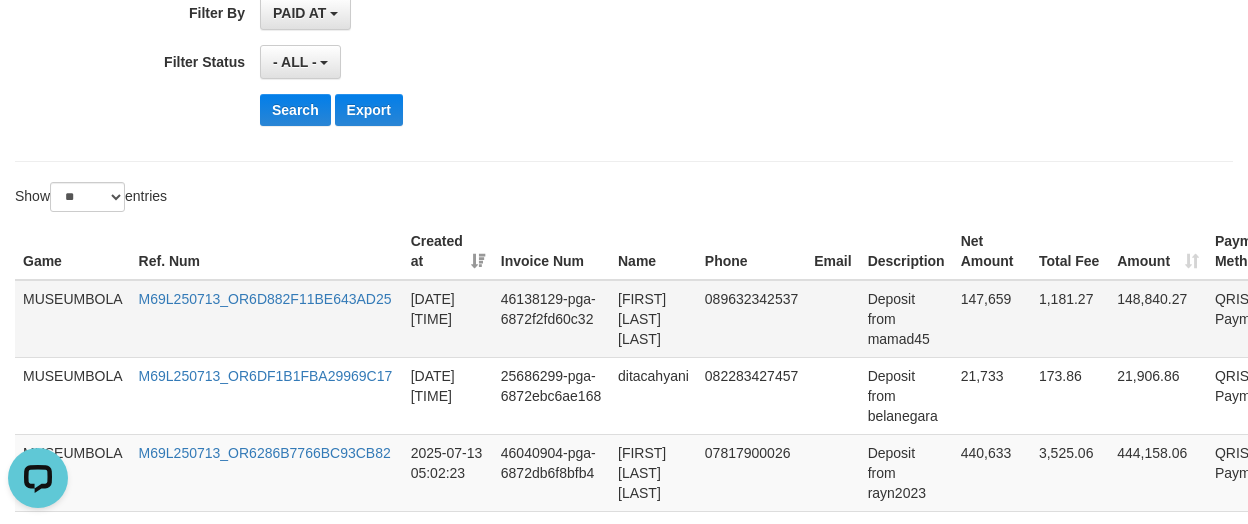 click on "Deposit from mamad45" at bounding box center (906, 319) 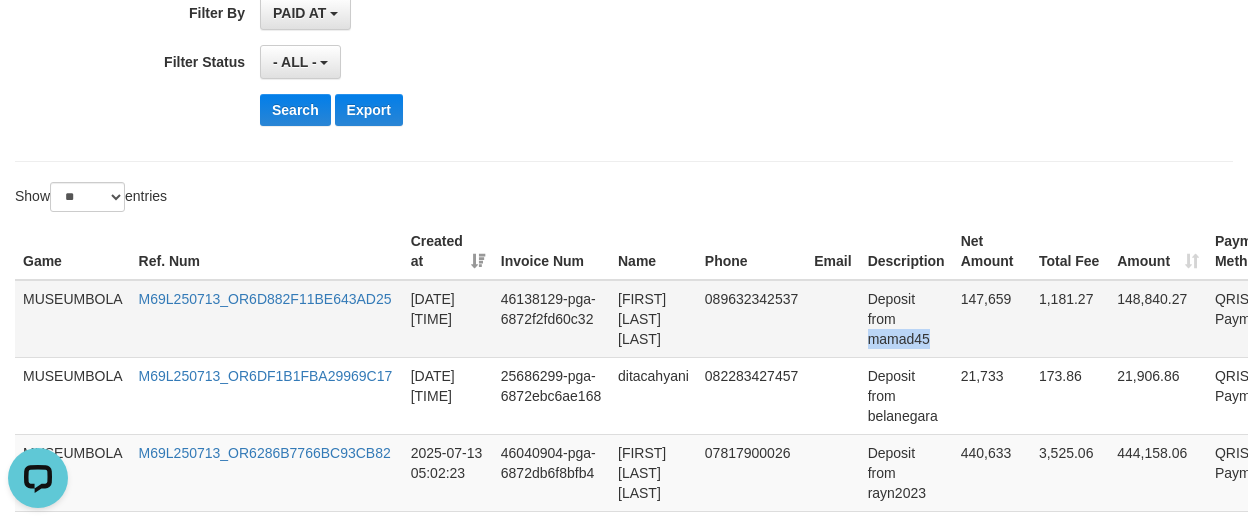 click on "Deposit from mamad45" at bounding box center (906, 319) 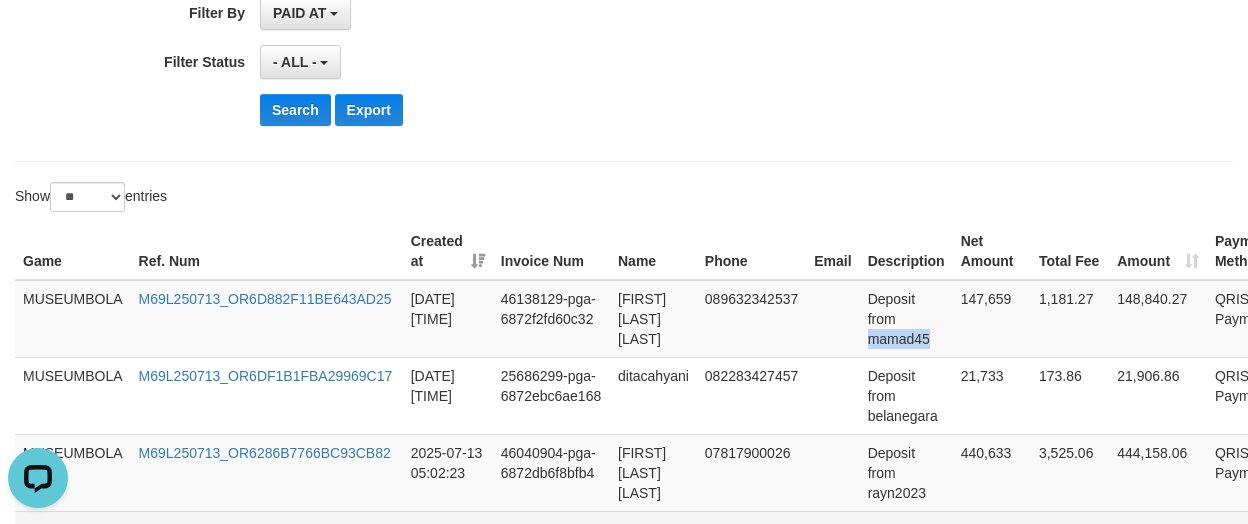 copy on "mamad45" 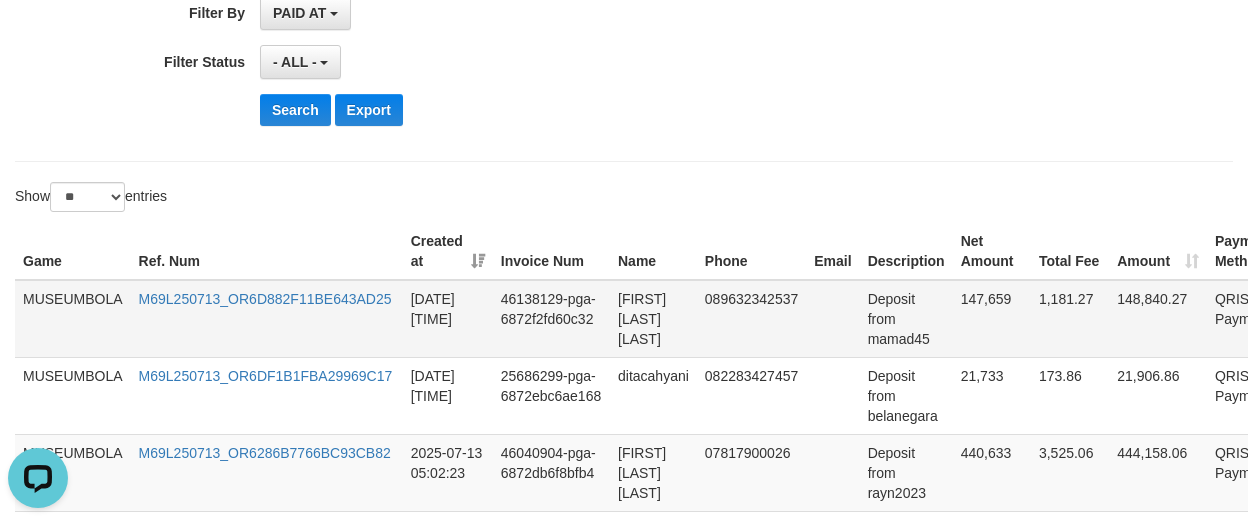 click on "muhammad jumatul fajar" at bounding box center (653, 319) 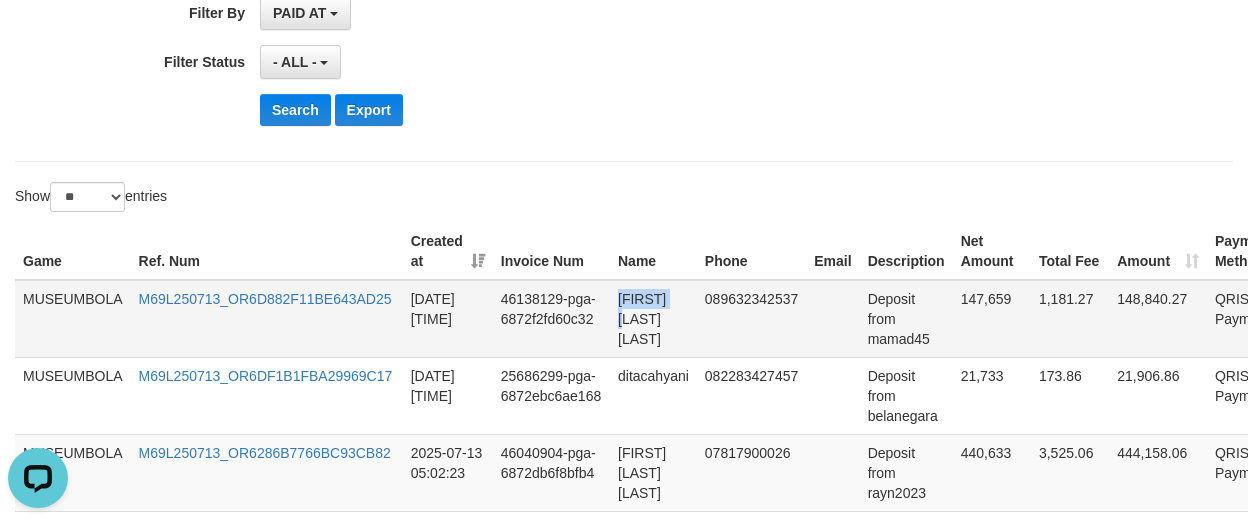 click on "muhammad jumatul fajar" at bounding box center [653, 319] 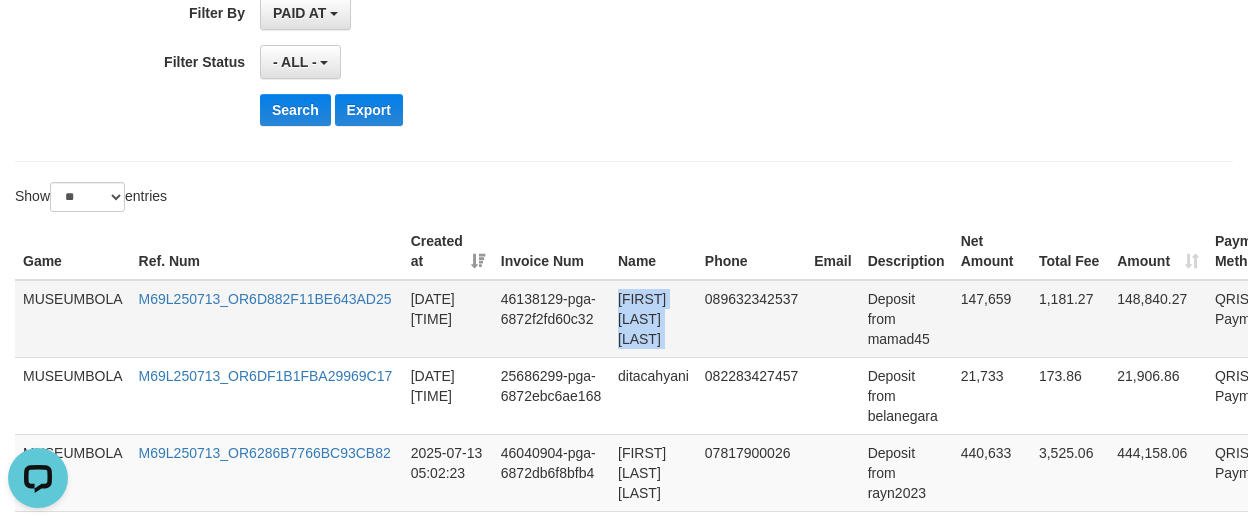 click on "muhammad jumatul fajar" at bounding box center [653, 319] 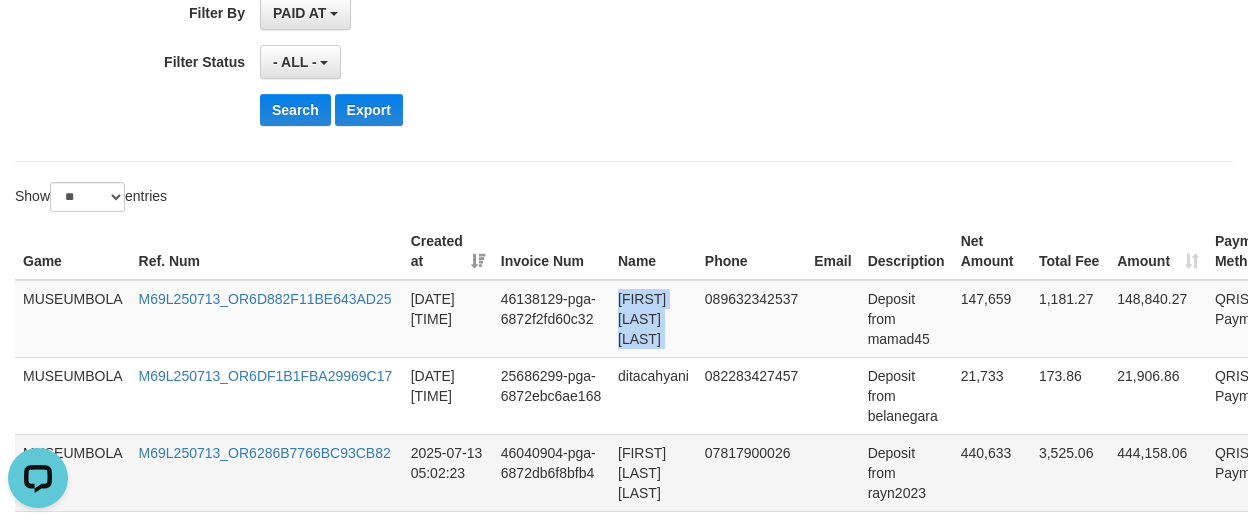 copy on "muhammad jumatul fajar" 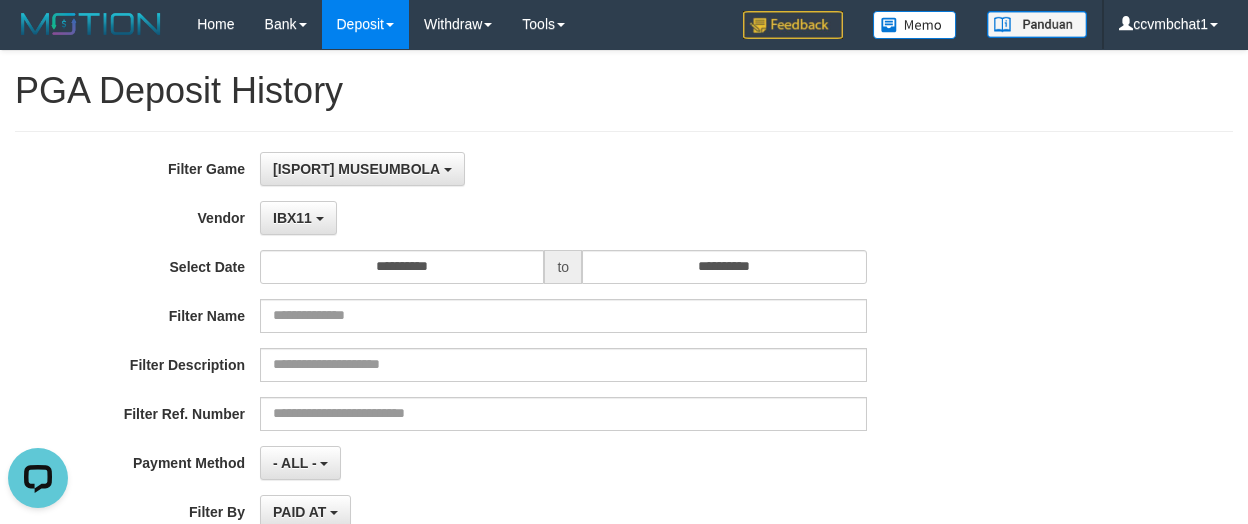 scroll, scrollTop: 0, scrollLeft: 0, axis: both 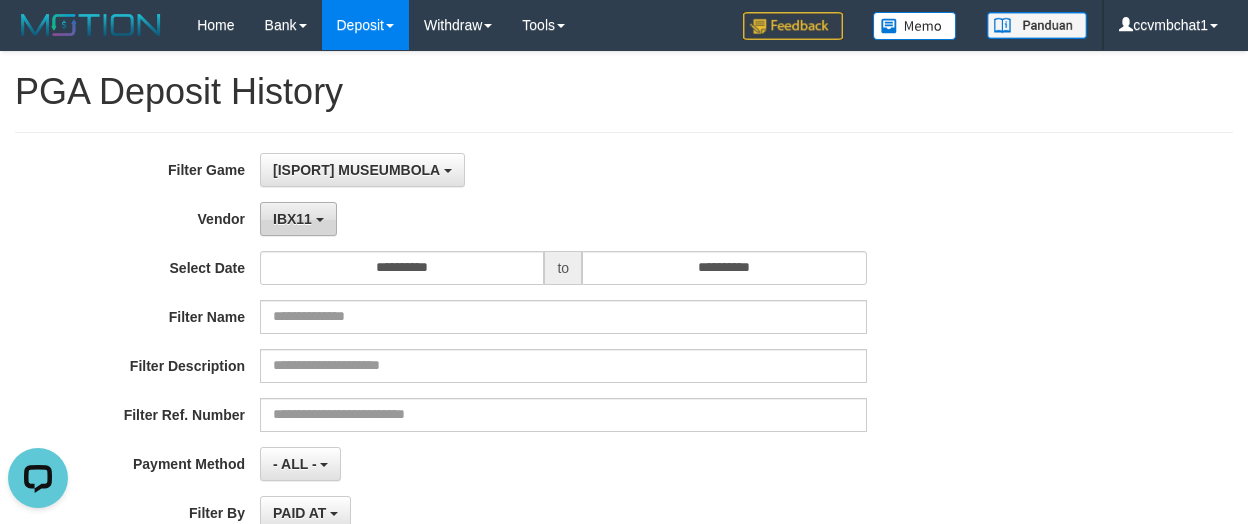 click on "IBX11" at bounding box center (298, 219) 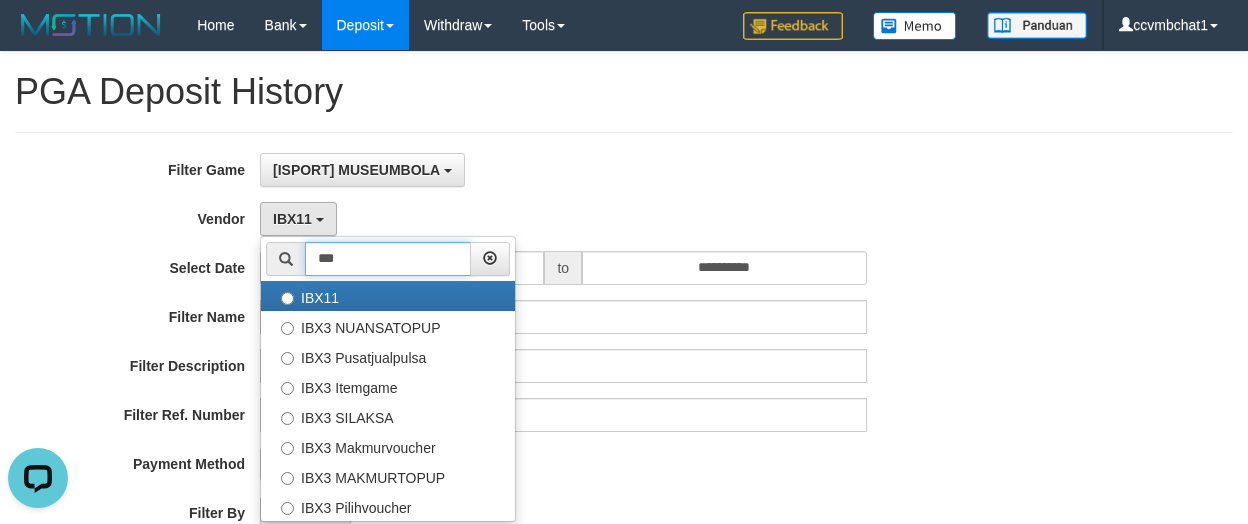 click on "***" at bounding box center [388, 259] 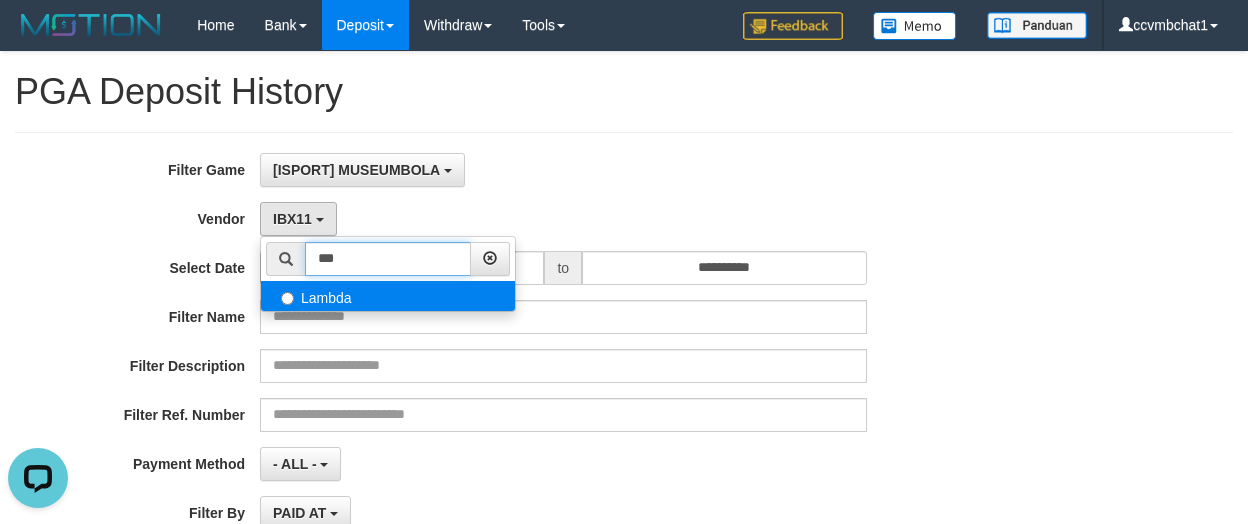 type on "***" 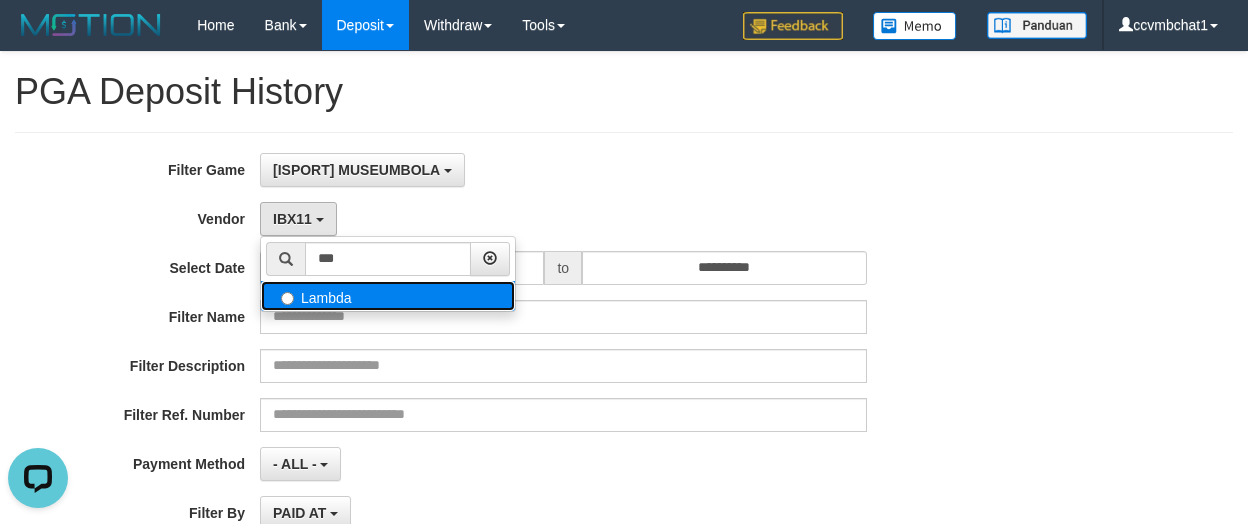 click on "Lambda" at bounding box center (388, 296) 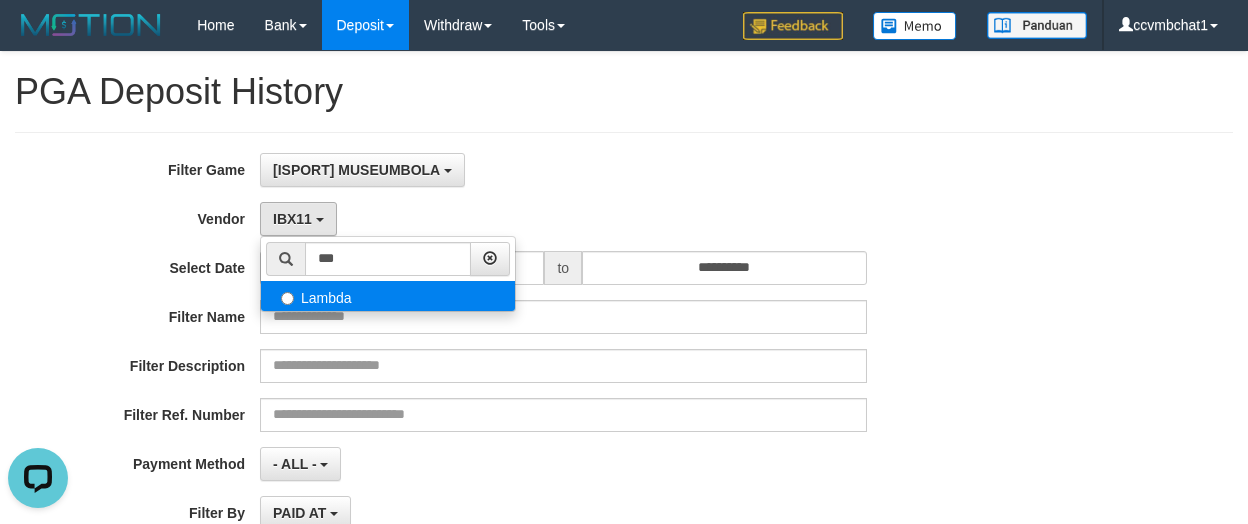 select on "**********" 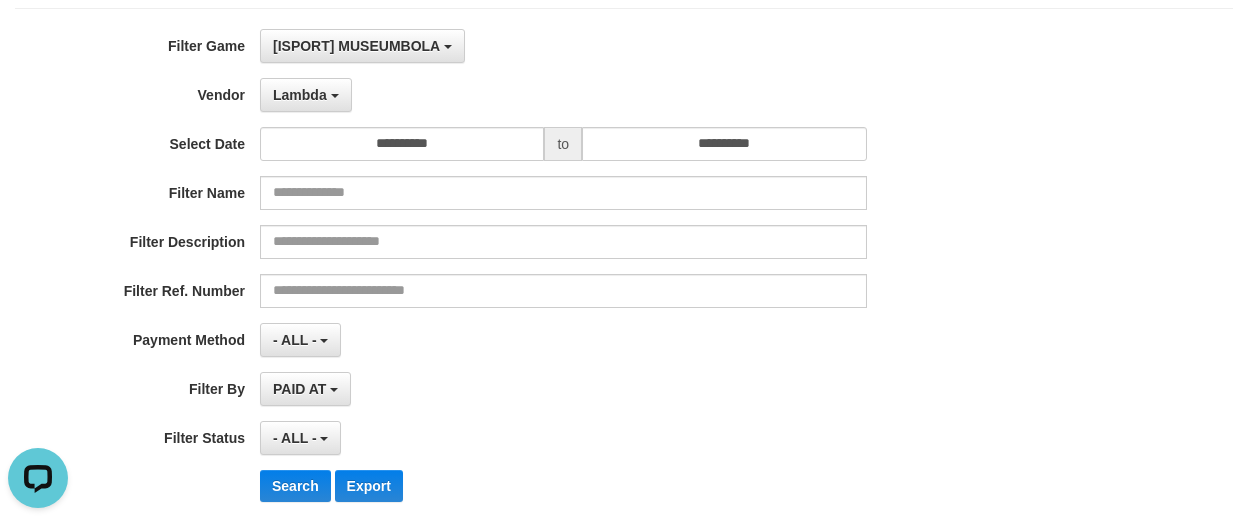 scroll, scrollTop: 300, scrollLeft: 0, axis: vertical 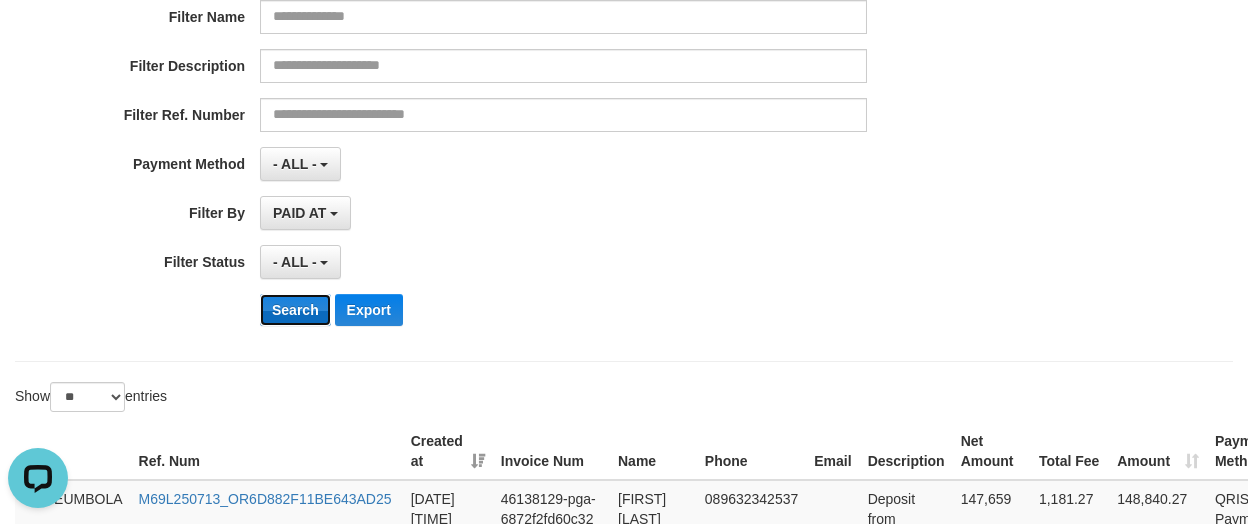 click on "Search" at bounding box center (295, 310) 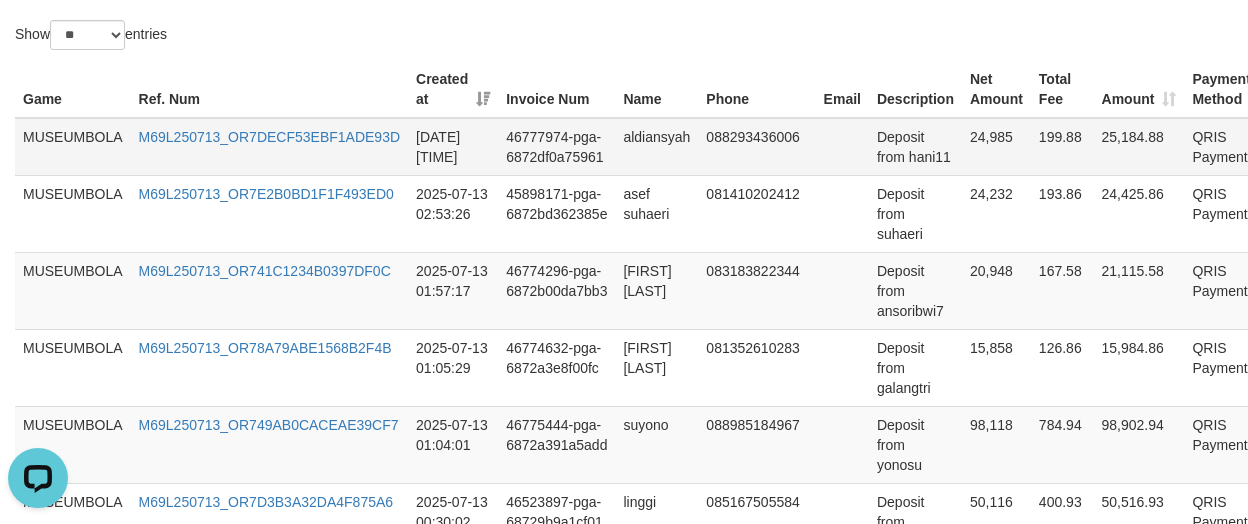 scroll, scrollTop: 700, scrollLeft: 0, axis: vertical 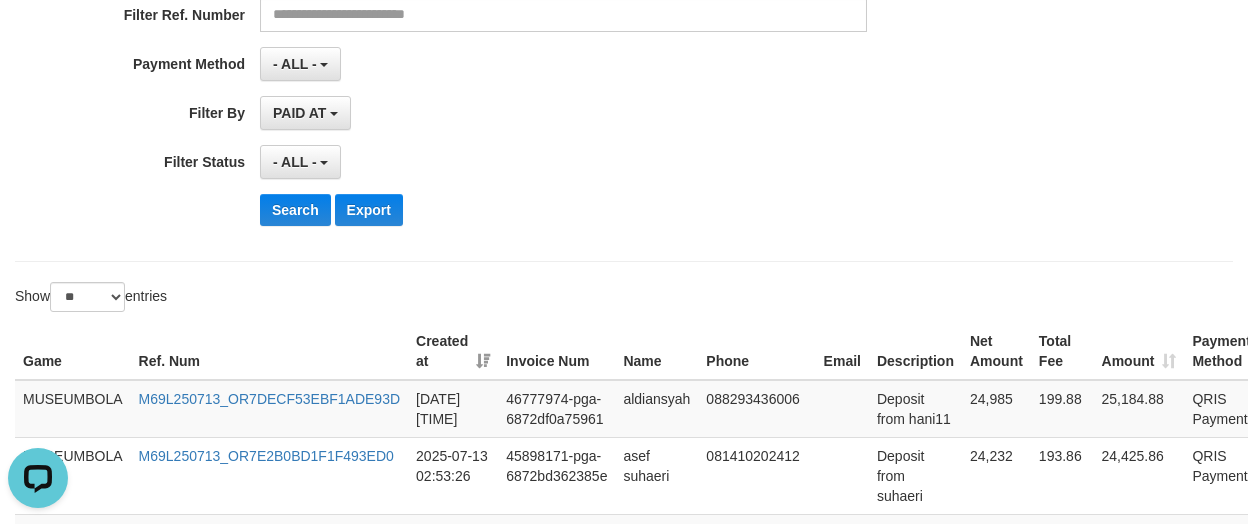 click on "**********" at bounding box center (520, -3) 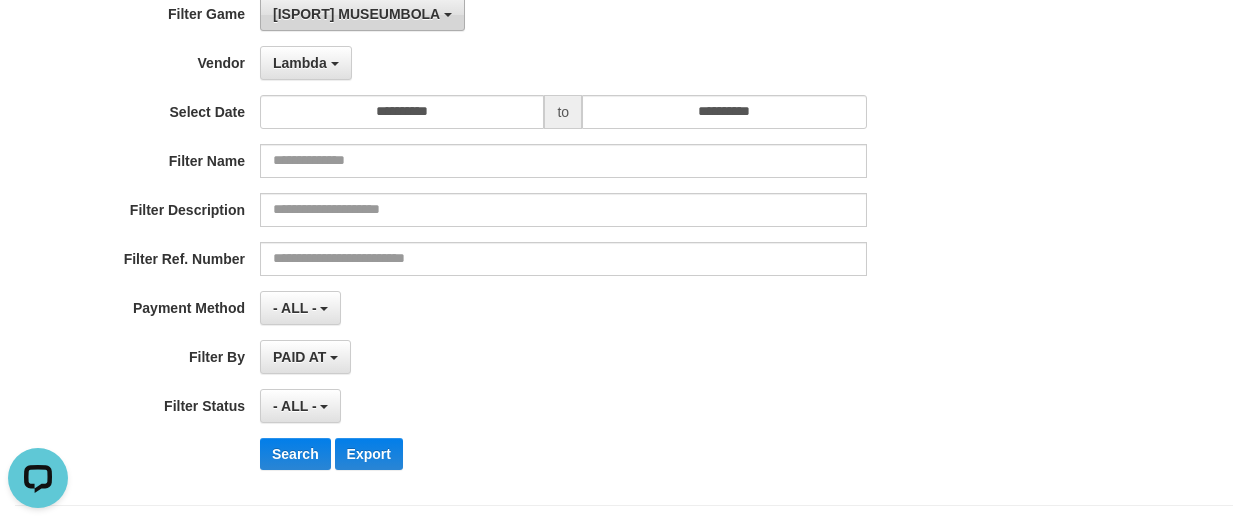 scroll, scrollTop: 0, scrollLeft: 0, axis: both 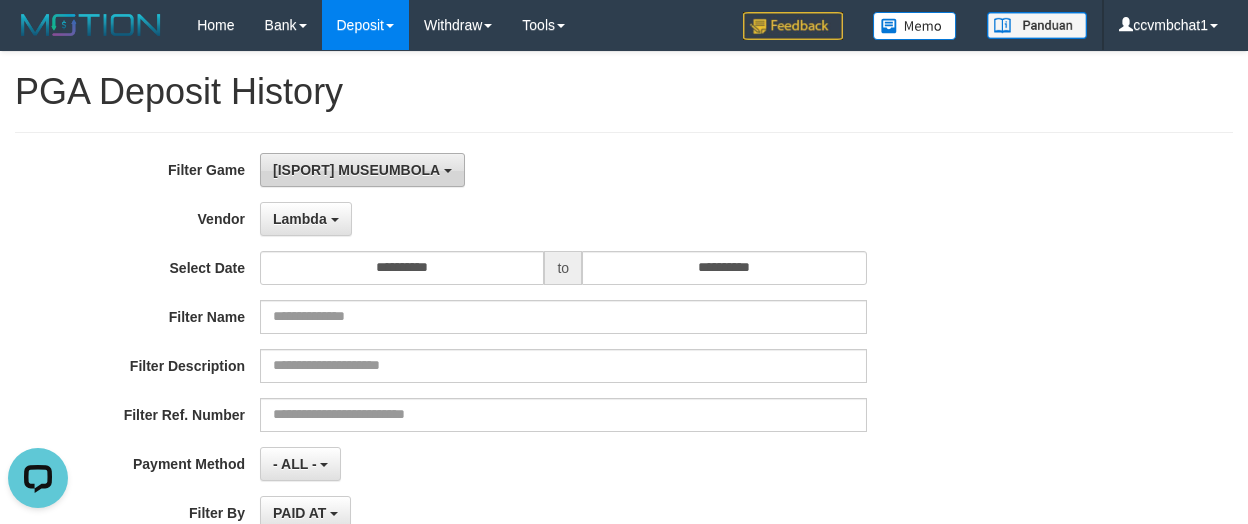 click on "[ISPORT] MUSEUMBOLA" at bounding box center (356, 170) 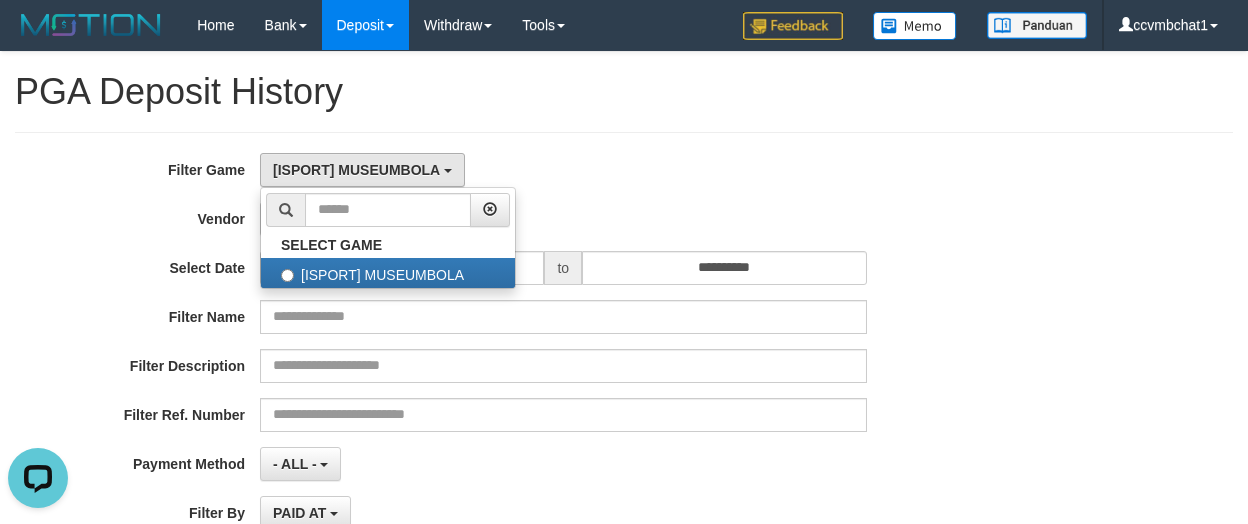 click on "**********" at bounding box center (624, 397) 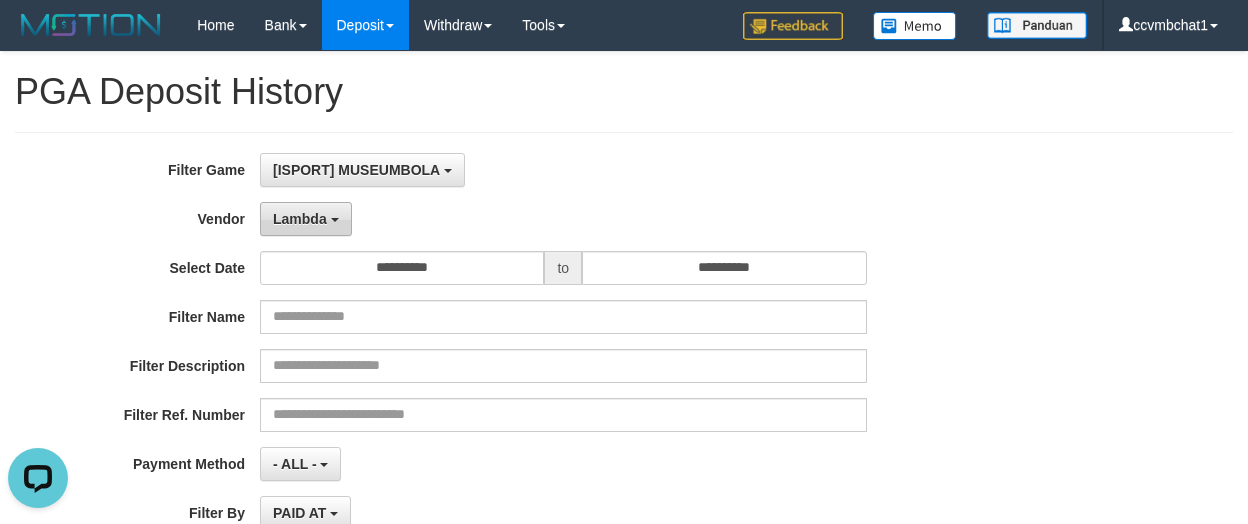 click on "Lambda" at bounding box center (306, 219) 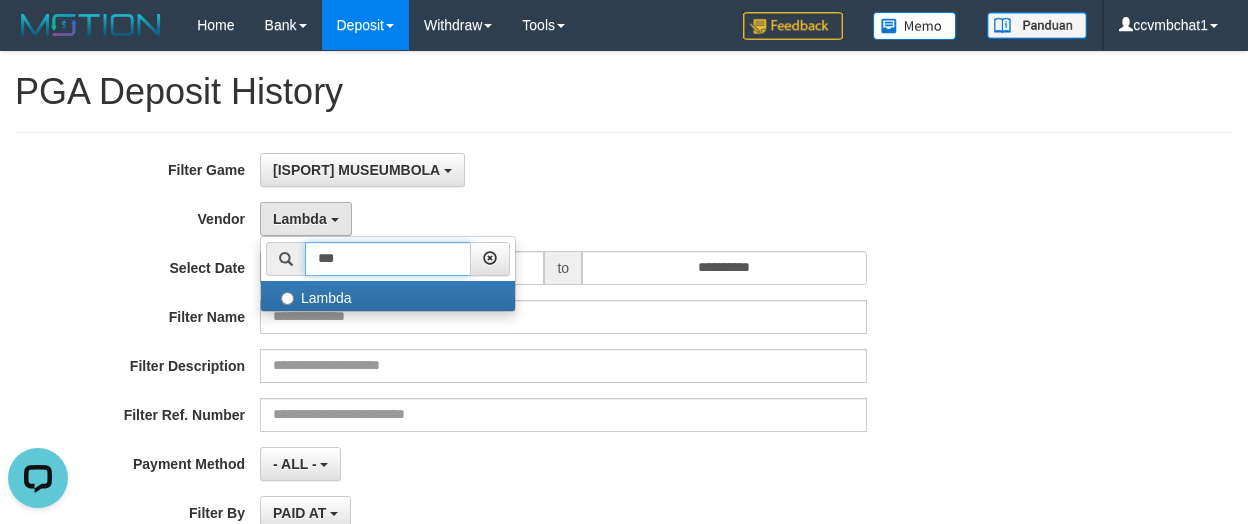 click on "***" at bounding box center [388, 259] 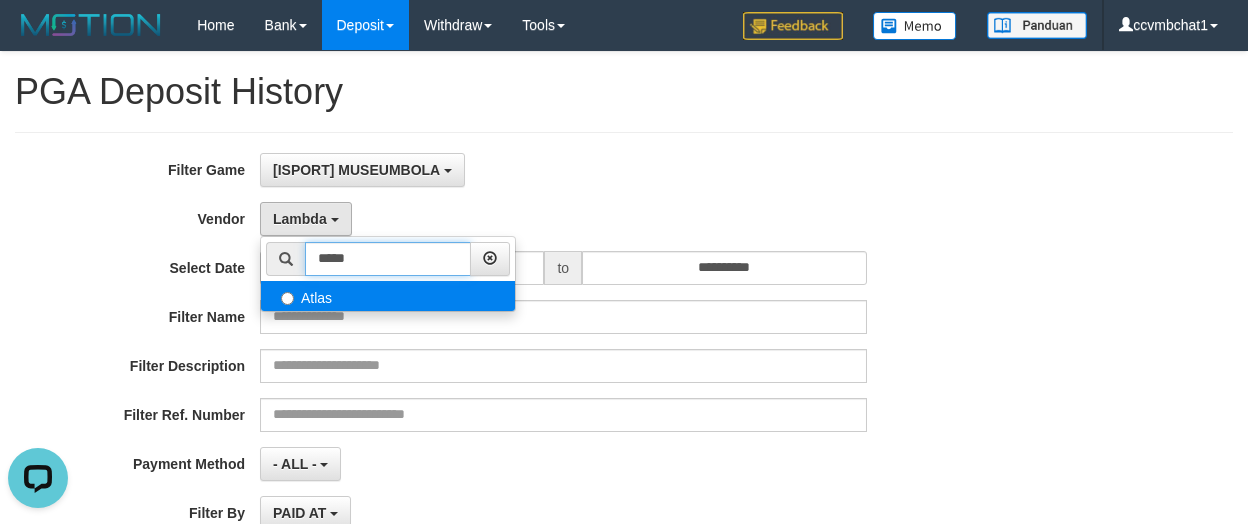 type on "*****" 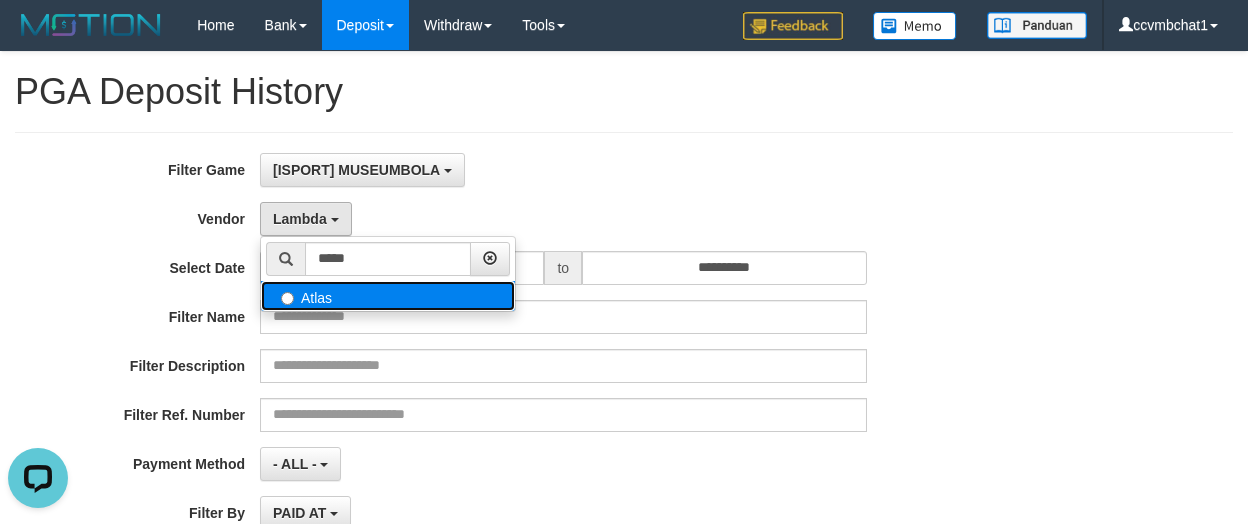 click on "Atlas" at bounding box center [388, 296] 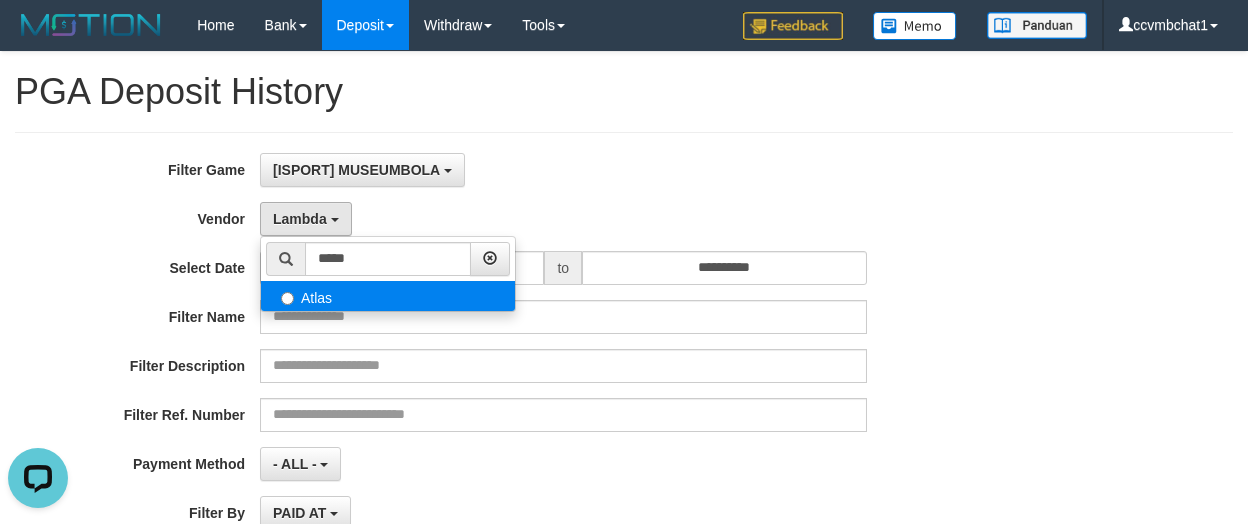 select on "**********" 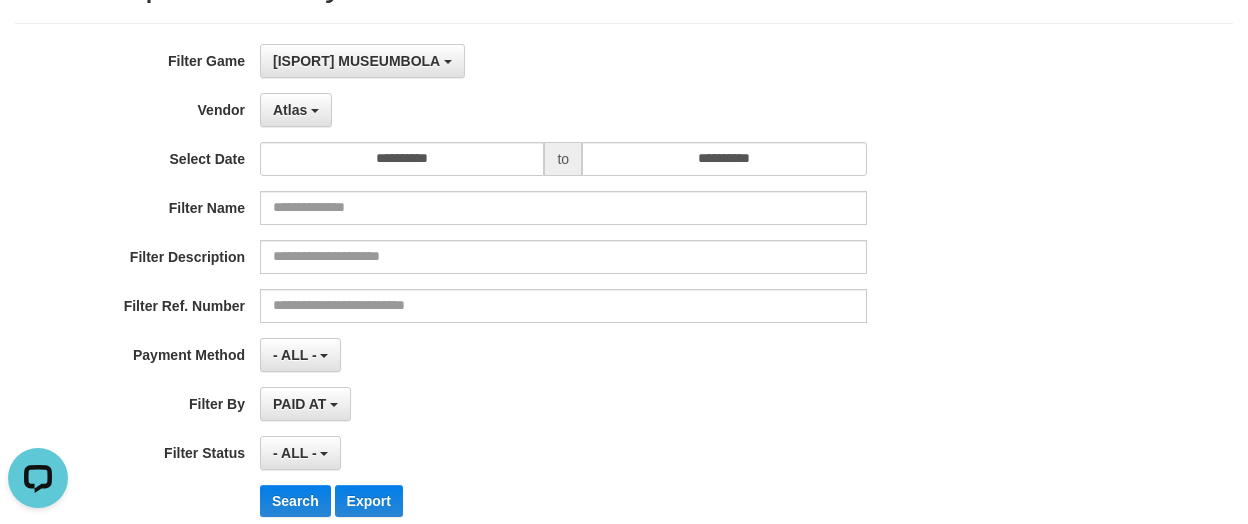 scroll, scrollTop: 300, scrollLeft: 0, axis: vertical 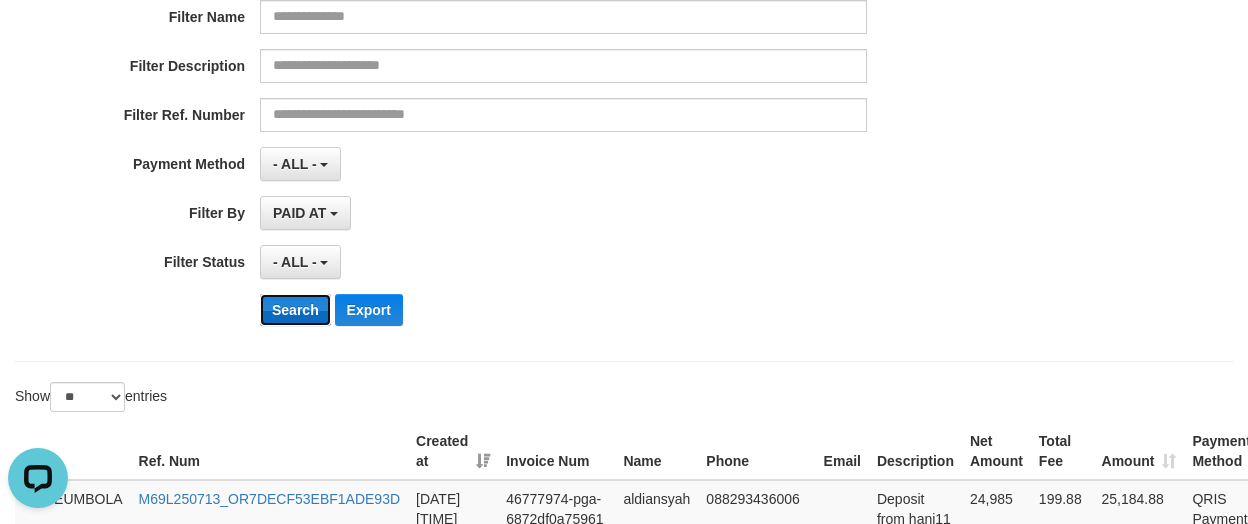 click on "Search" at bounding box center (295, 310) 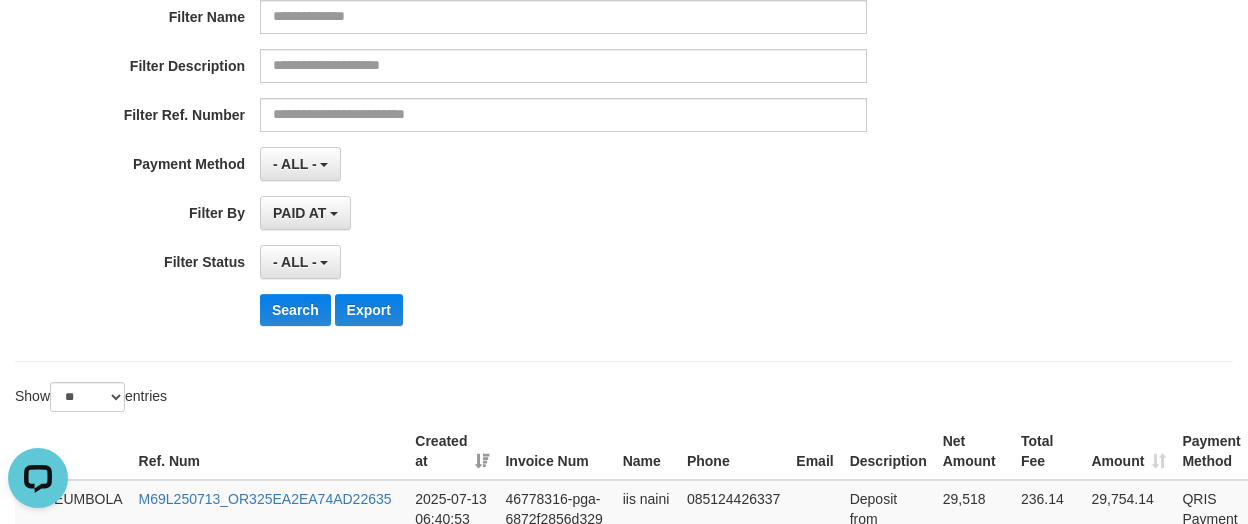 click on "- ALL -    SELECT ALL  - ALL -  SELECT STATUS
PENDING/UNPAID
PAID
CANCELED
EXPIRED" at bounding box center (563, 262) 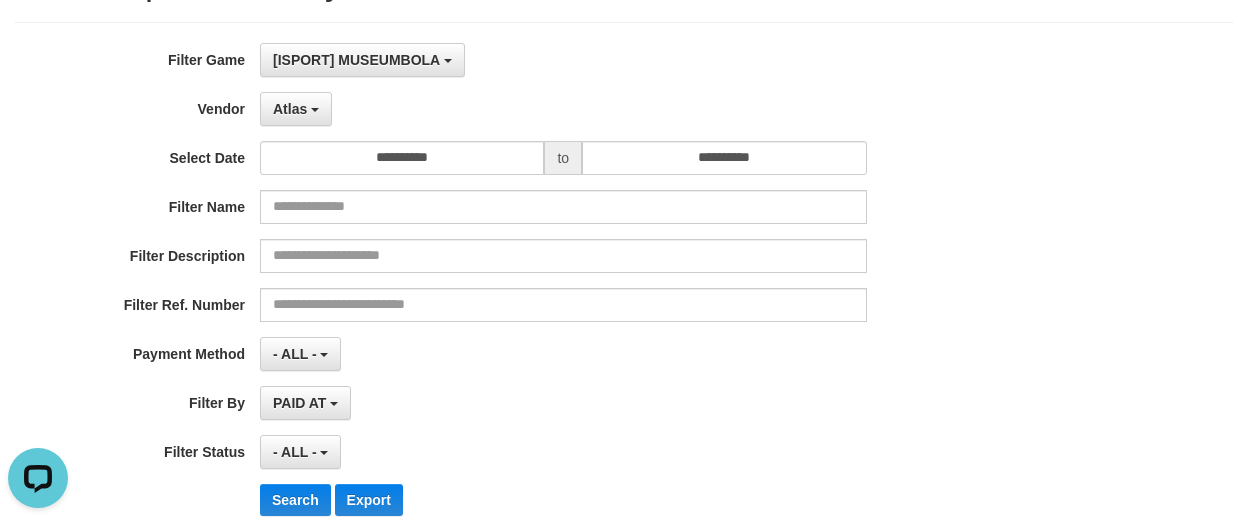 scroll, scrollTop: 0, scrollLeft: 0, axis: both 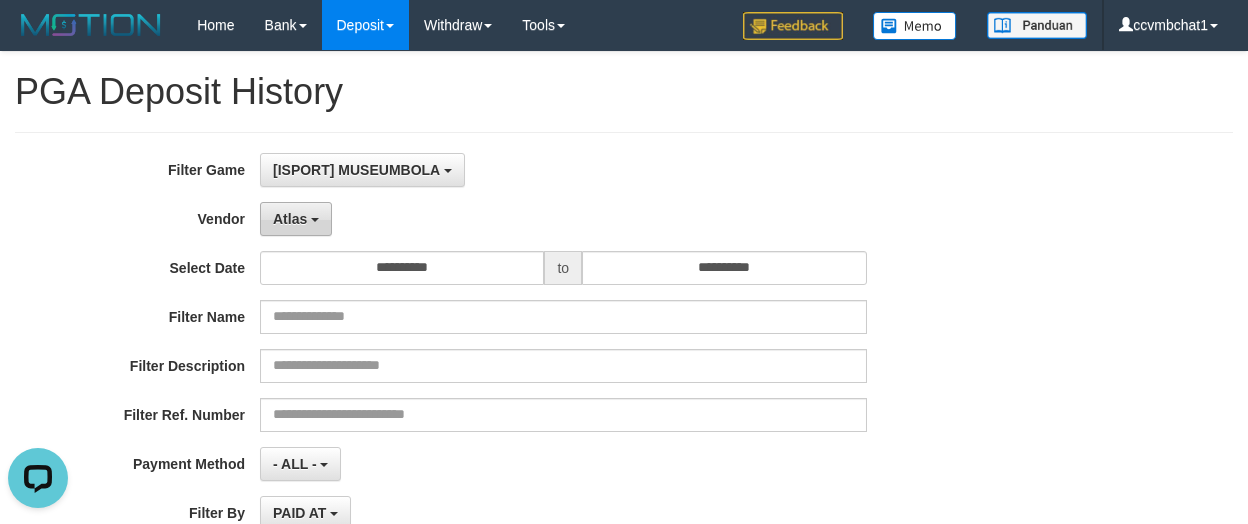 click on "Atlas" at bounding box center [290, 219] 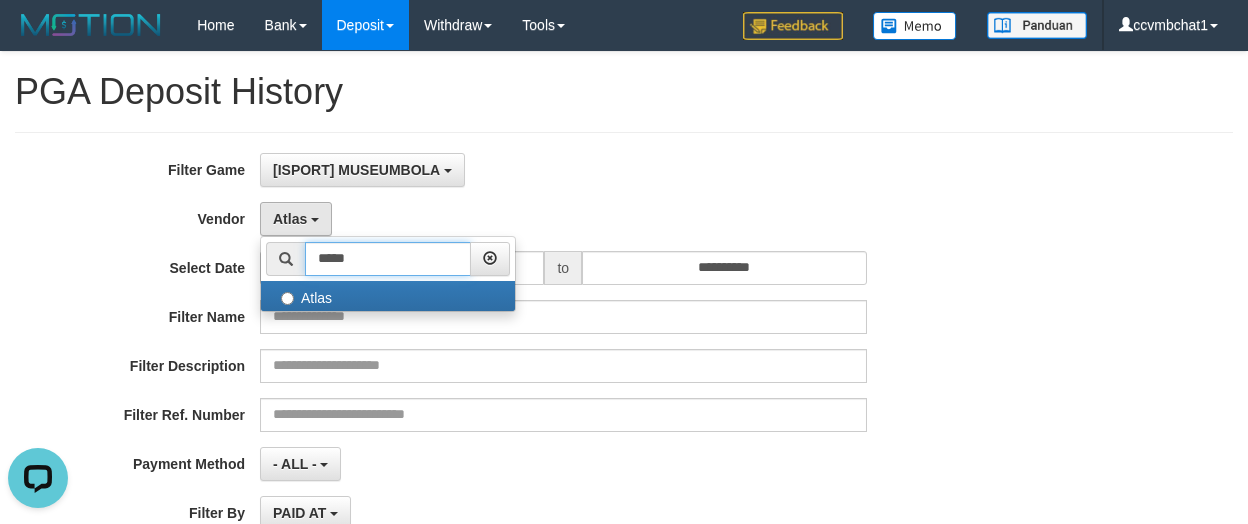 click on "*****" at bounding box center (388, 259) 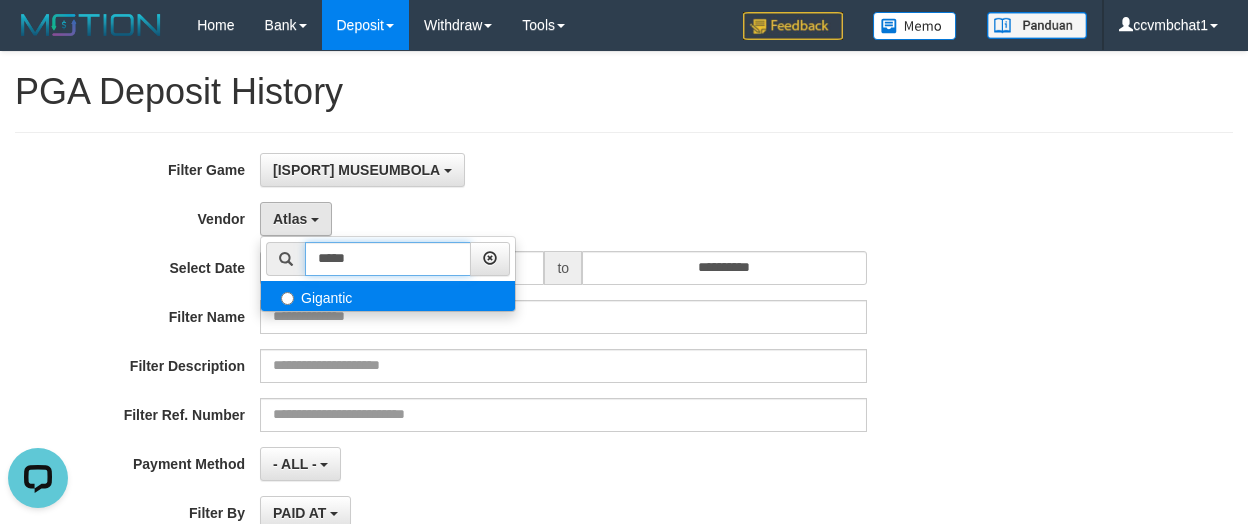 type on "*****" 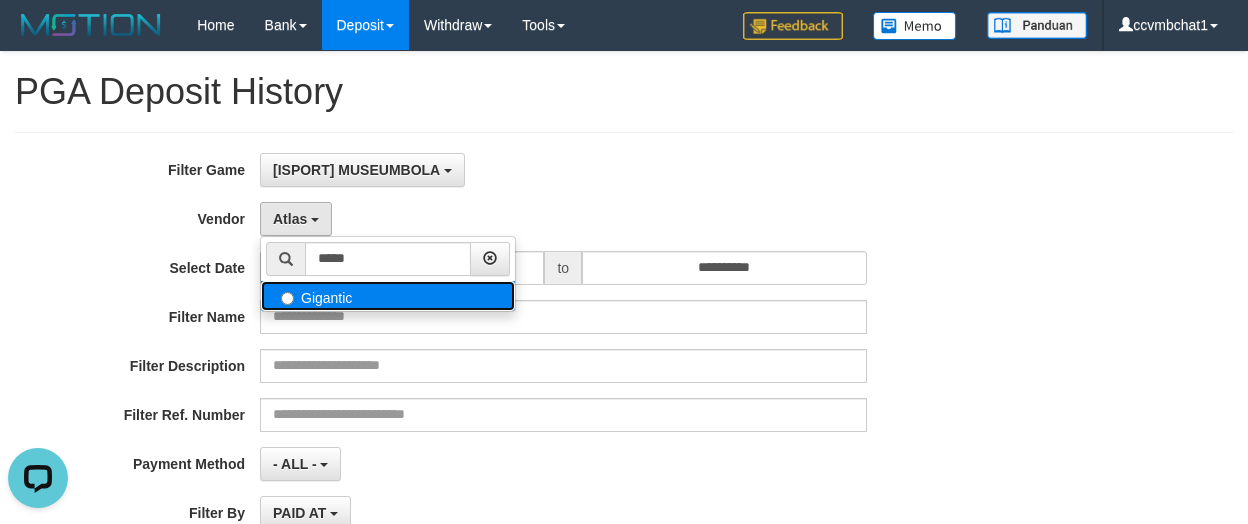 click on "Gigantic" at bounding box center (388, 296) 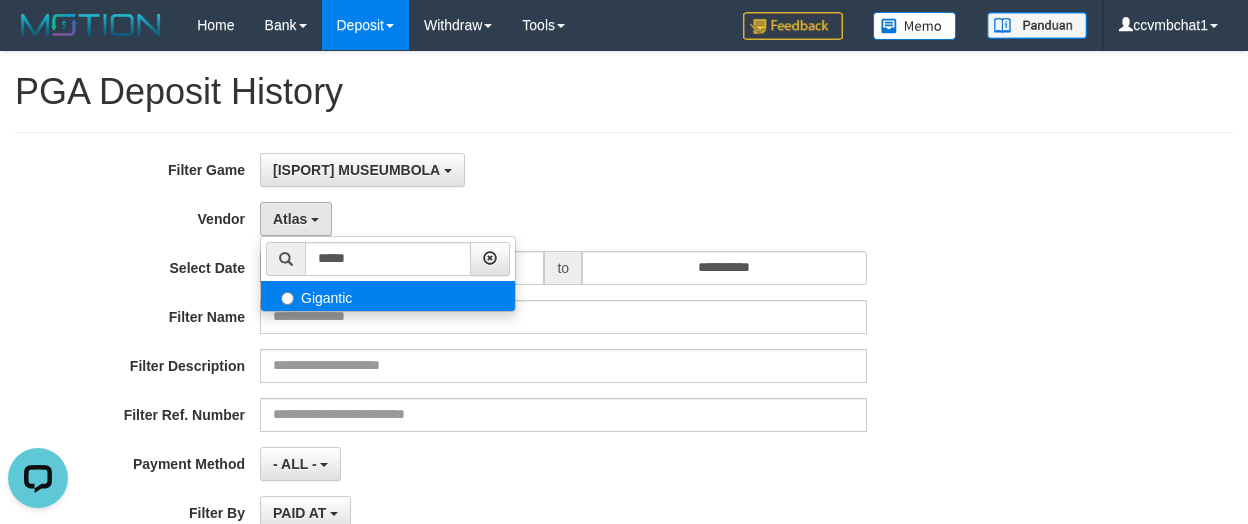 select on "**********" 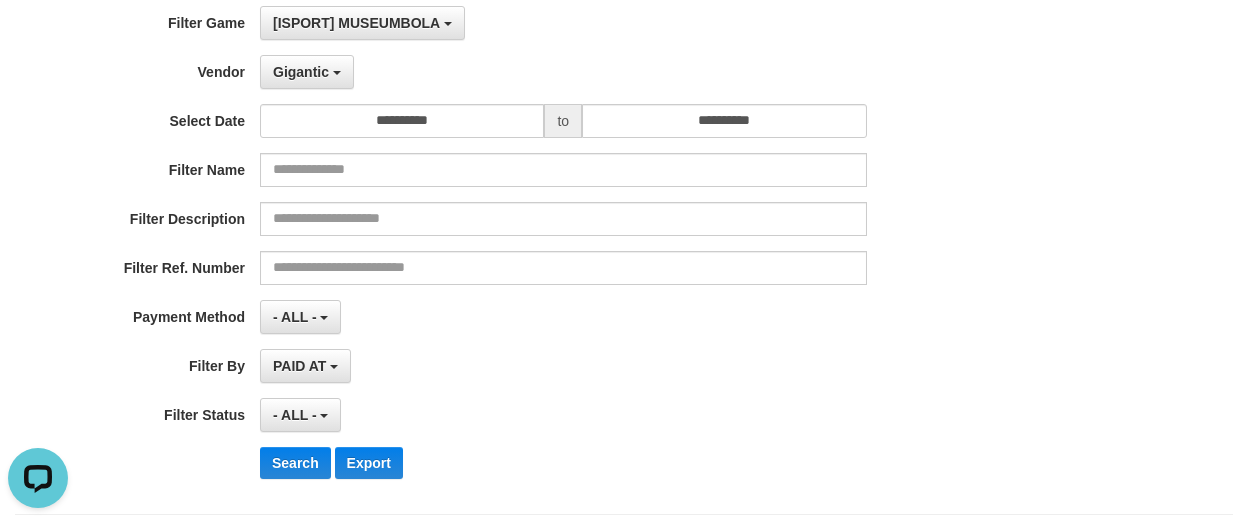 scroll, scrollTop: 300, scrollLeft: 0, axis: vertical 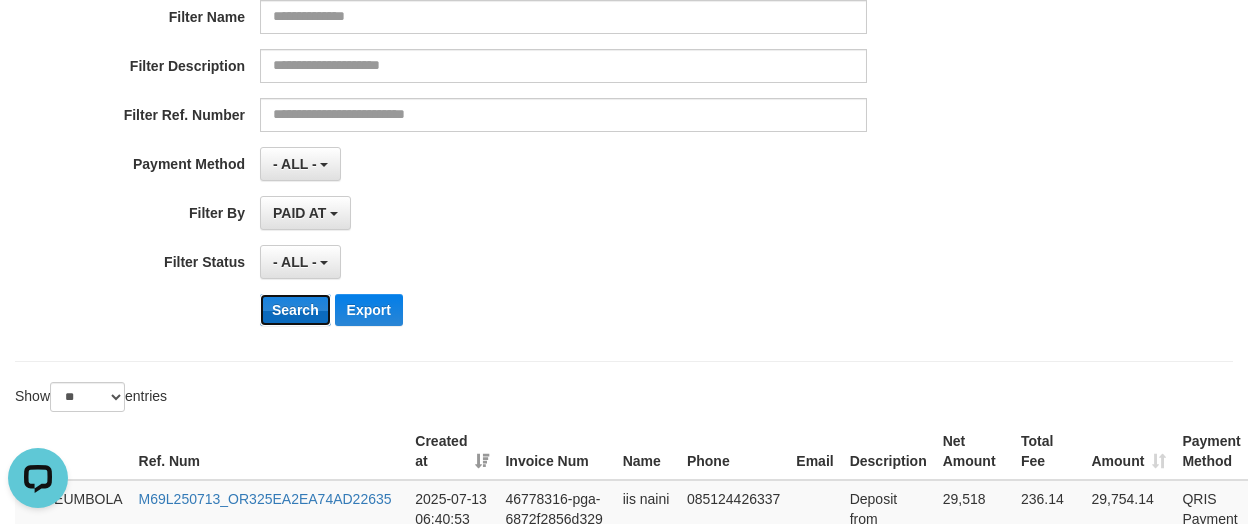 click on "Search" at bounding box center [295, 310] 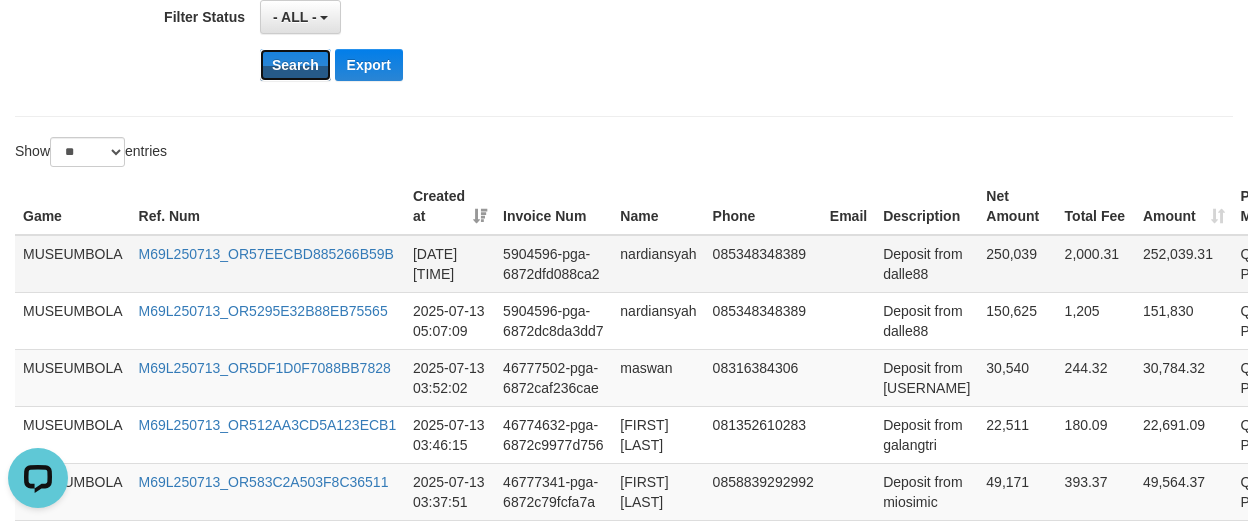 scroll, scrollTop: 600, scrollLeft: 0, axis: vertical 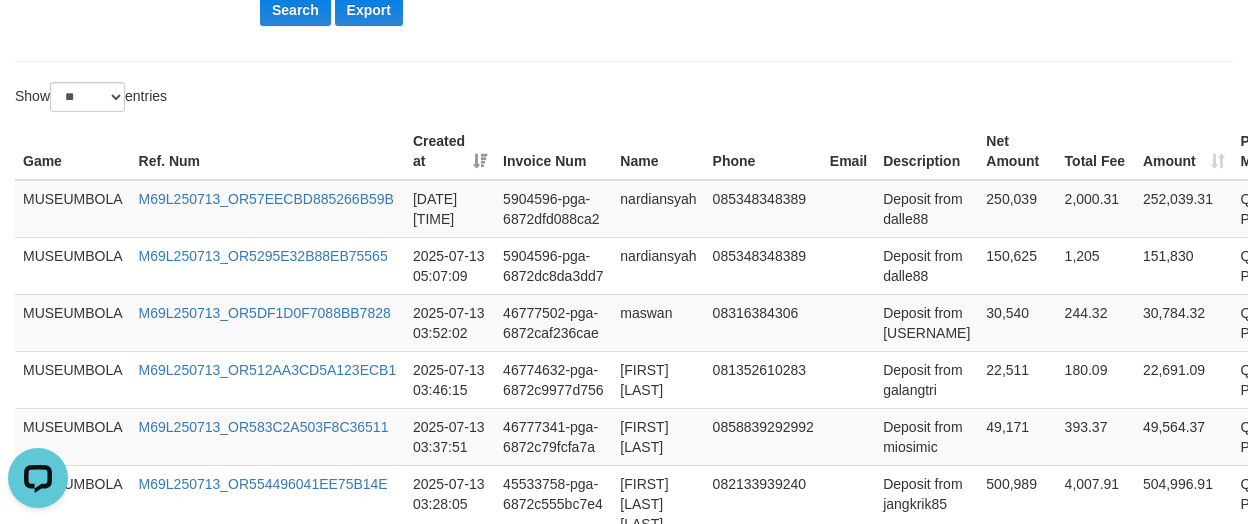 click on "Email" at bounding box center (848, 151) 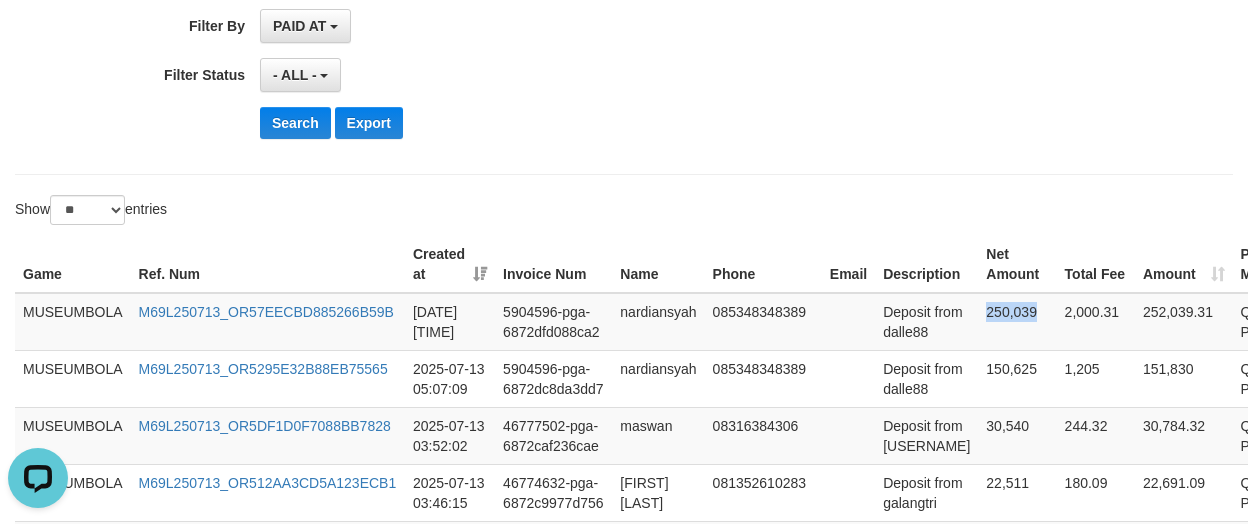 scroll, scrollTop: 0, scrollLeft: 0, axis: both 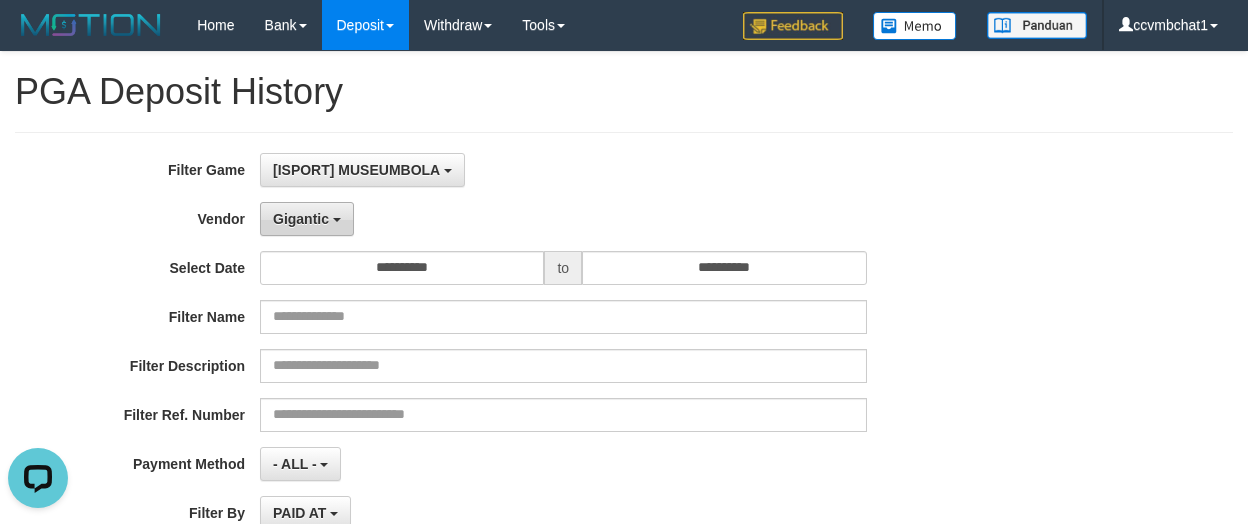 click on "Gigantic" at bounding box center [307, 219] 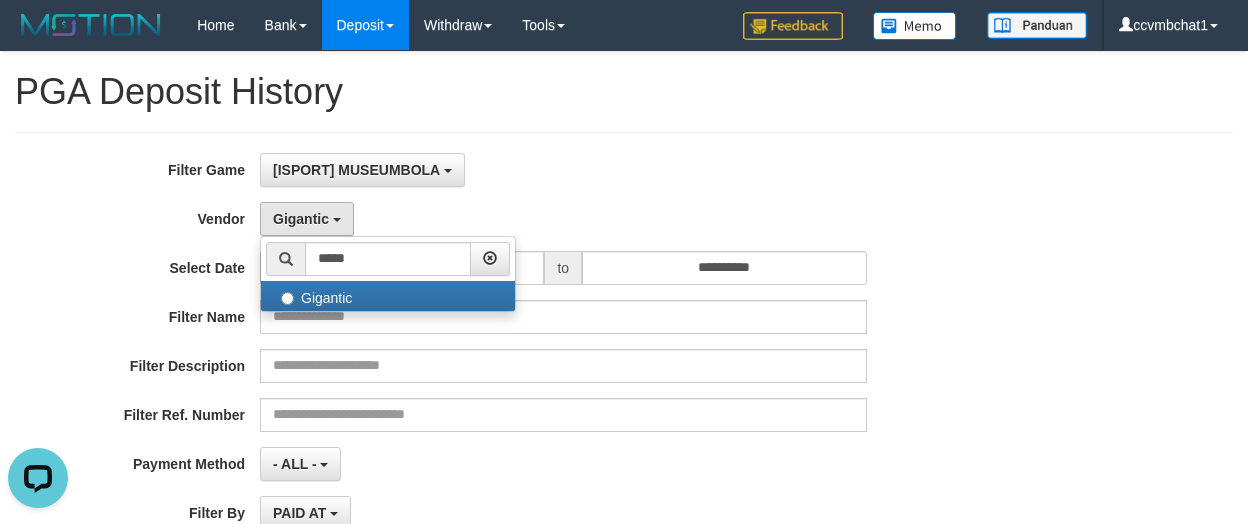 click on "Gigantic   *****  - Default Vendor -  Lucy  Luna  Atlas  WD LB  Java  Purple  Green  Gigantic  Aladin  Dubai  Alibaba  Grape  Gameboy  Bigon  Allstar  Xtr  Gama  IBX11  Selat  Borde  Indahjualpulsa  Lemavo  Gogogoy  Itudo  Yuwanatopup  Sidikgame  Voucher100  Awalpulsa  Lambda  Combo  IBX3 NUANSATOPUP  IBX3 Pusatjualpulsa  IBX3 Itemgame  IBX3 SILAKSA  IBX3 Makmurvoucher  IBX3 MAKMURTOPUP  IBX3 Pilihvoucher" at bounding box center [563, 219] 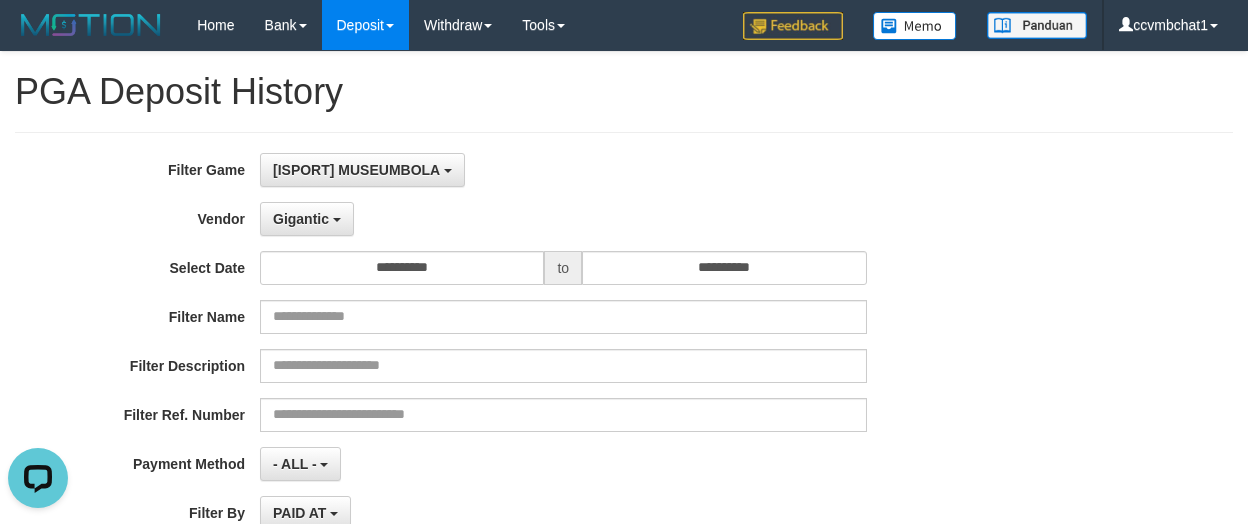 click on "Gigantic   *****  - Default Vendor -  Lucy  Luna  Atlas  WD LB  Java  Purple  Green  Gigantic  Aladin  Dubai  Alibaba  Grape  Gameboy  Bigon  Allstar  Xtr  Gama  IBX11  Selat  Borde  Indahjualpulsa  Lemavo  Gogogoy  Itudo  Yuwanatopup  Sidikgame  Voucher100  Awalpulsa  Lambda  Combo  IBX3 NUANSATOPUP  IBX3 Pusatjualpulsa  IBX3 Itemgame  IBX3 SILAKSA  IBX3 Makmurvoucher  IBX3 MAKMURTOPUP  IBX3 Pilihvoucher" at bounding box center [563, 219] 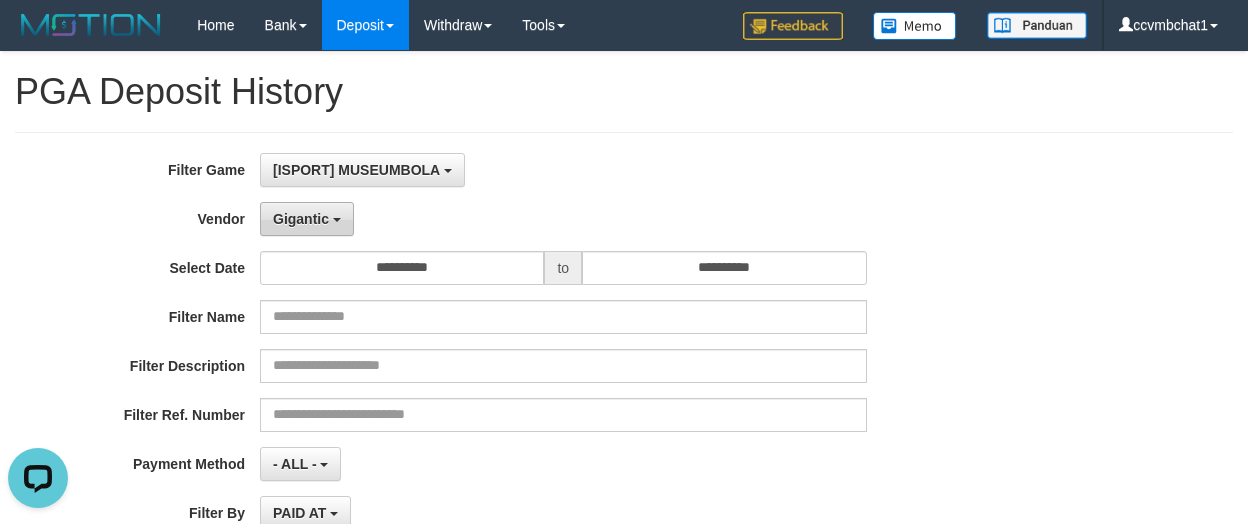 click at bounding box center [337, 220] 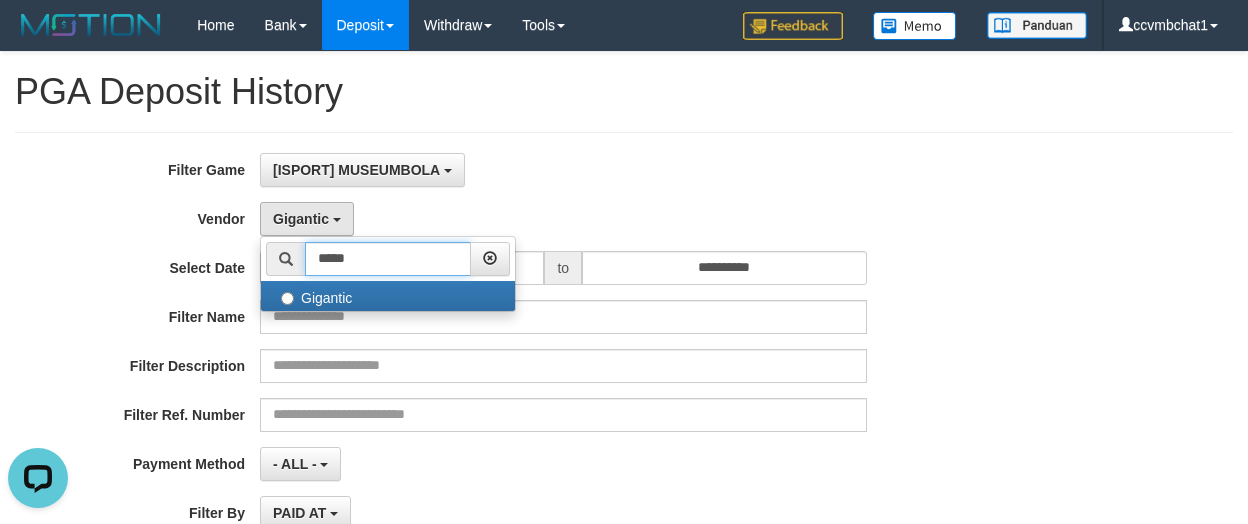 click on "*****" at bounding box center [388, 259] 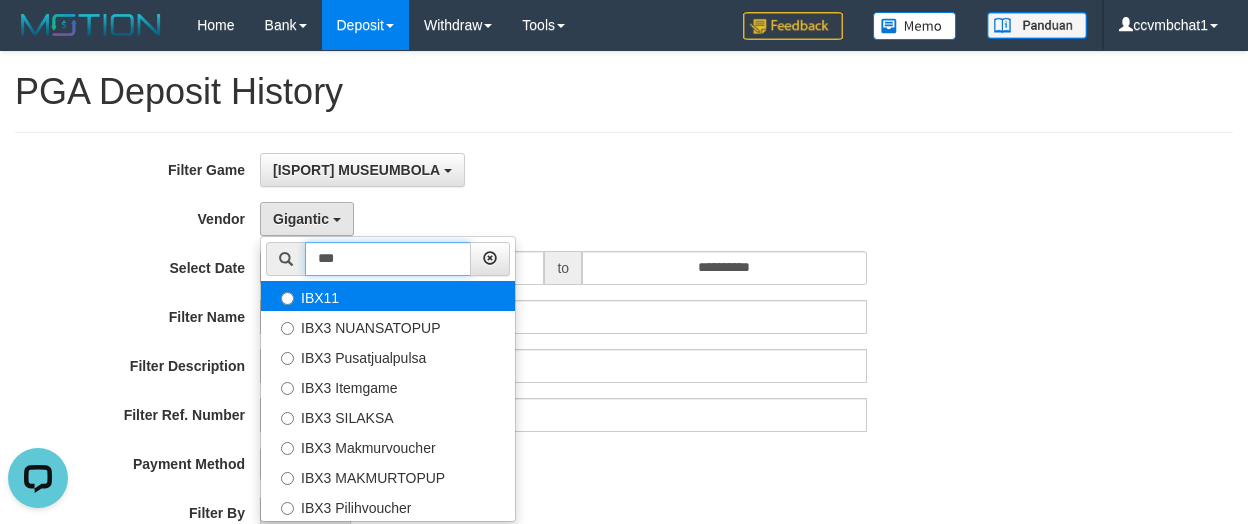 type on "***" 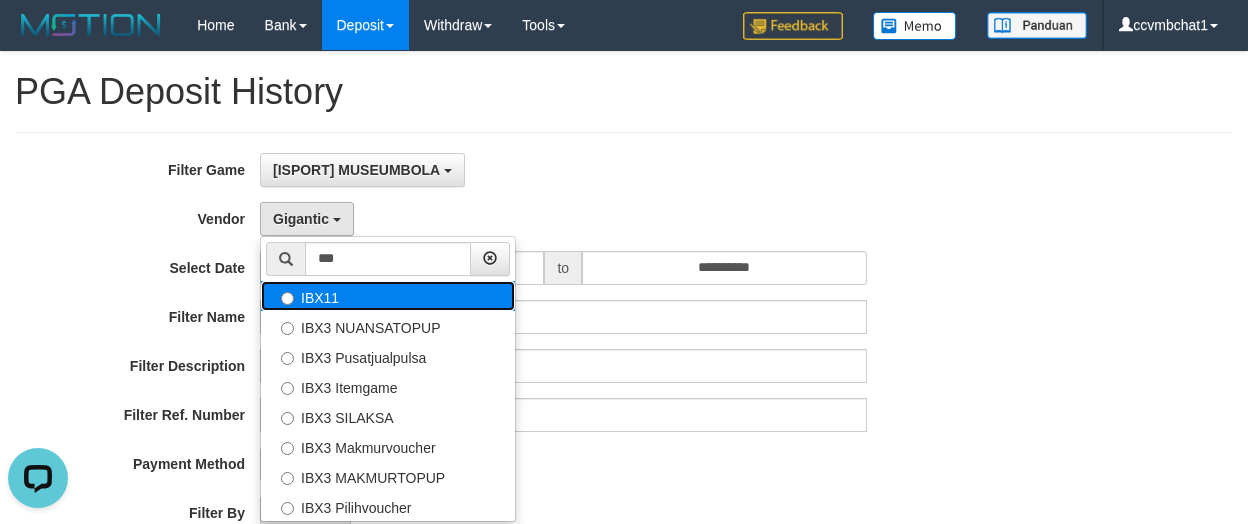 click on "IBX11" at bounding box center (388, 296) 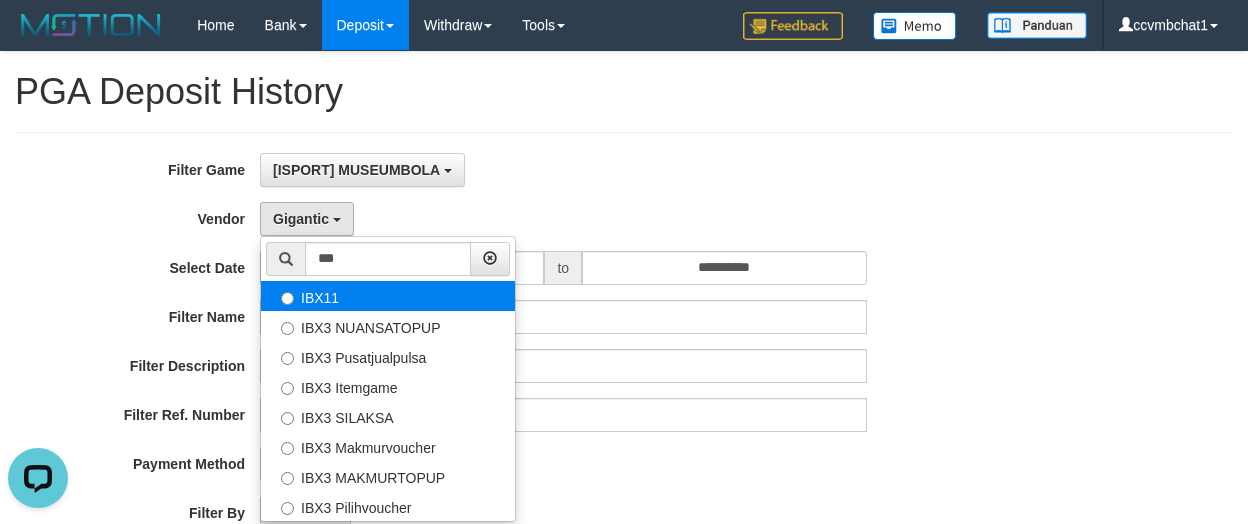 select on "**********" 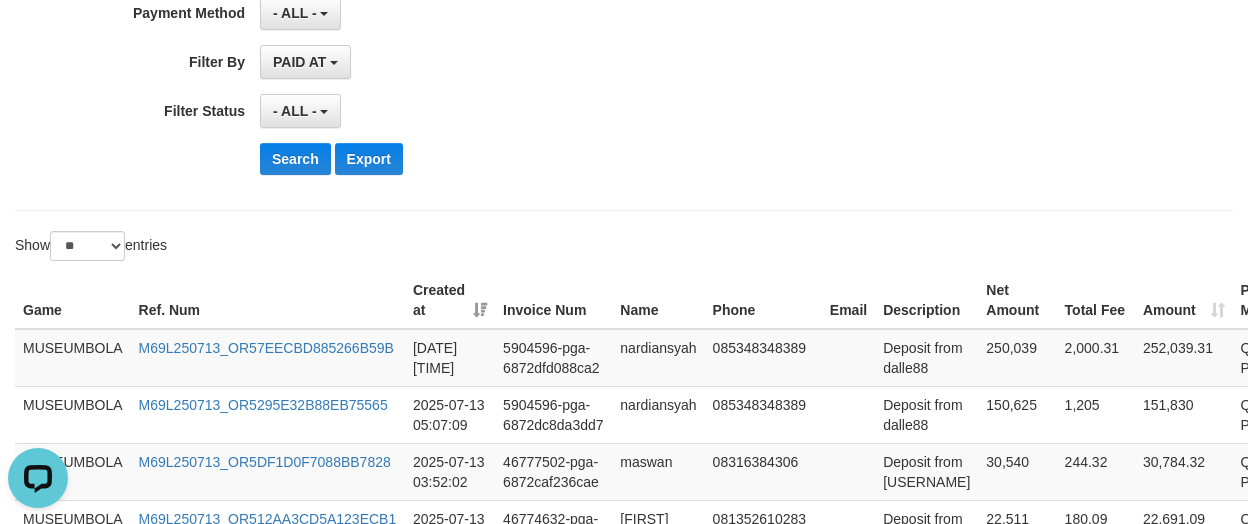 scroll, scrollTop: 500, scrollLeft: 0, axis: vertical 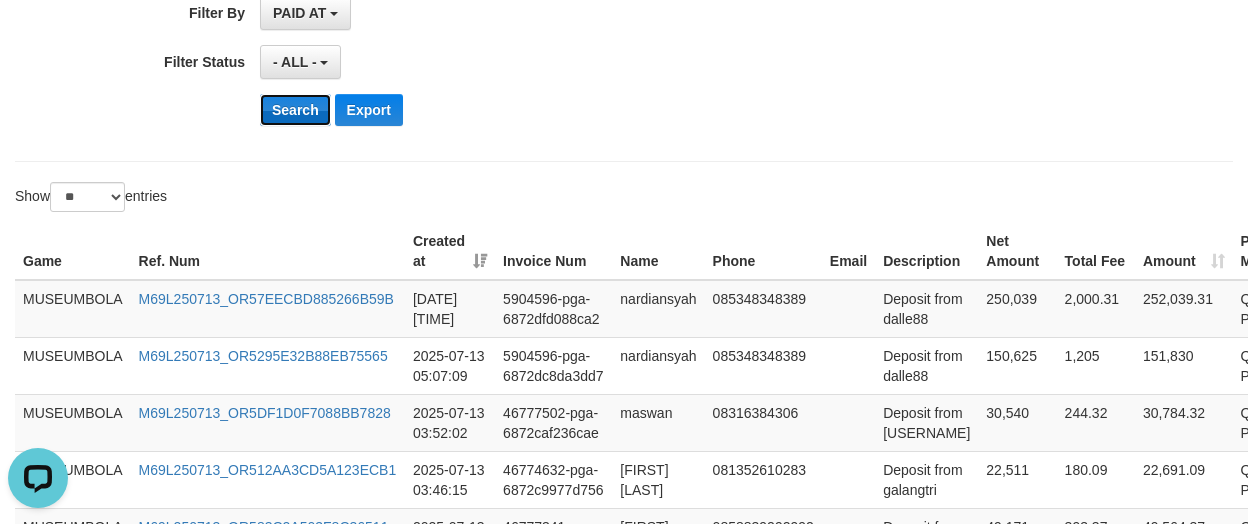 click on "Search" at bounding box center [295, 110] 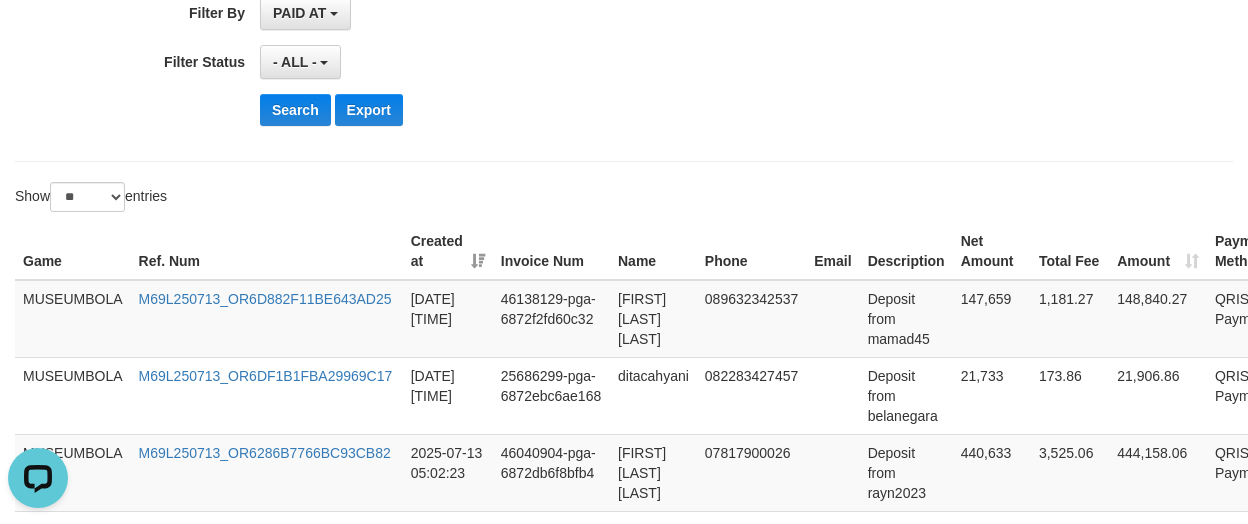 click on "Search
Export" at bounding box center (650, 110) 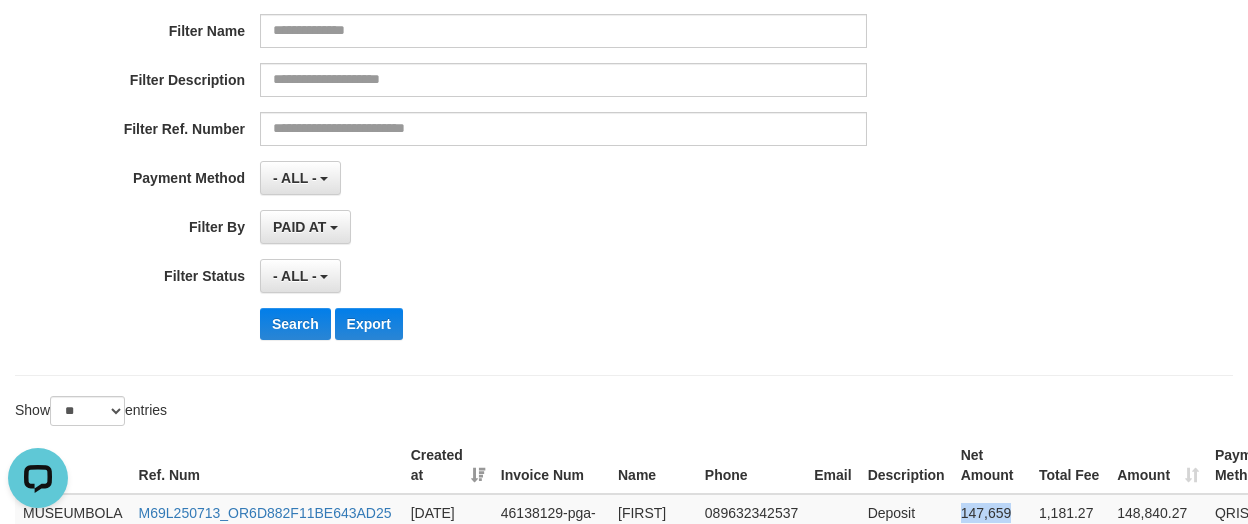 scroll, scrollTop: 100, scrollLeft: 0, axis: vertical 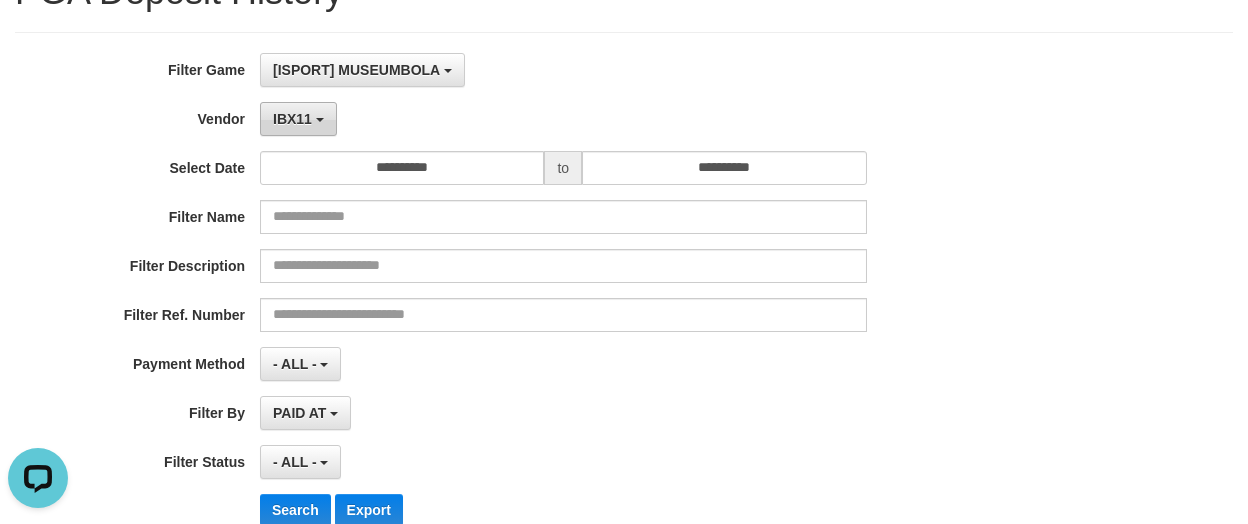 click on "IBX11" at bounding box center [292, 119] 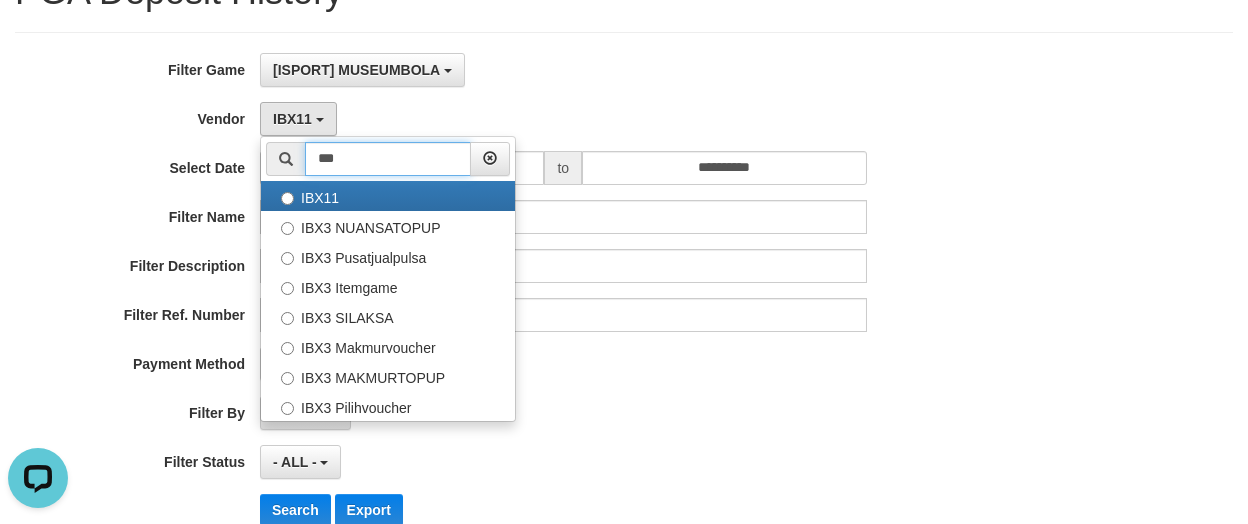 click on "***" at bounding box center (388, 159) 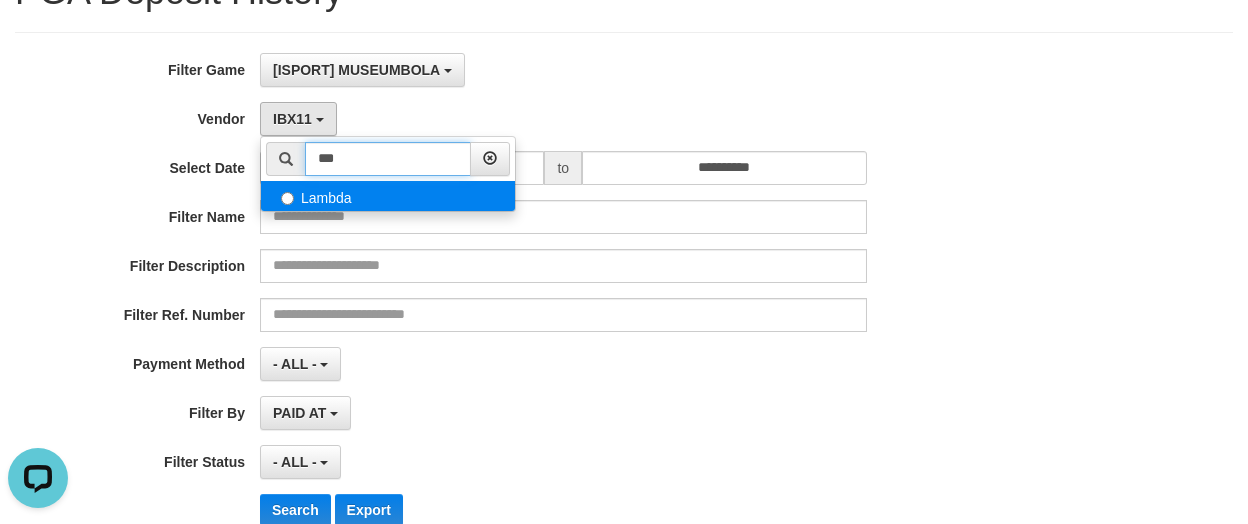 type on "***" 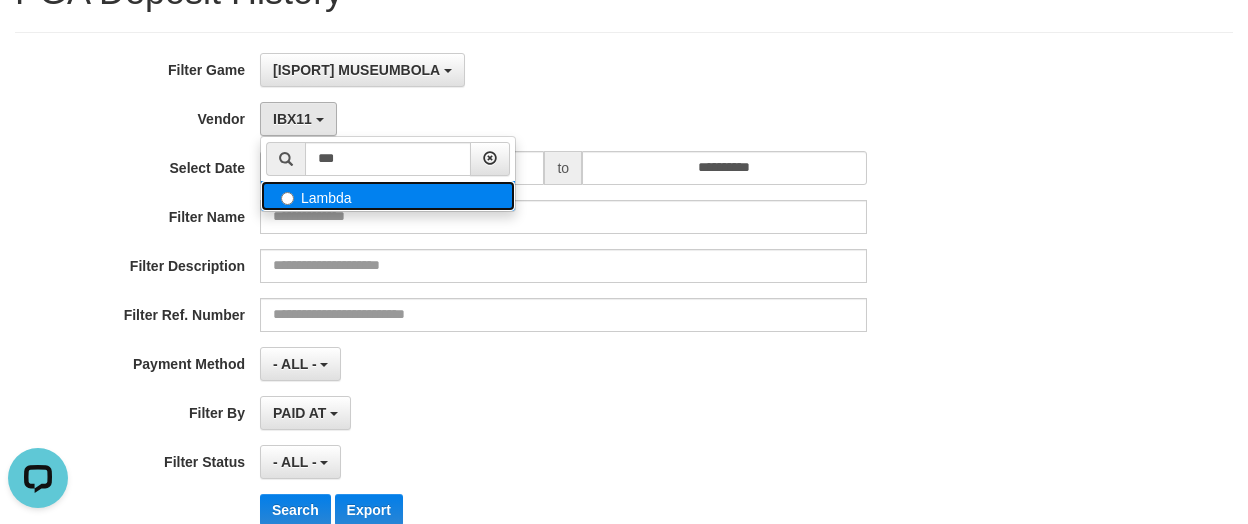 click on "Lambda" at bounding box center [388, 196] 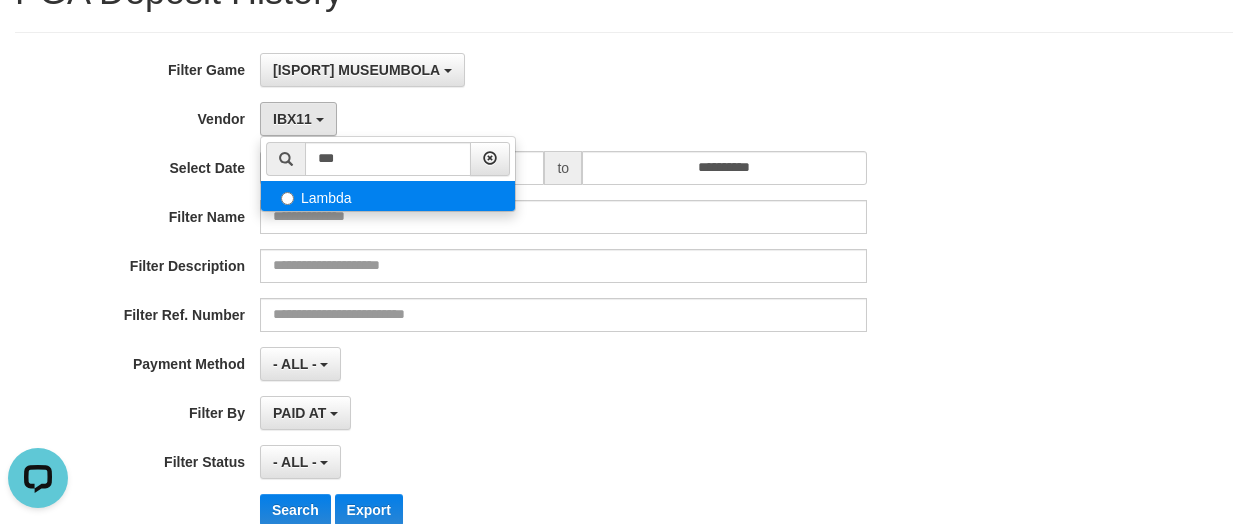select on "**********" 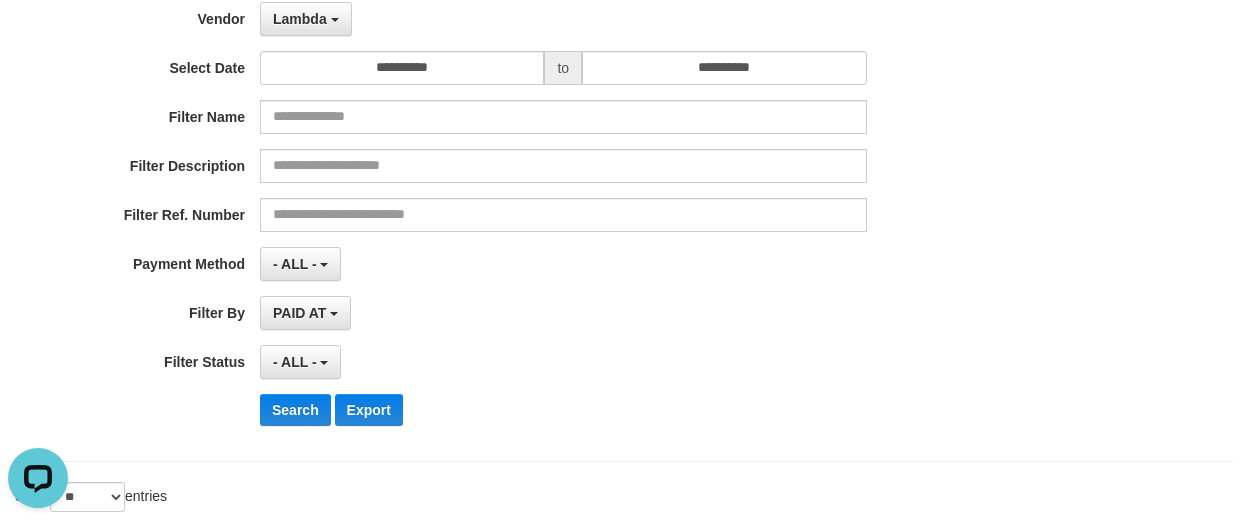 scroll, scrollTop: 400, scrollLeft: 0, axis: vertical 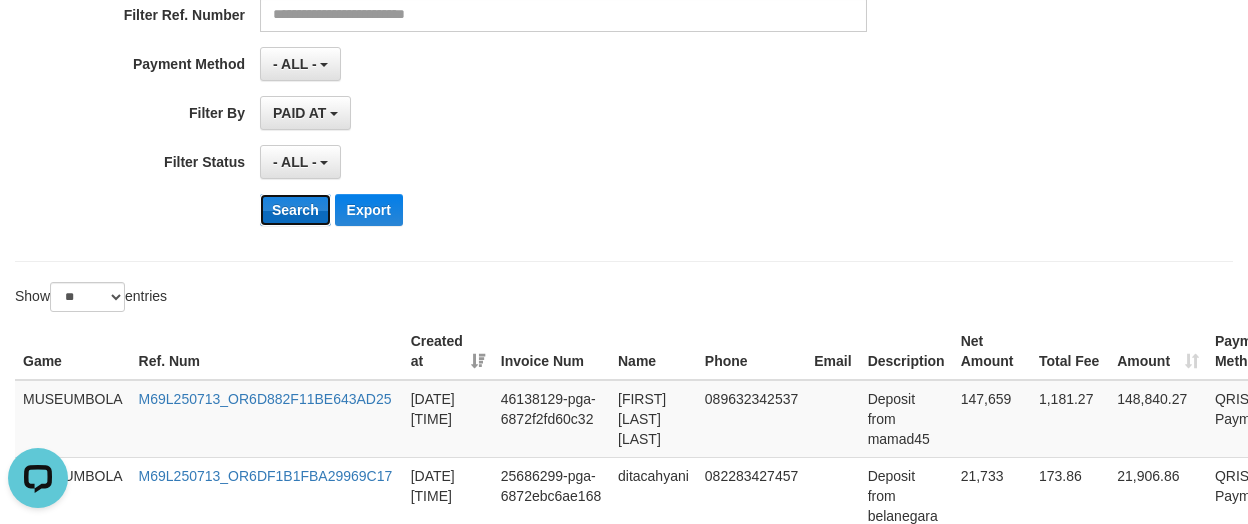 click on "Search" at bounding box center (295, 210) 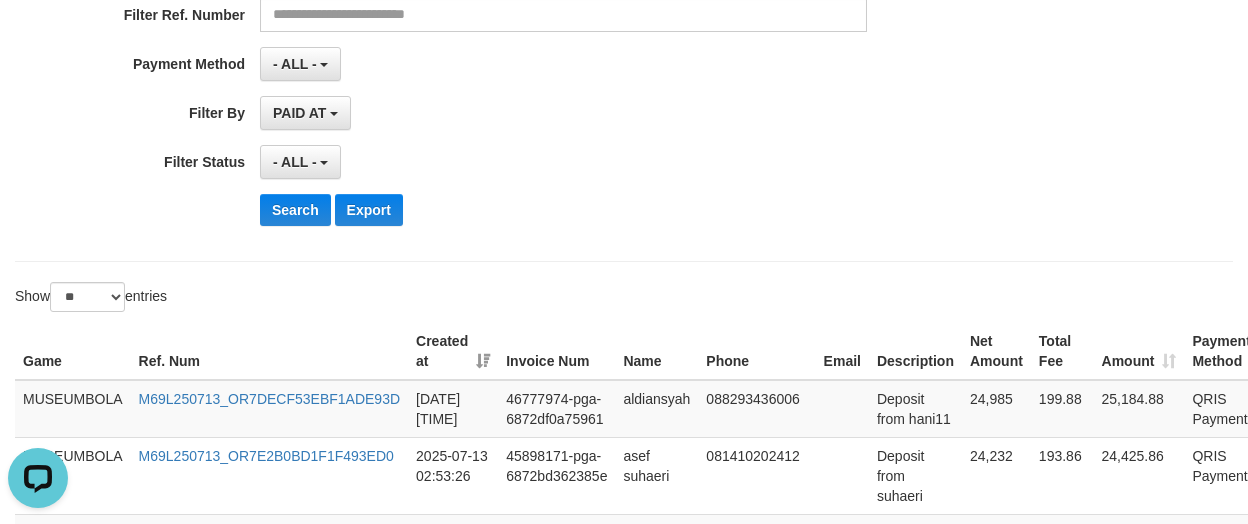 click on "- ALL -    SELECT ALL  - ALL -  SELECT STATUS
PENDING/UNPAID
PAID
CANCELED
EXPIRED" at bounding box center [563, 162] 